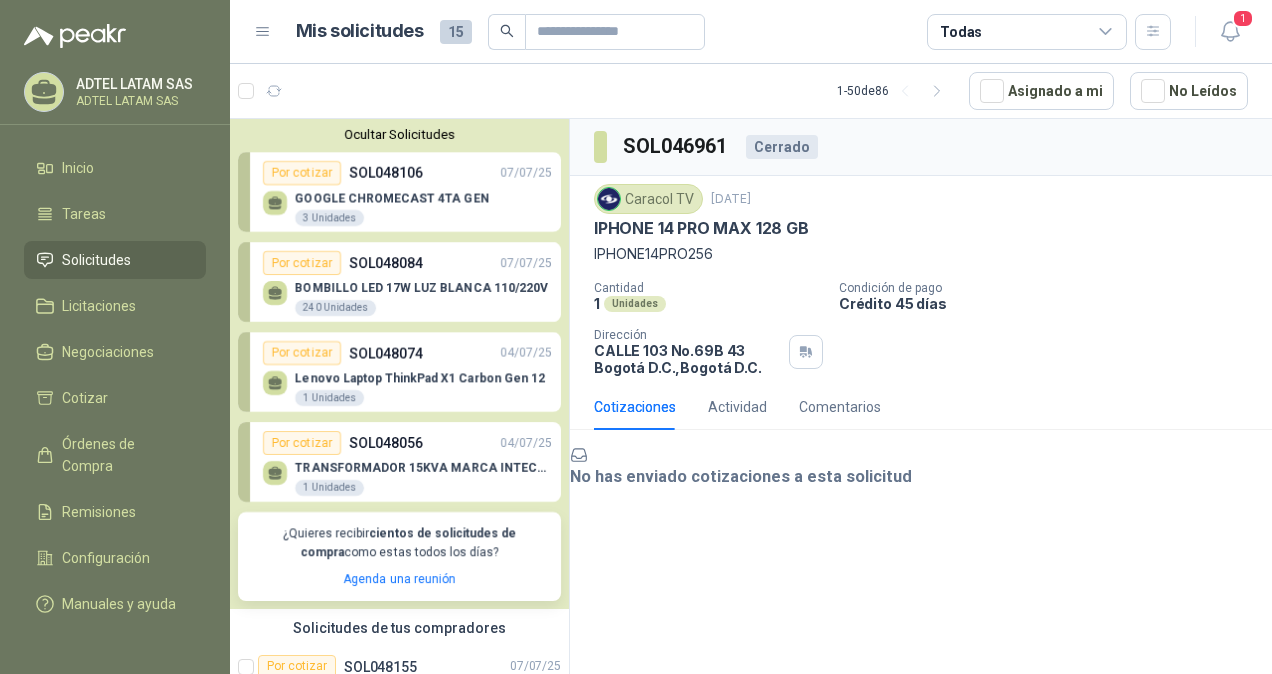 scroll, scrollTop: 0, scrollLeft: 0, axis: both 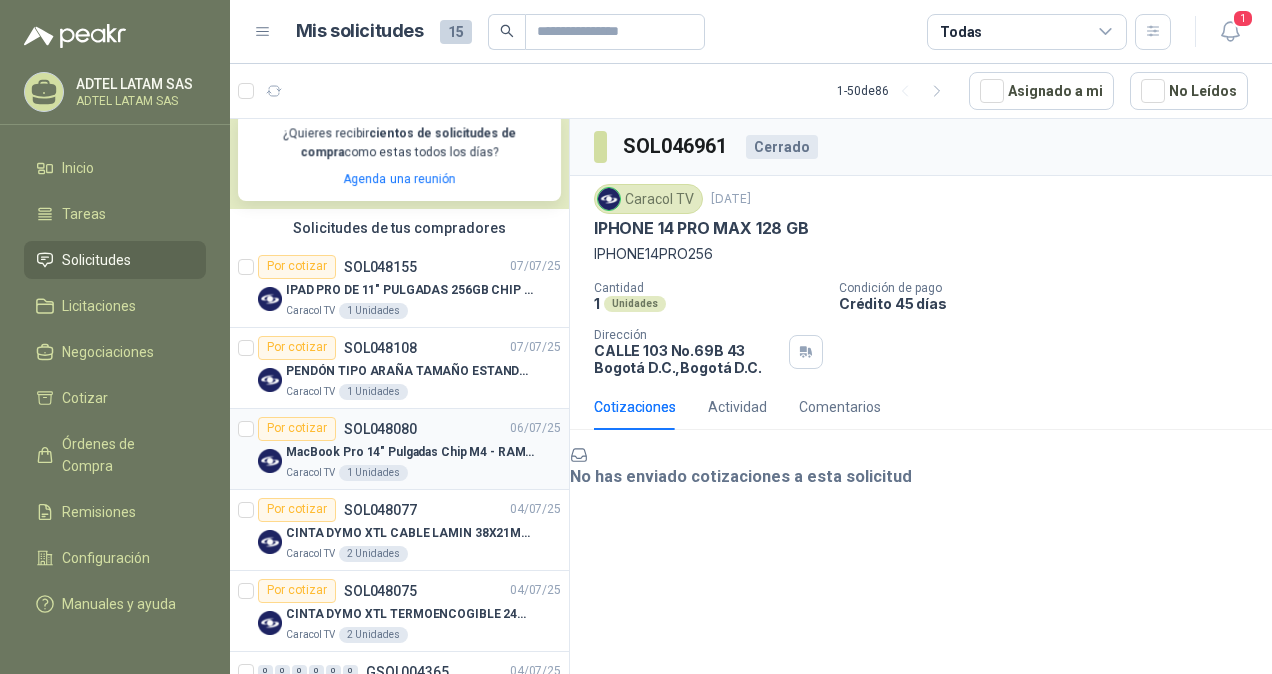 click on "Por cotizar" at bounding box center [297, 429] 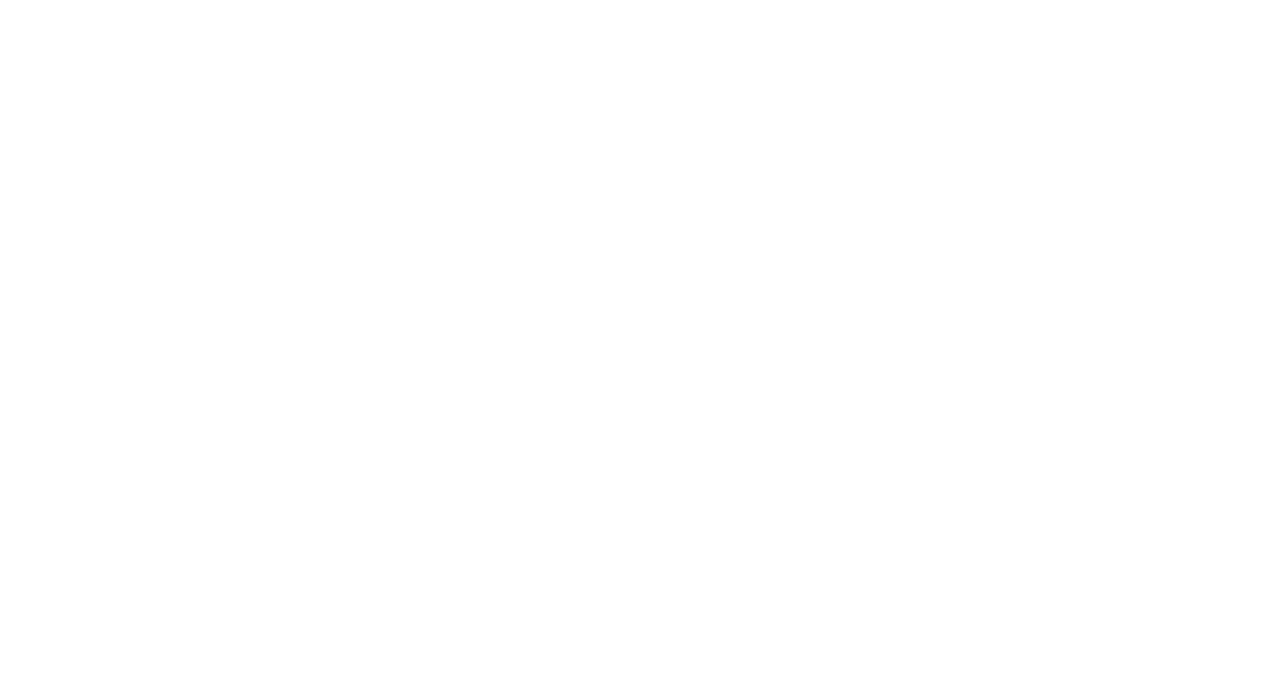 scroll, scrollTop: 0, scrollLeft: 0, axis: both 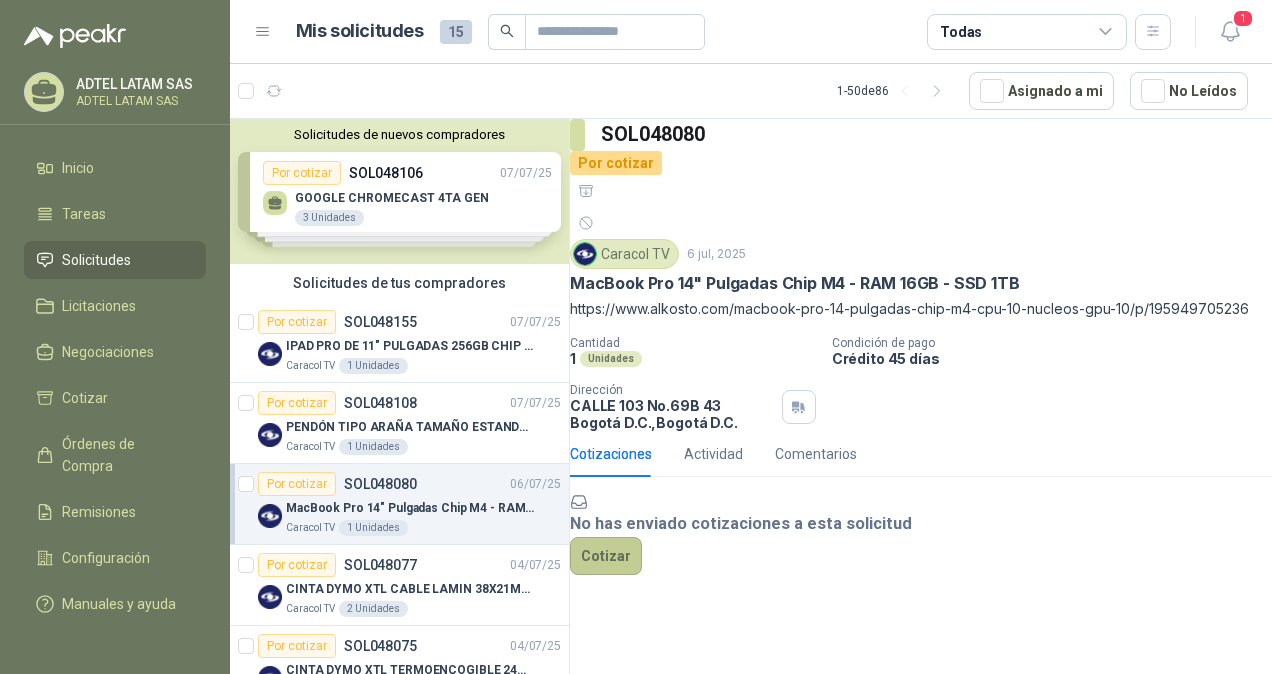 click on "Cotizar" at bounding box center (606, 556) 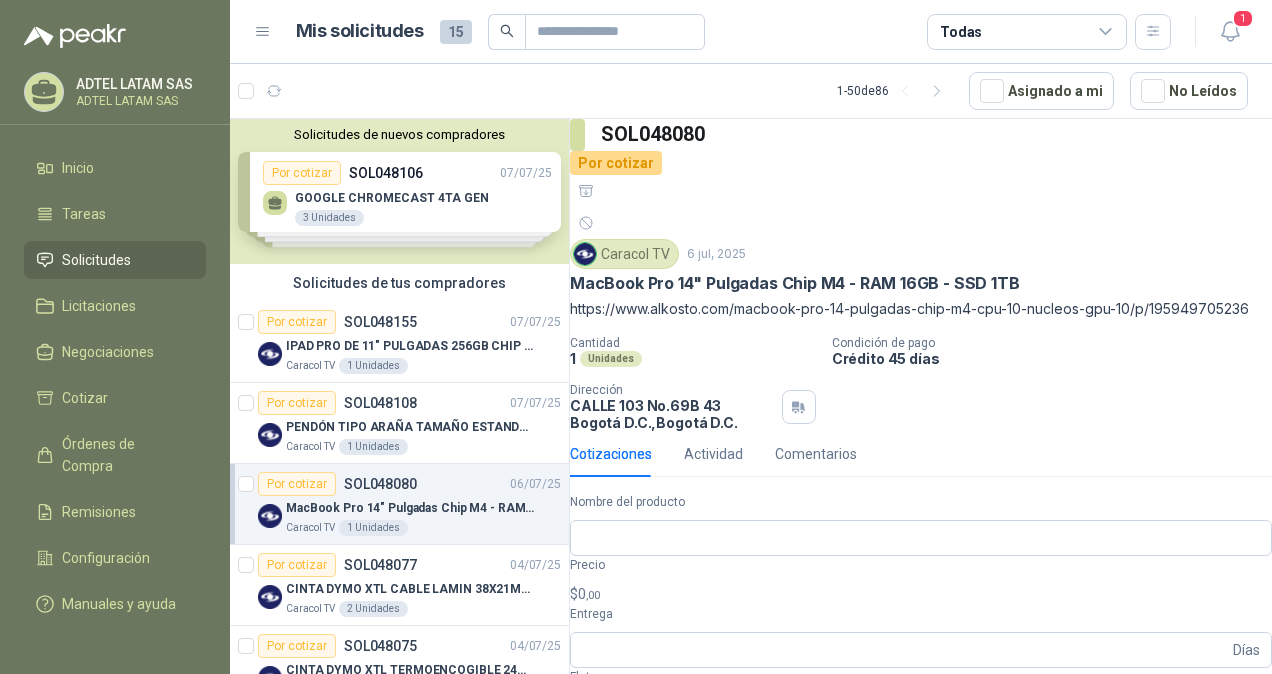 scroll, scrollTop: 27, scrollLeft: 0, axis: vertical 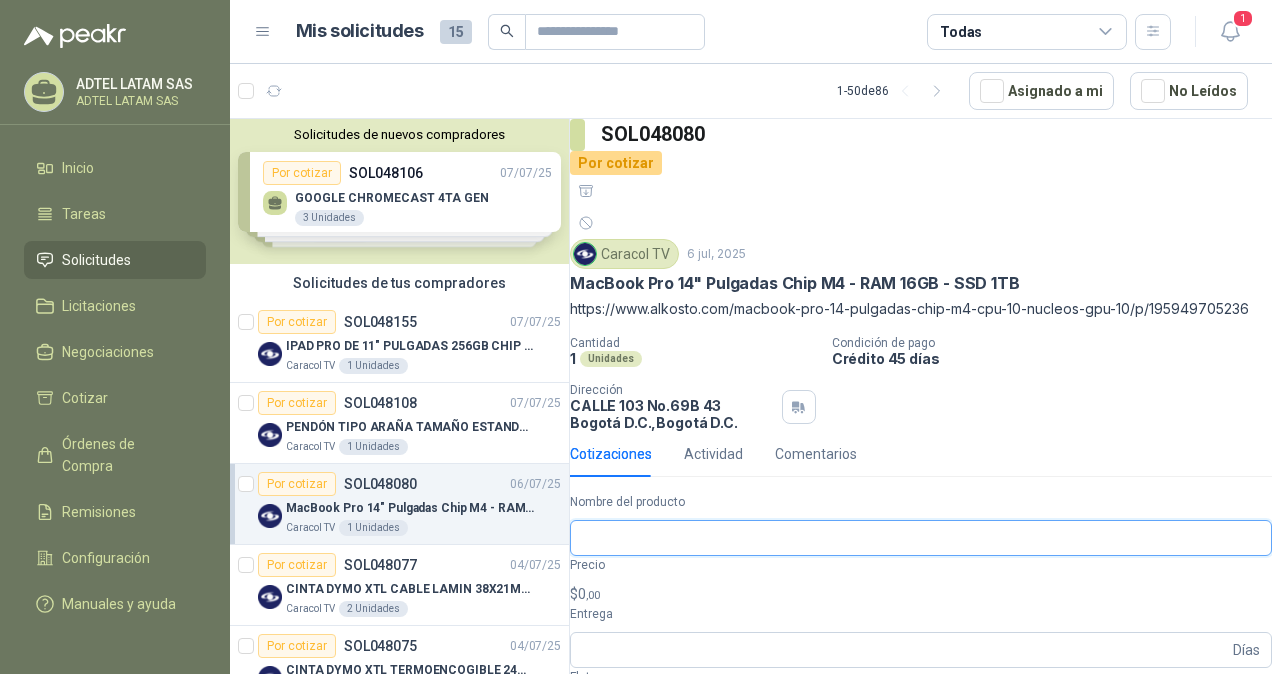 click on "Nombre del producto" at bounding box center [921, 538] 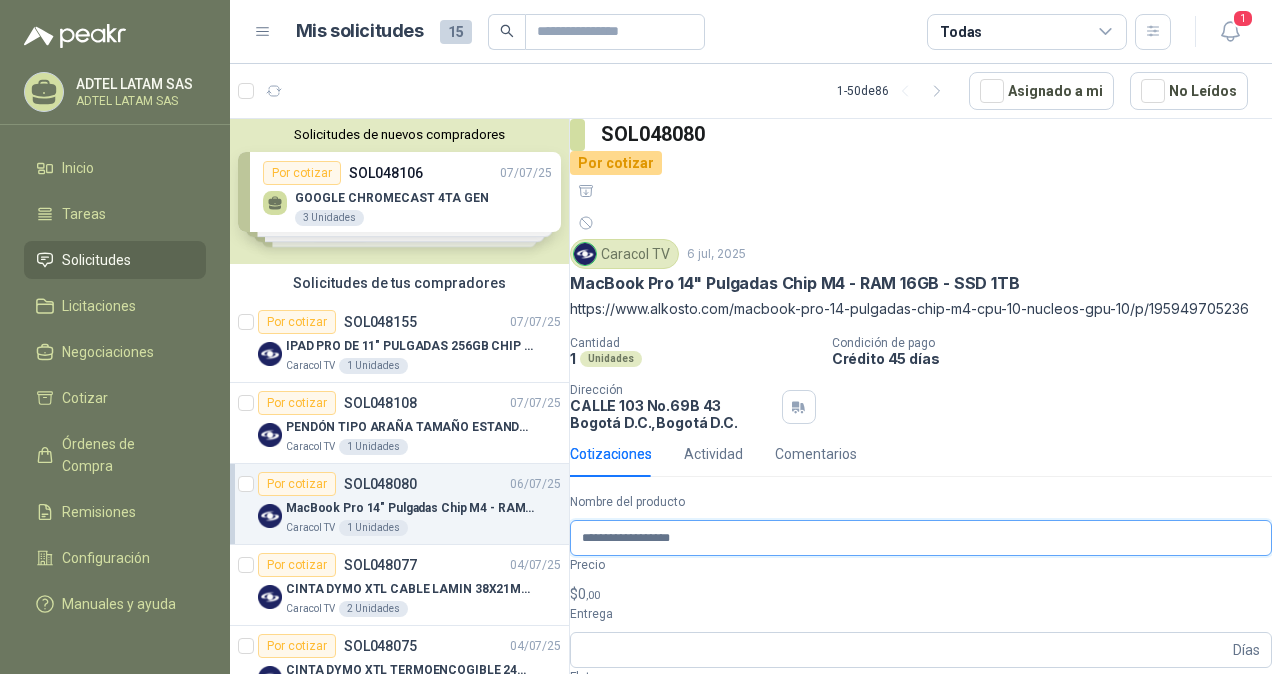 type on "**********" 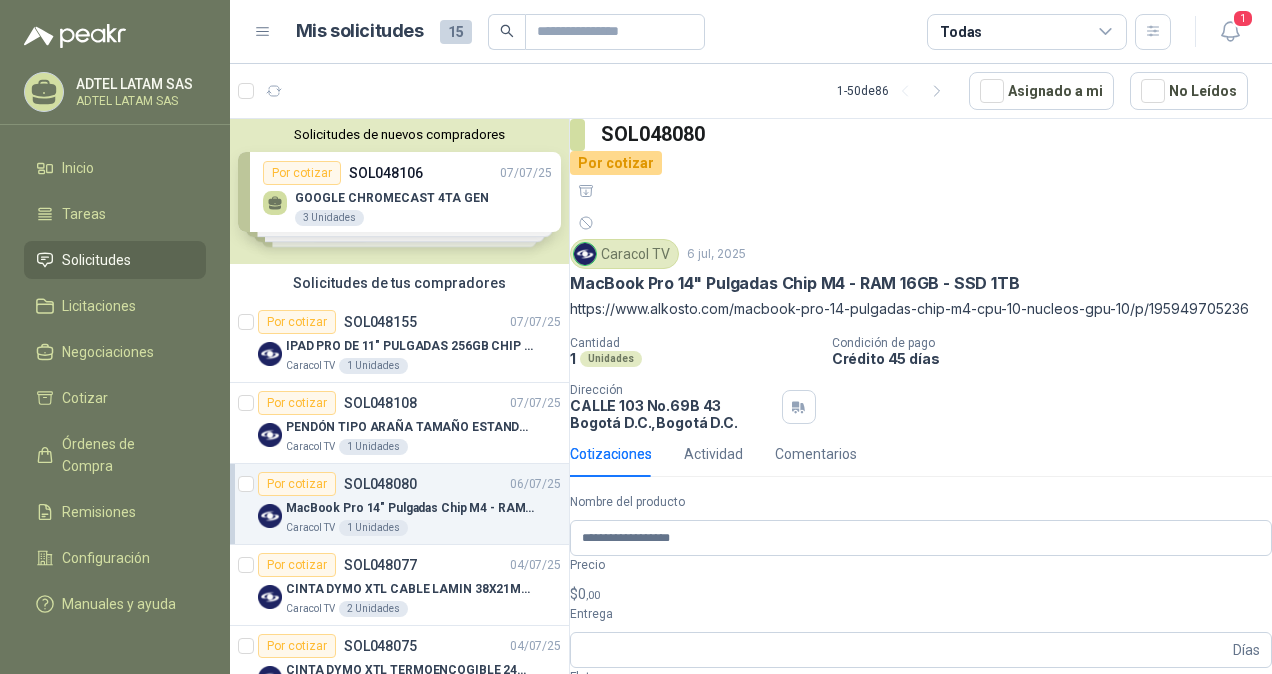 click on "$  0 ,00" at bounding box center (921, 594) 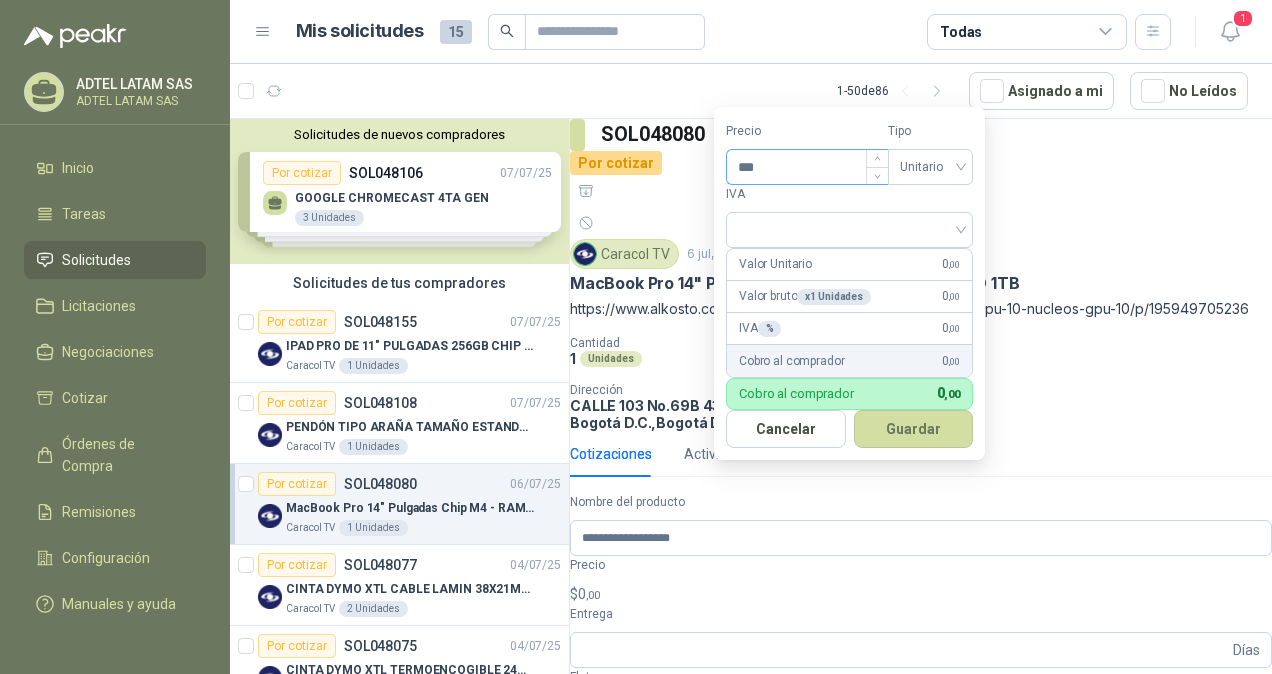 drag, startPoint x: 779, startPoint y: 162, endPoint x: 738, endPoint y: 148, distance: 43.32436 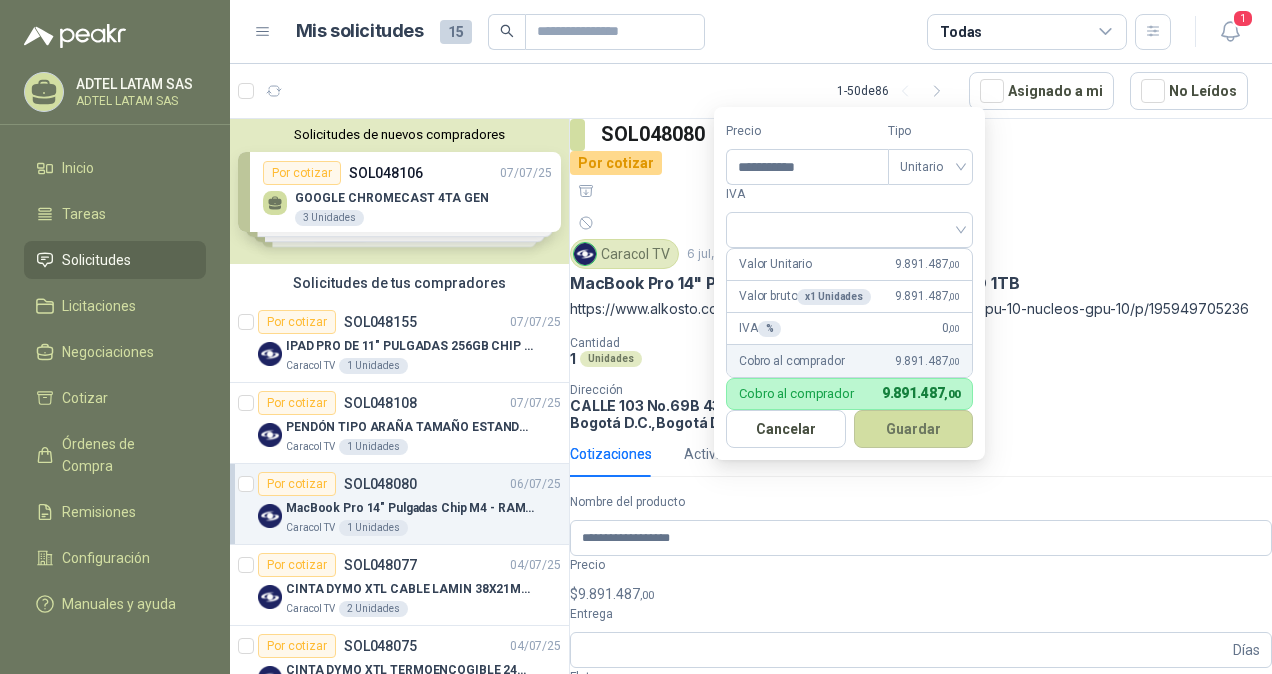 type on "**********" 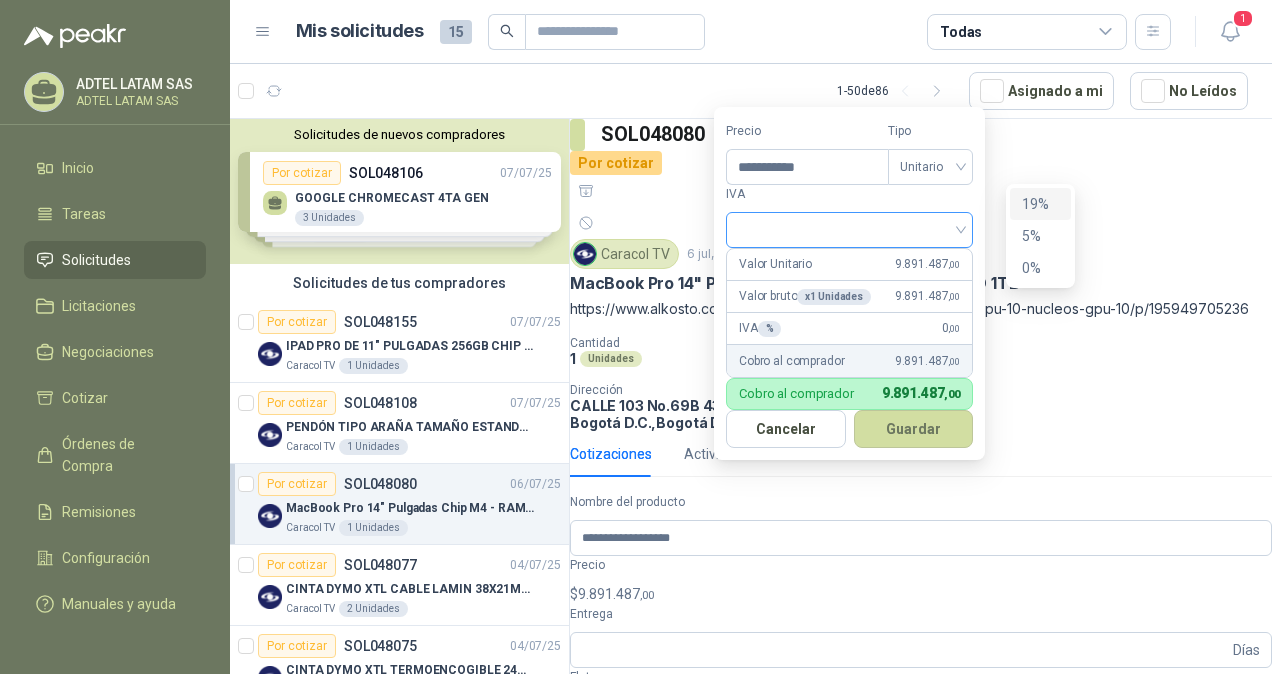 click at bounding box center (849, 230) 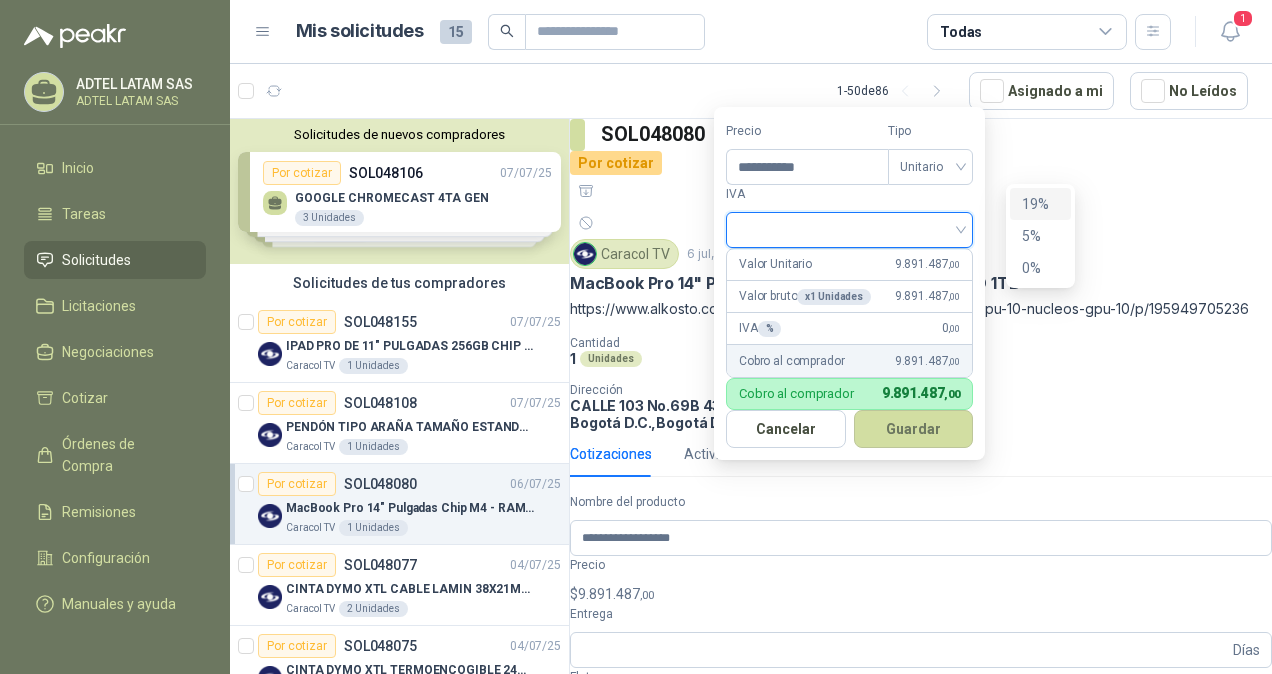 click on "19%" at bounding box center [1040, 204] 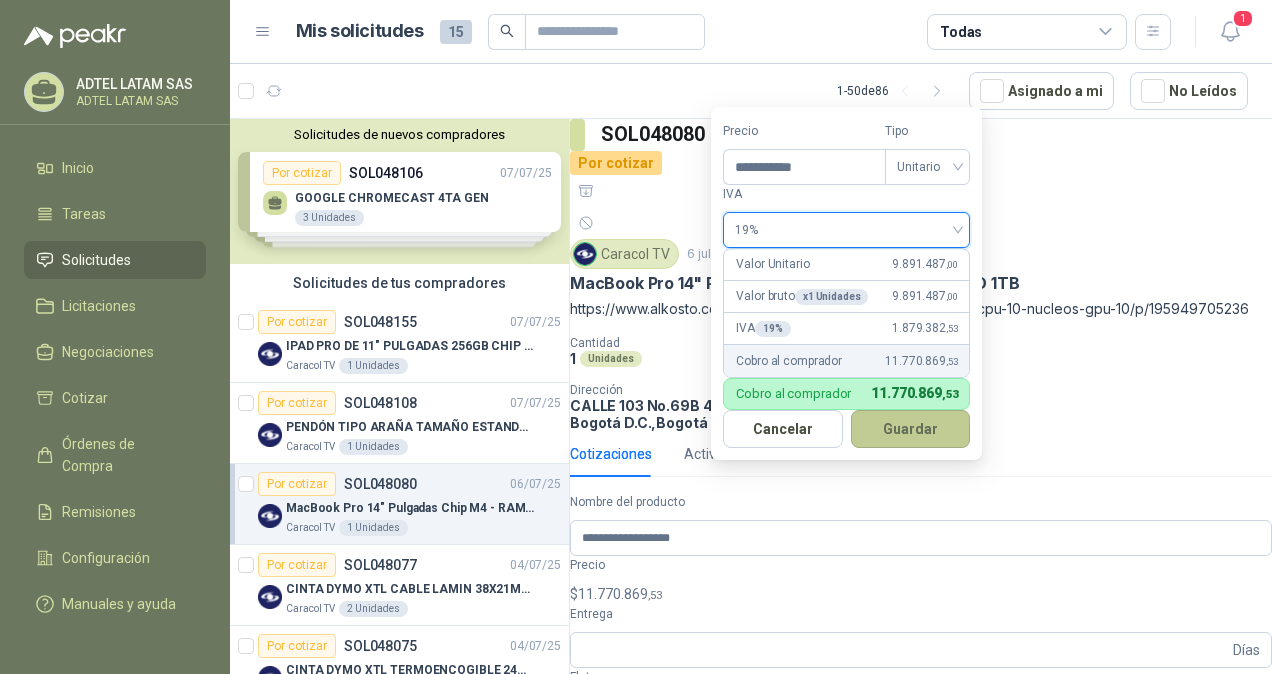 click on "Guardar" at bounding box center (911, 429) 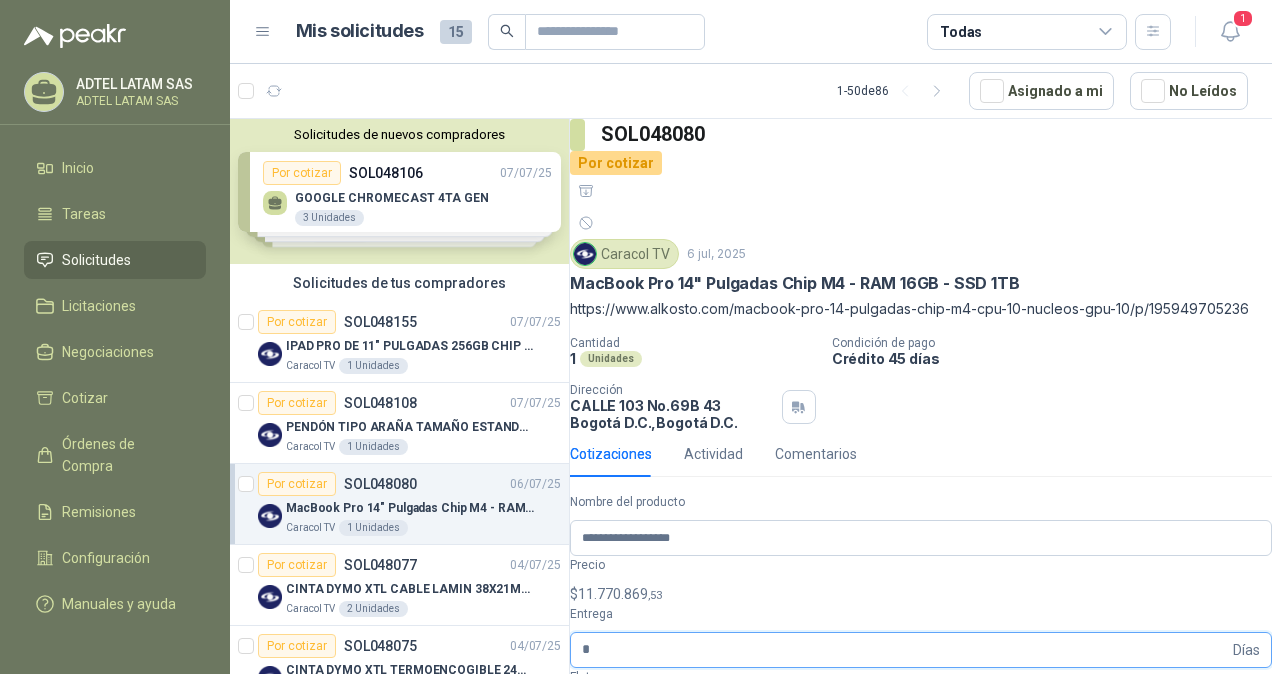 type on "*" 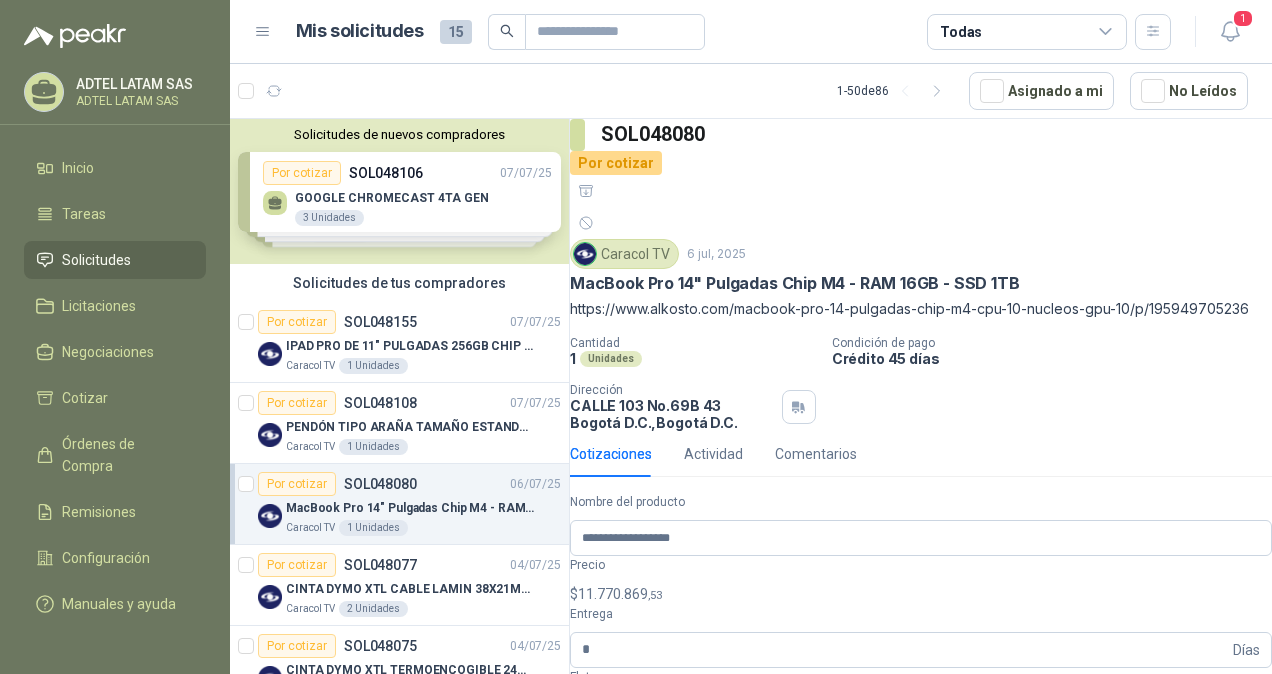 click on ",00" at bounding box center [596, 707] 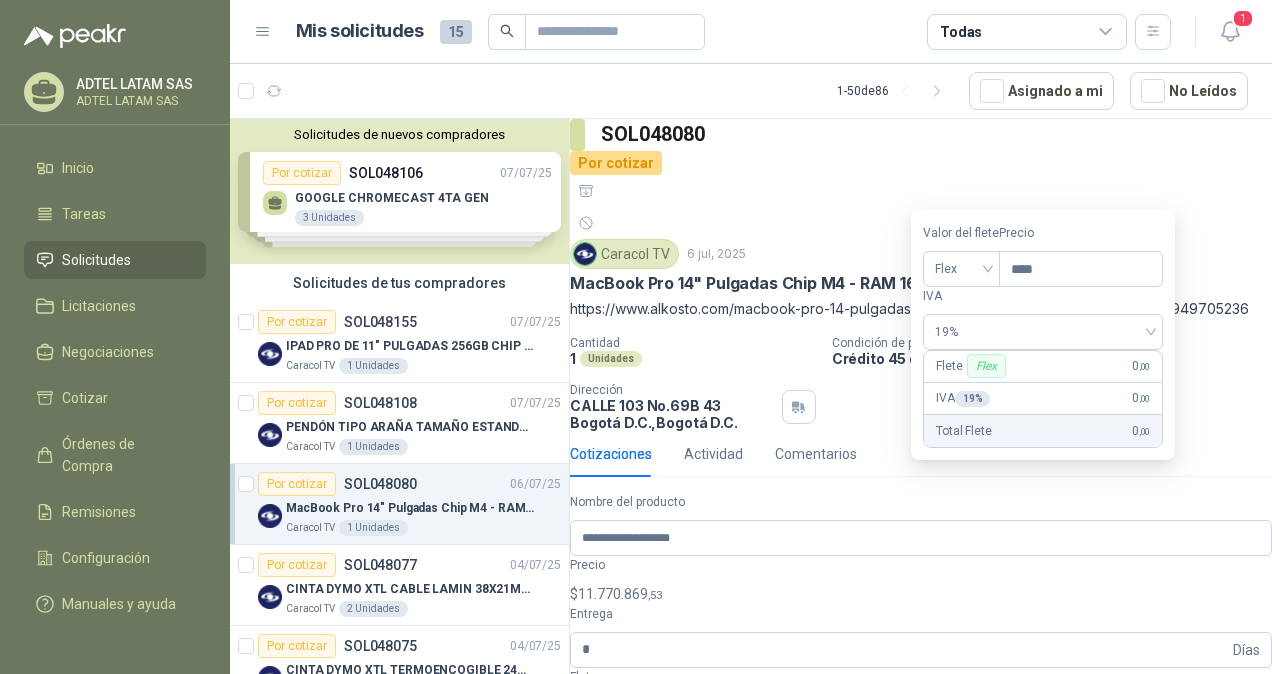 type on "****" 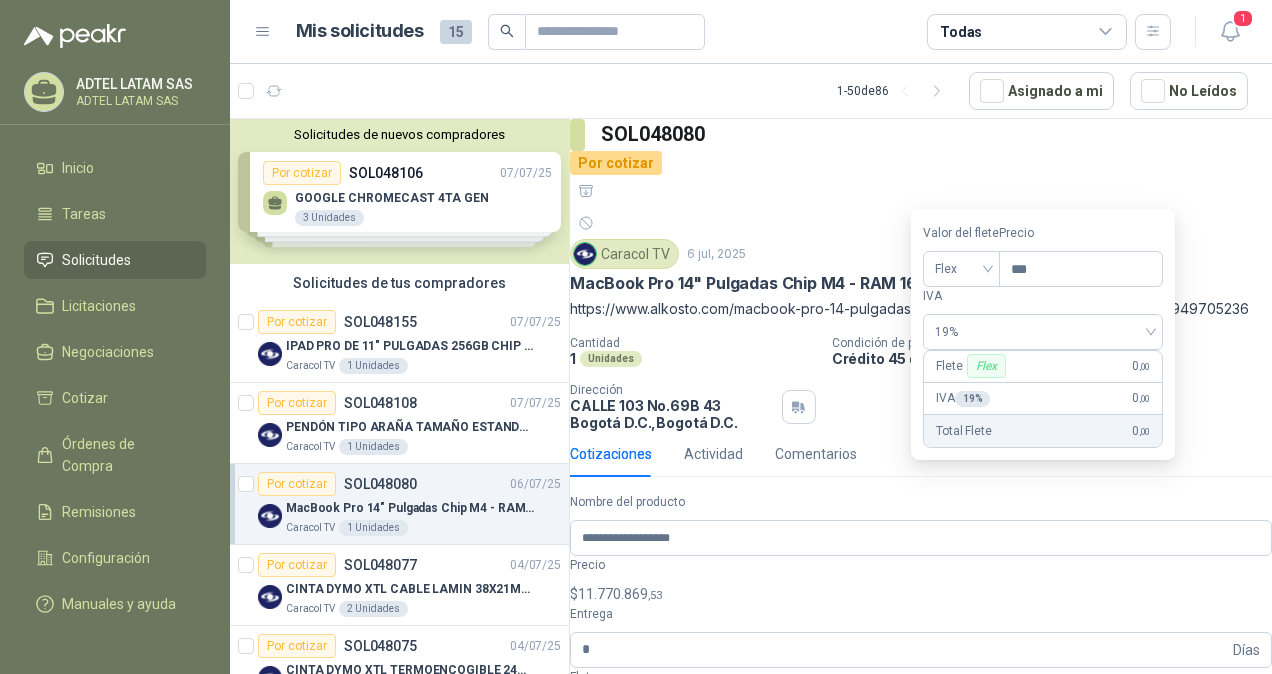click on "**********" at bounding box center (921, 715) 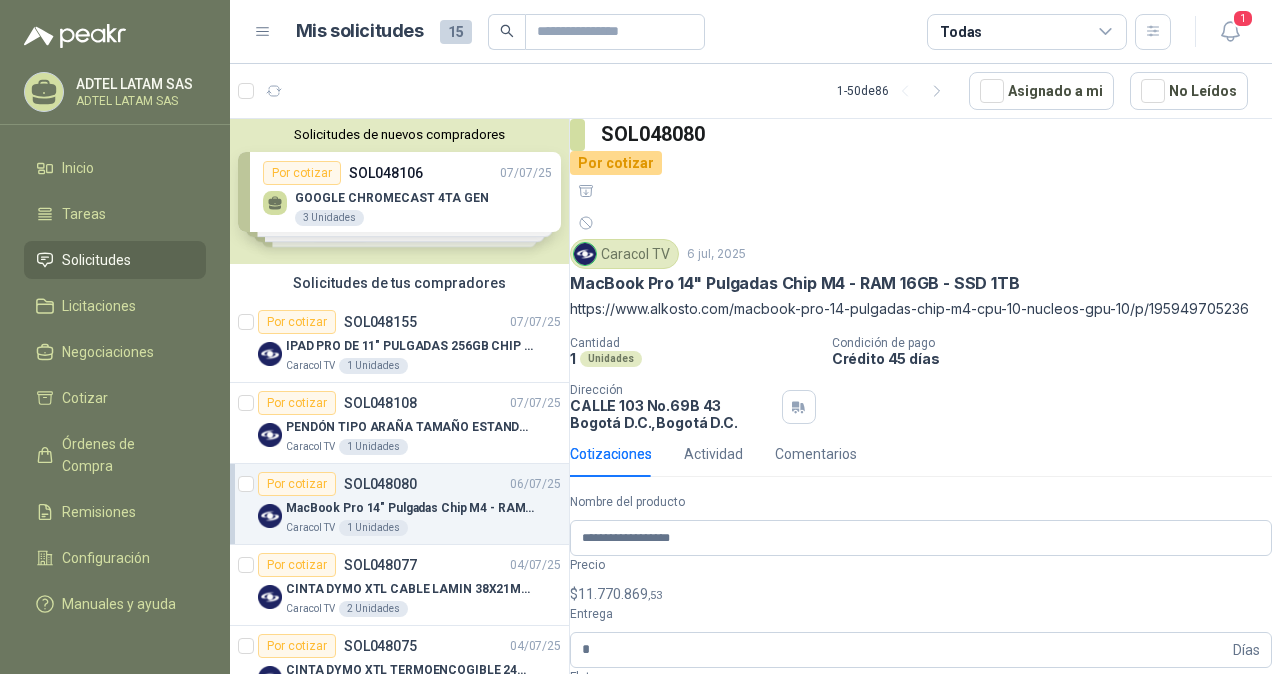 click on "**********" at bounding box center [912, 760] 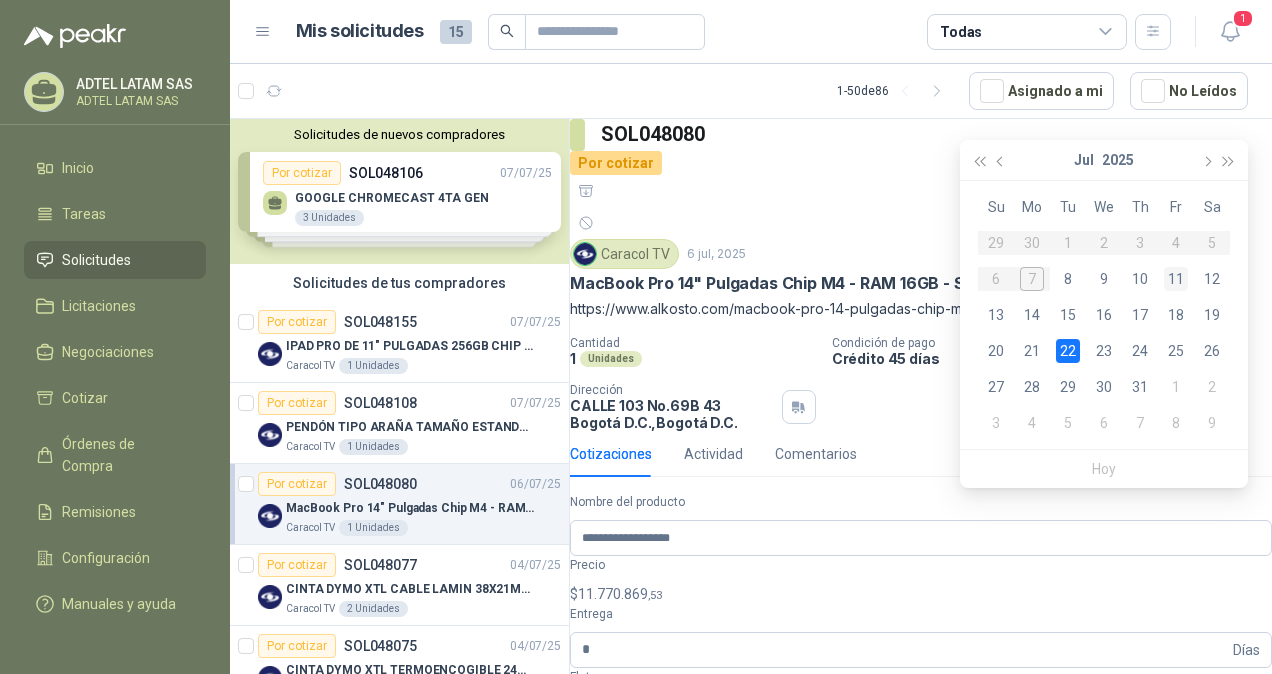 click on "11" at bounding box center (1176, 279) 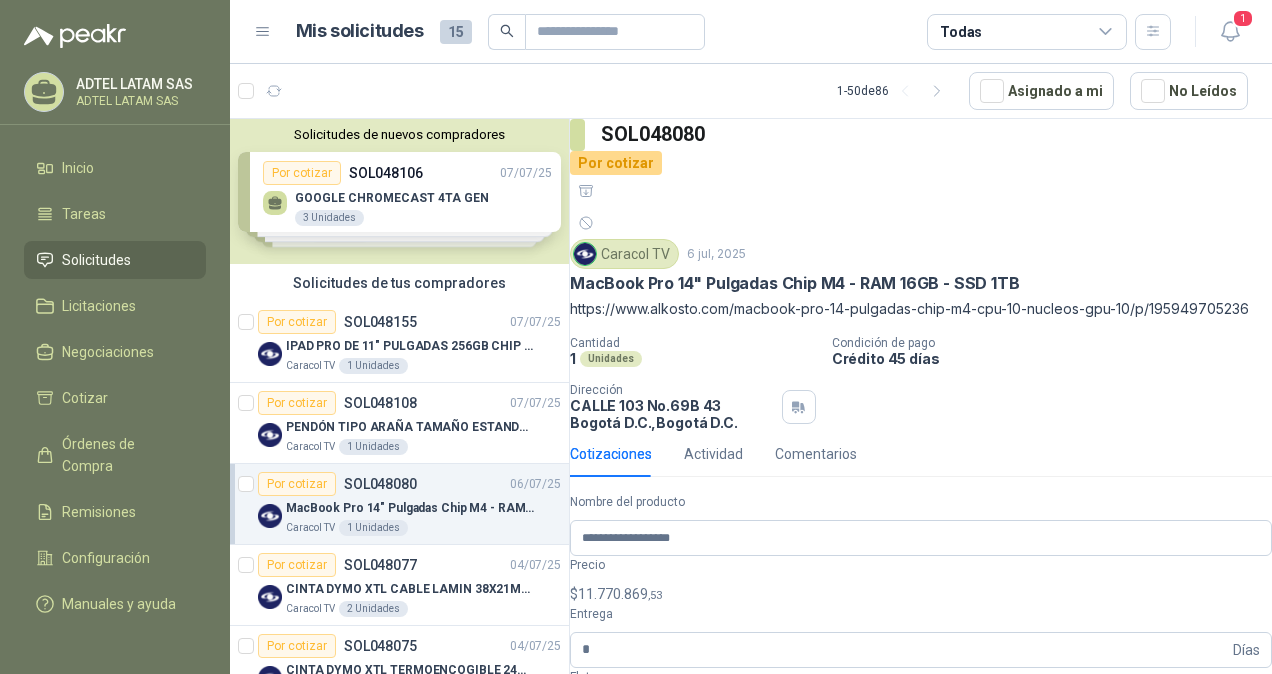 click at bounding box center [921, 790] 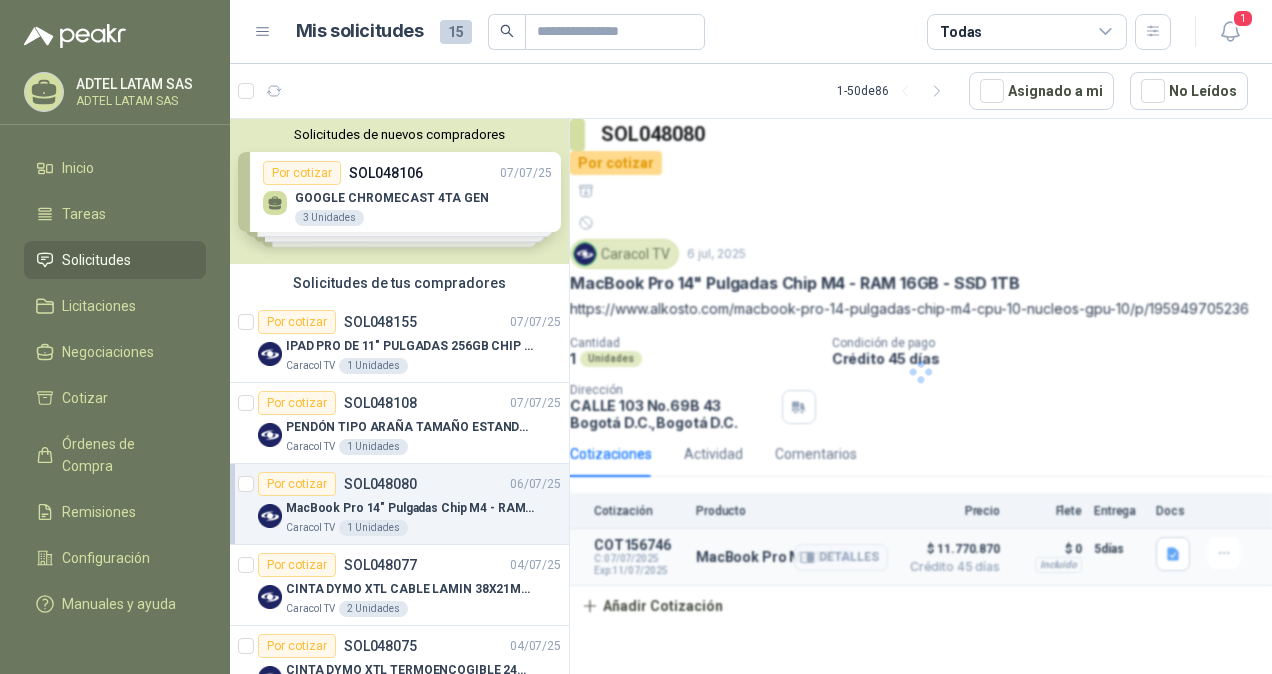 scroll, scrollTop: 0, scrollLeft: 0, axis: both 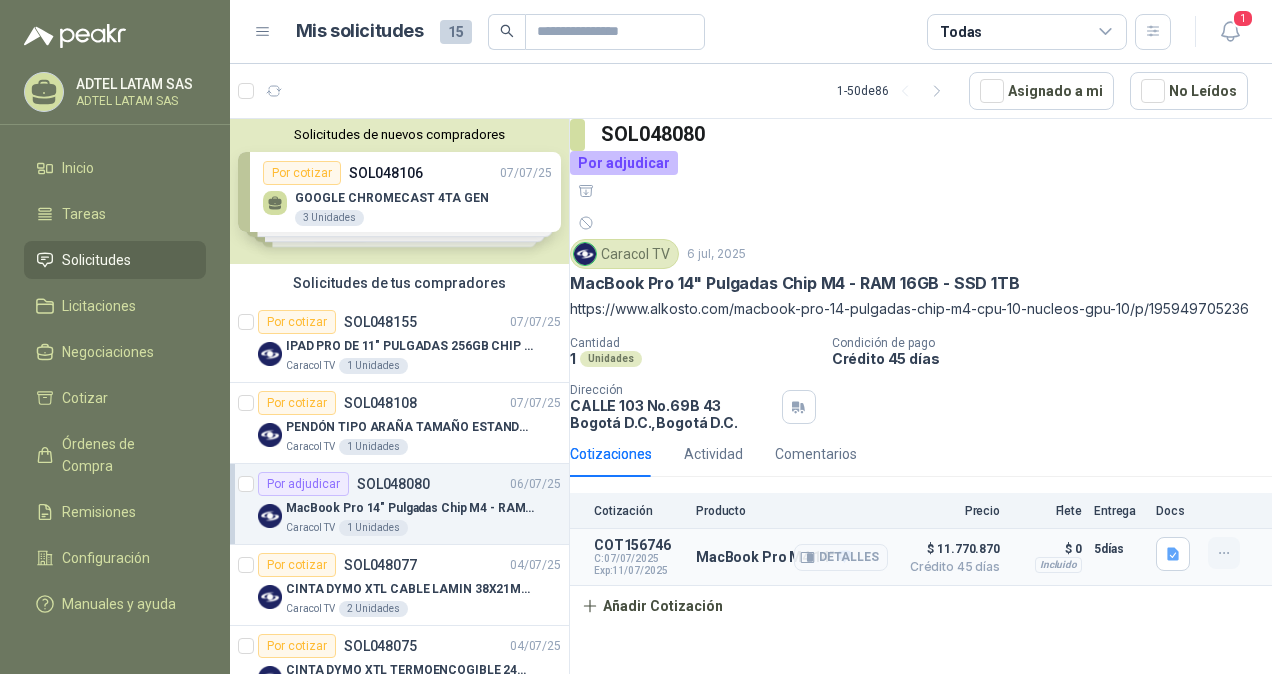 click at bounding box center (1224, 553) 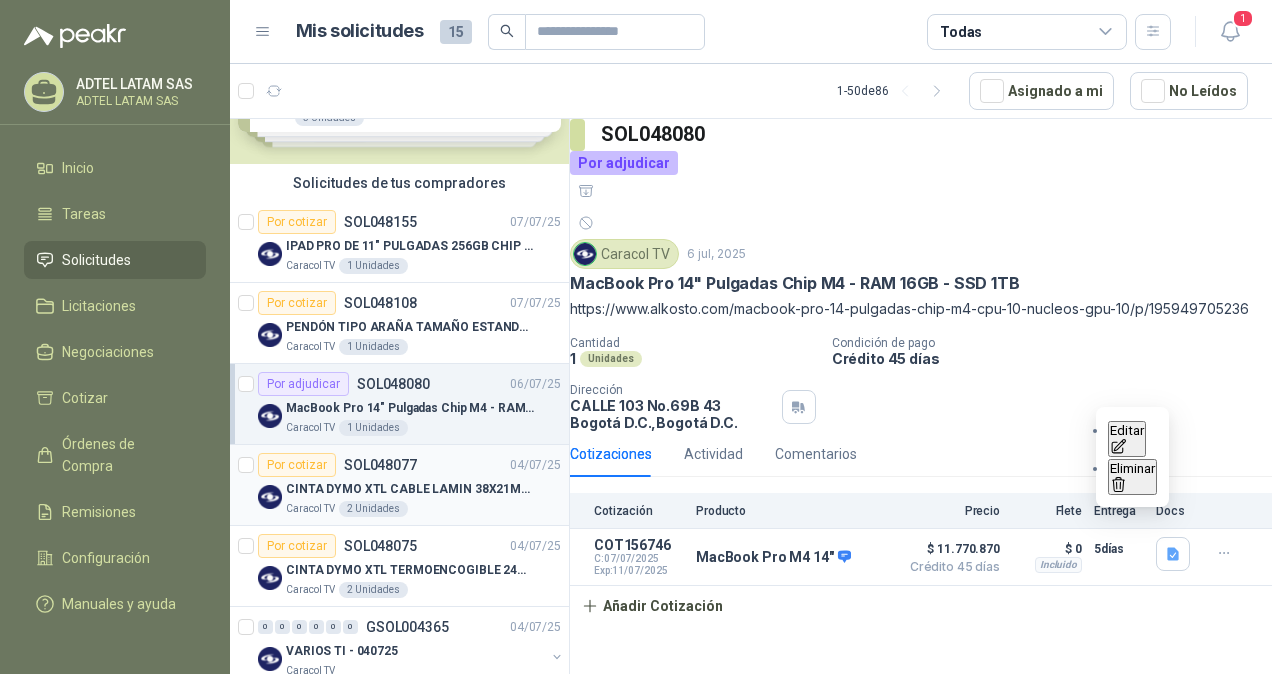 scroll, scrollTop: 0, scrollLeft: 0, axis: both 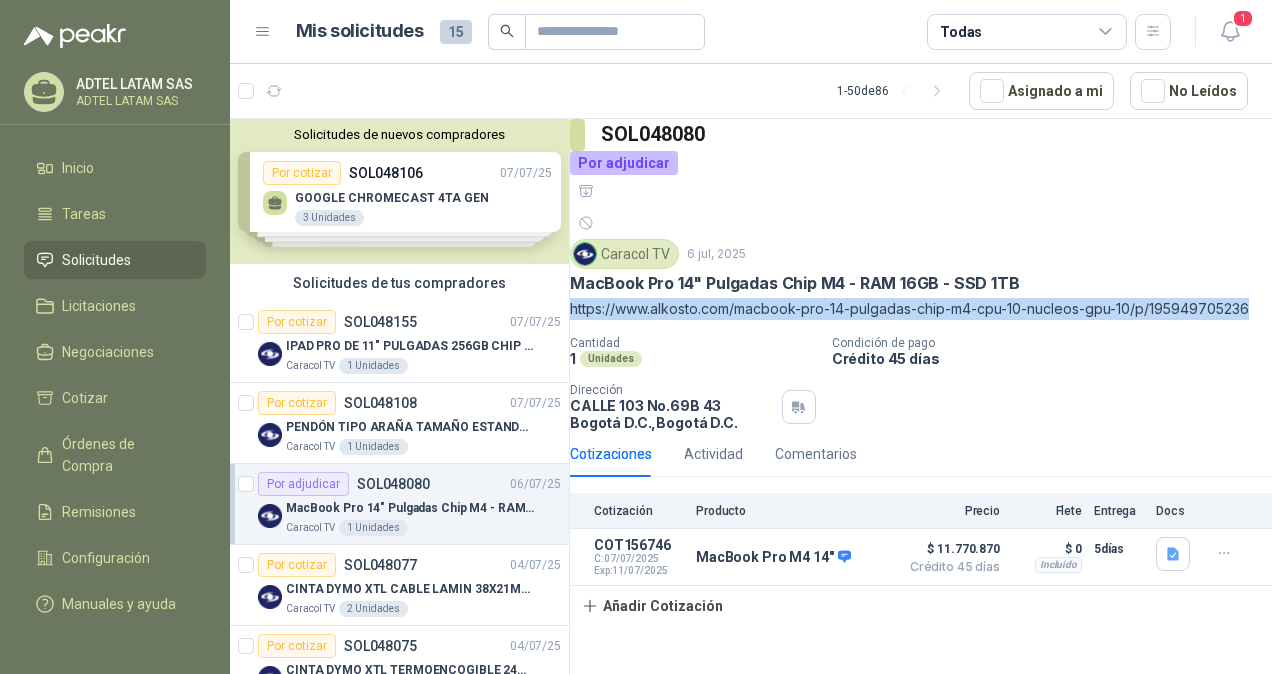 drag, startPoint x: 736, startPoint y: 274, endPoint x: 590, endPoint y: 259, distance: 146.76852 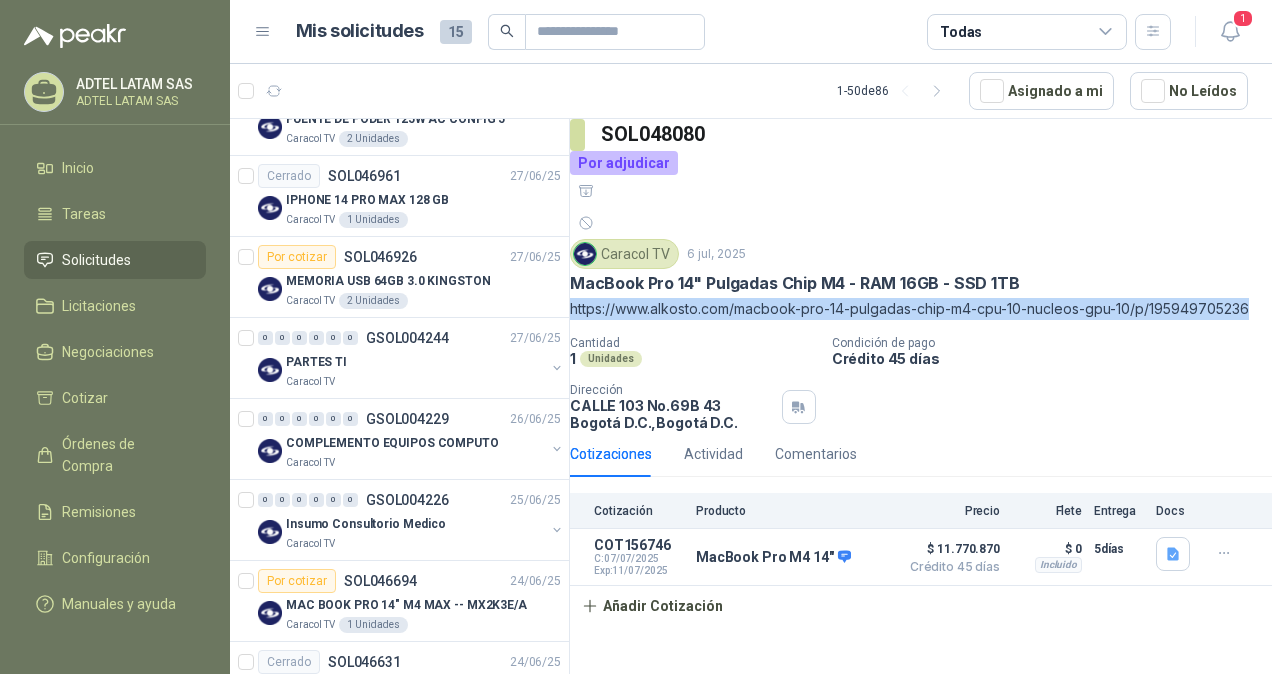 scroll, scrollTop: 1000, scrollLeft: 0, axis: vertical 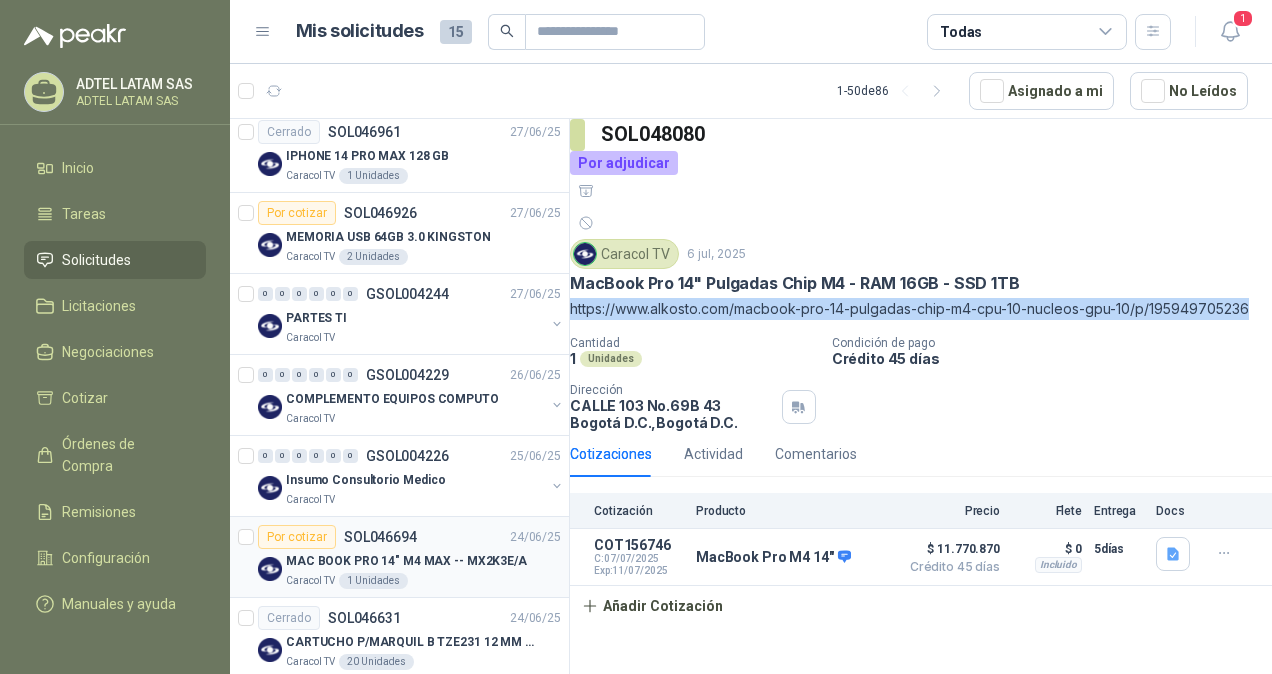 click on "MAC BOOK PRO 14" M4 MAX -- MX2K3E/A" at bounding box center [406, 561] 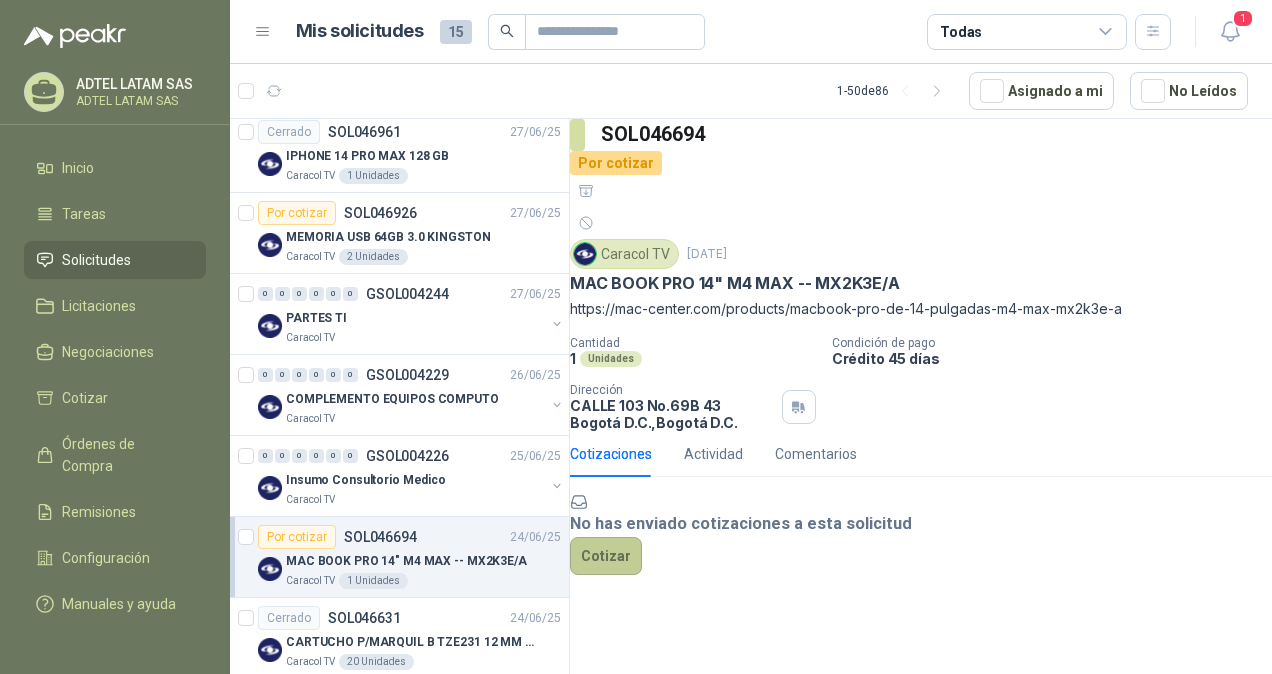 click on "Cotizar" at bounding box center [606, 556] 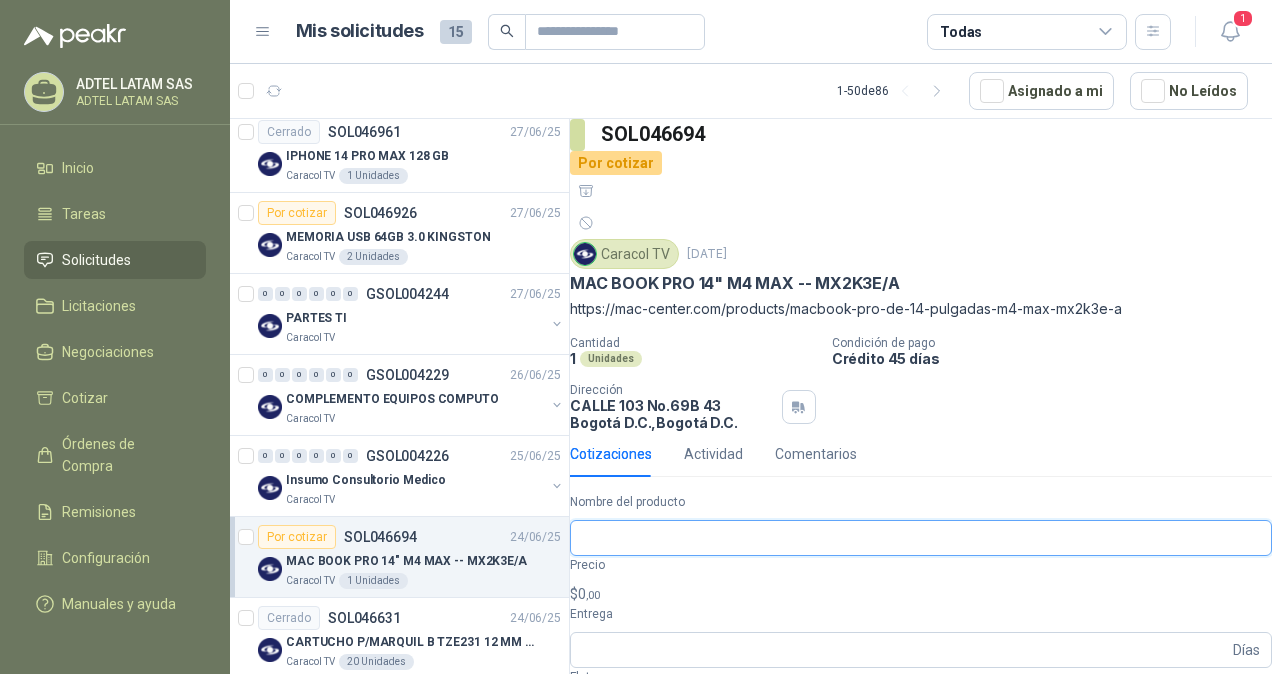 click on "Nombre del producto" at bounding box center [921, 538] 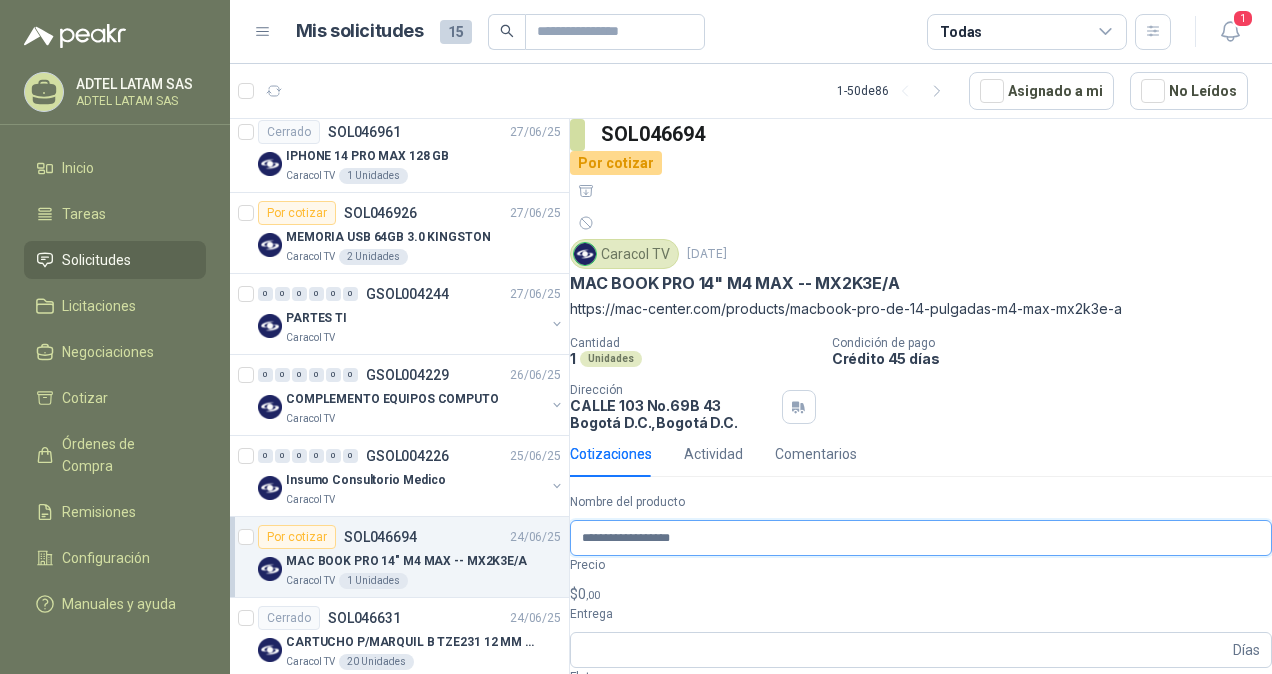 type on "**********" 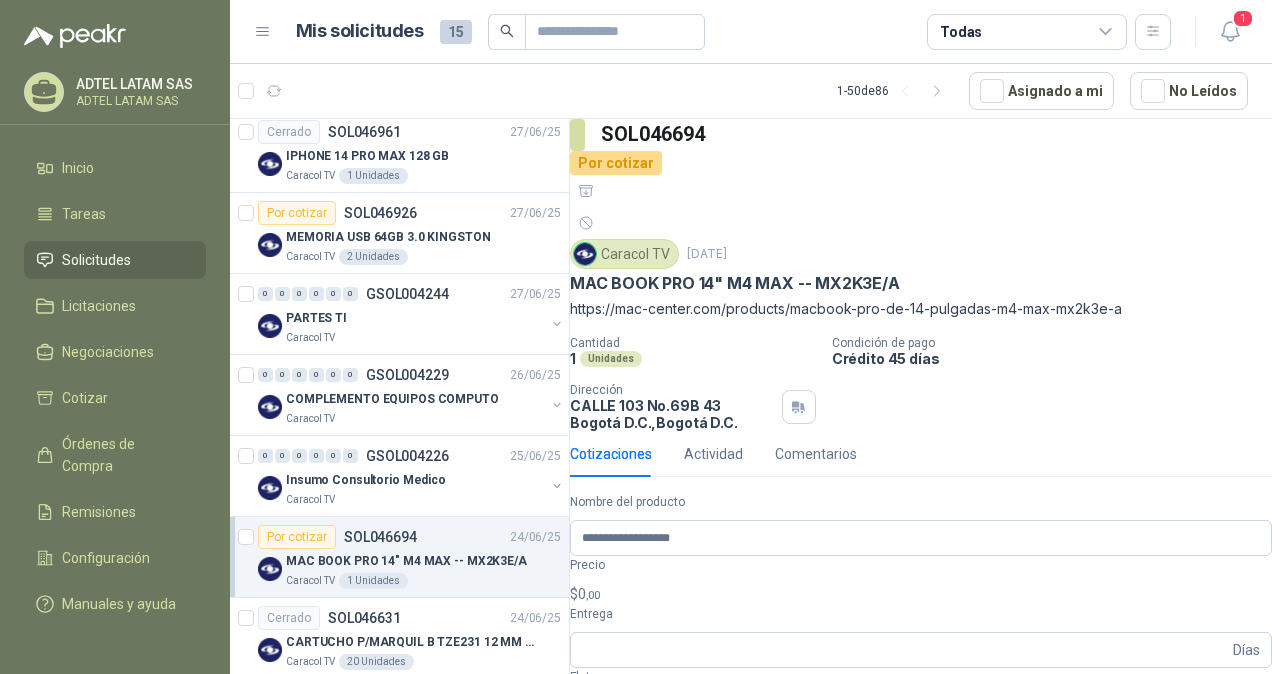 click on "$  0 ,00" at bounding box center (921, 594) 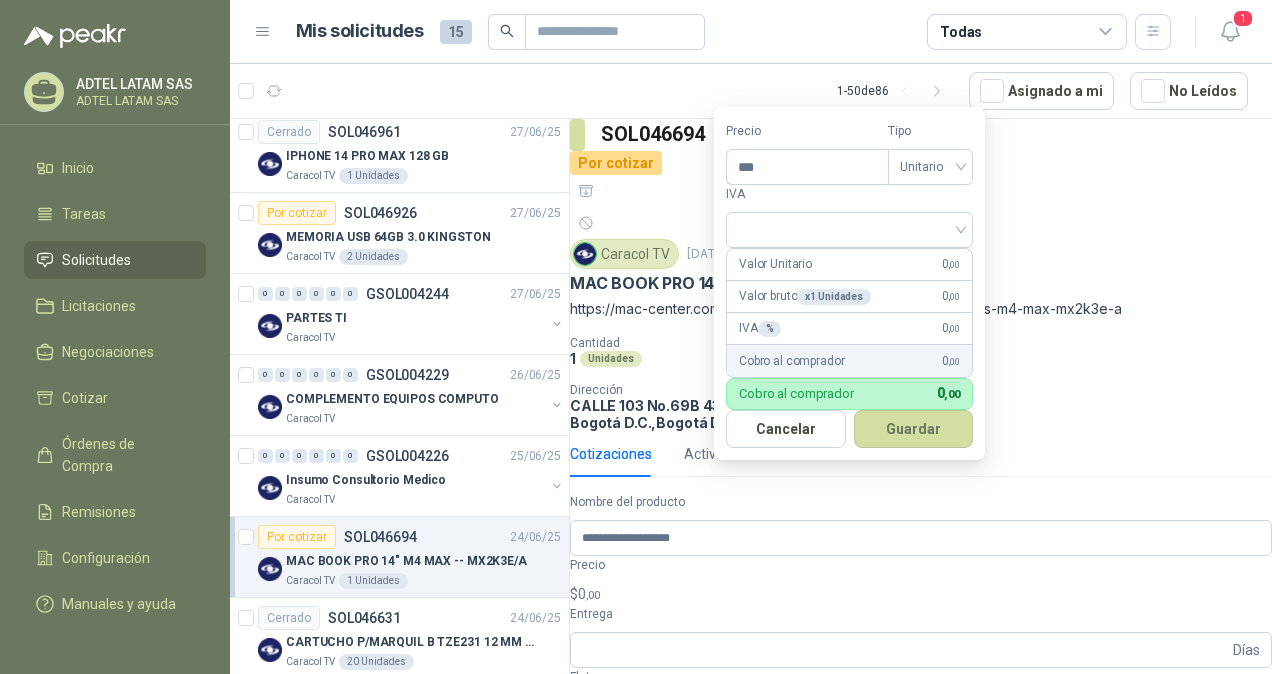 drag, startPoint x: 774, startPoint y: 162, endPoint x: 705, endPoint y: 174, distance: 70.035706 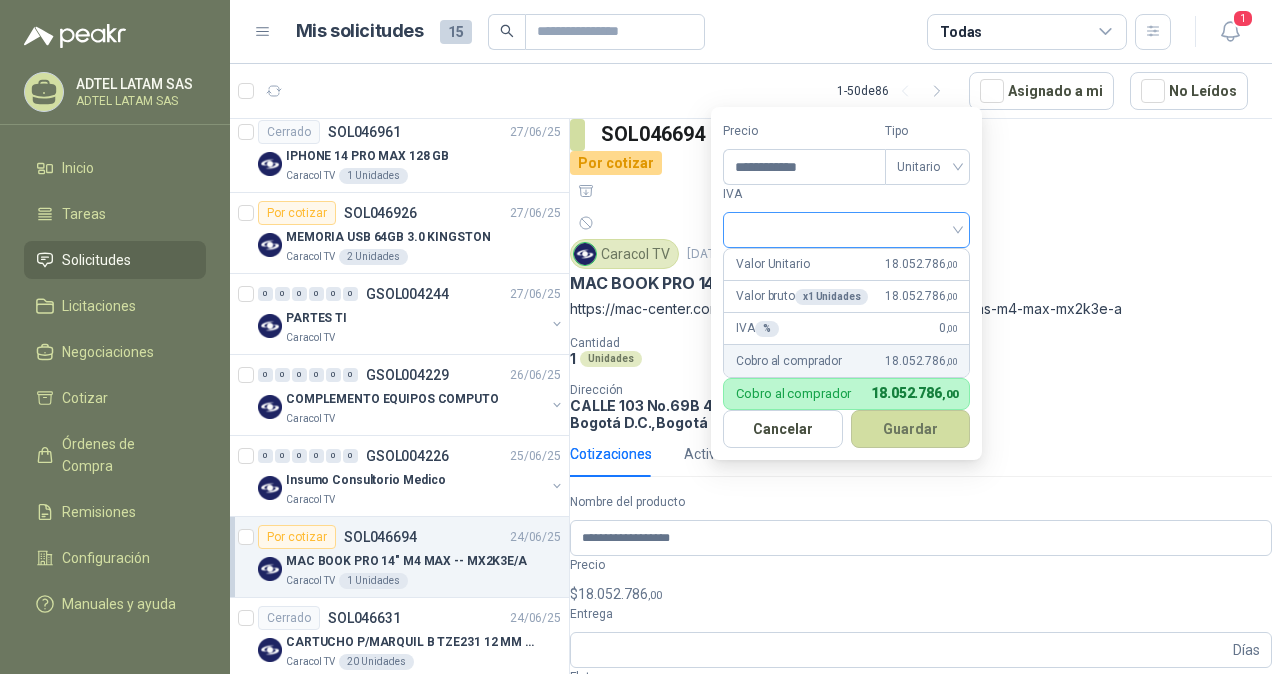 type on "**********" 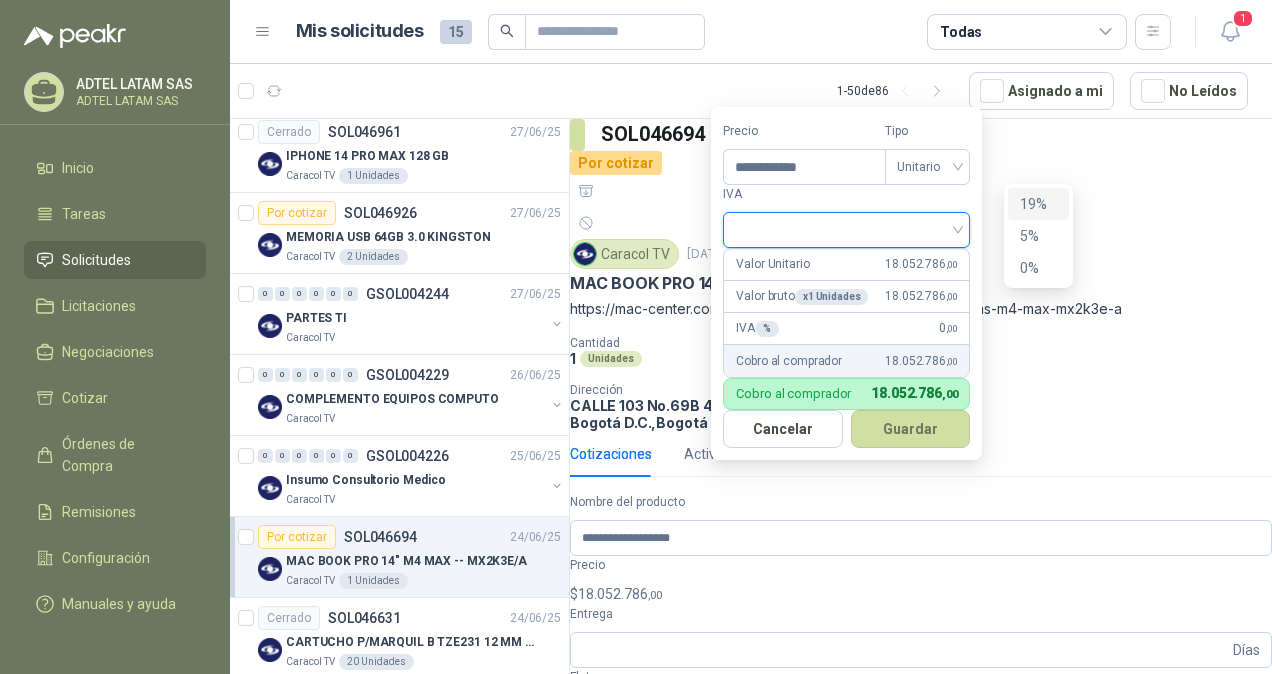 click on "19%" at bounding box center [1038, 204] 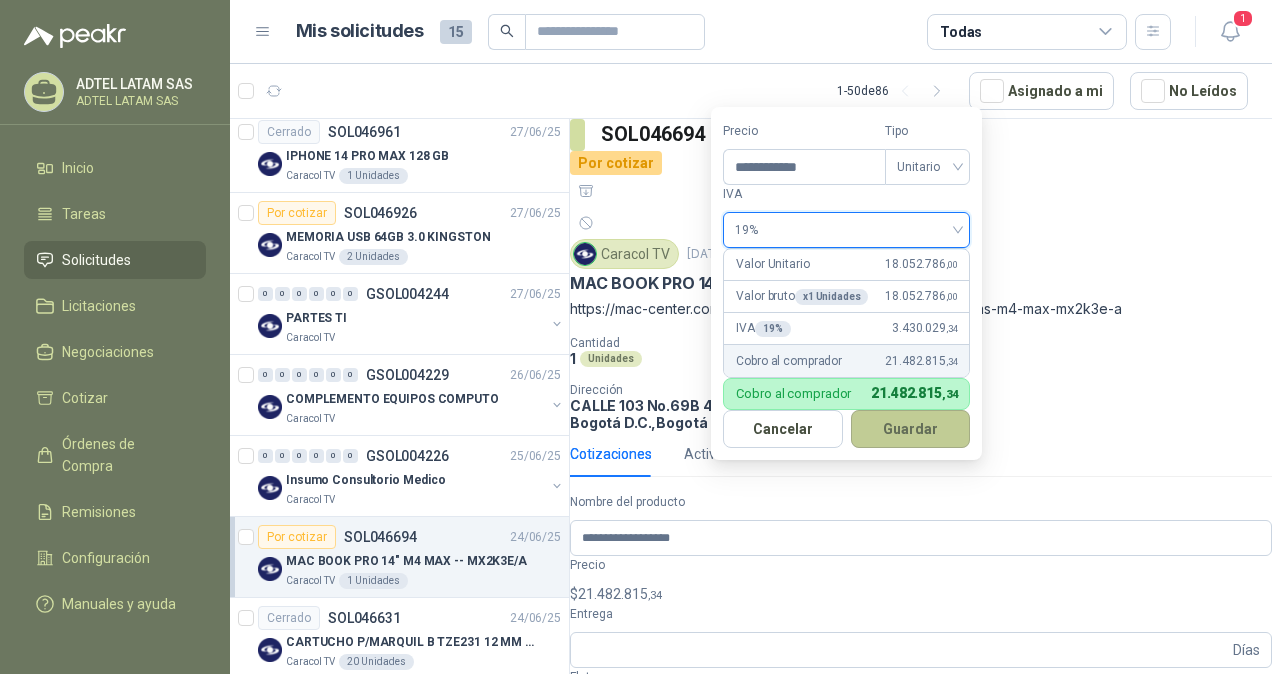 click on "Guardar" at bounding box center (911, 429) 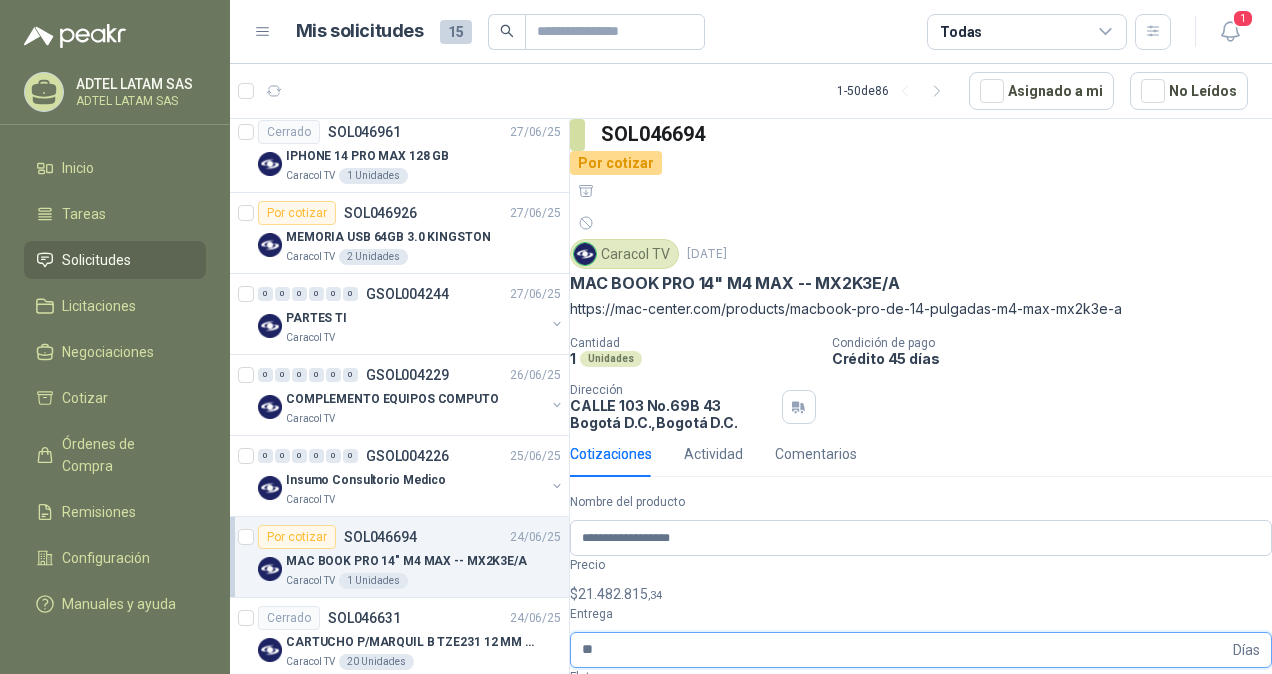 type on "**" 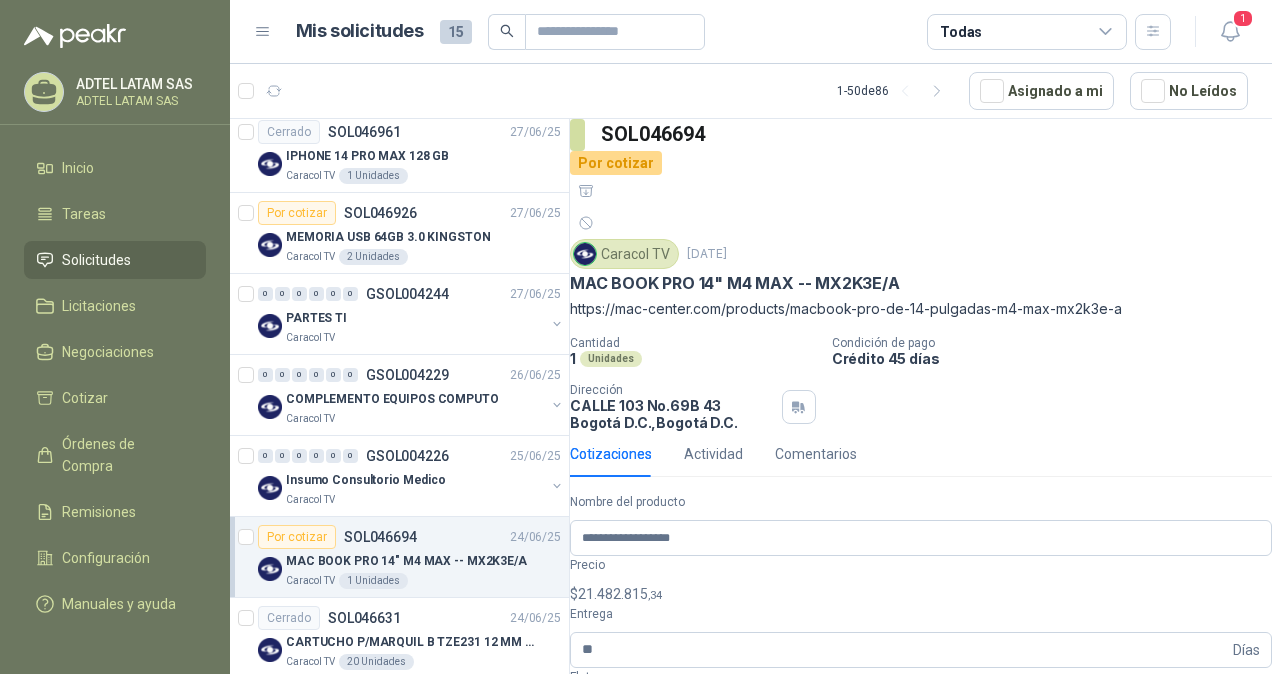 click on "**********" at bounding box center (912, 760) 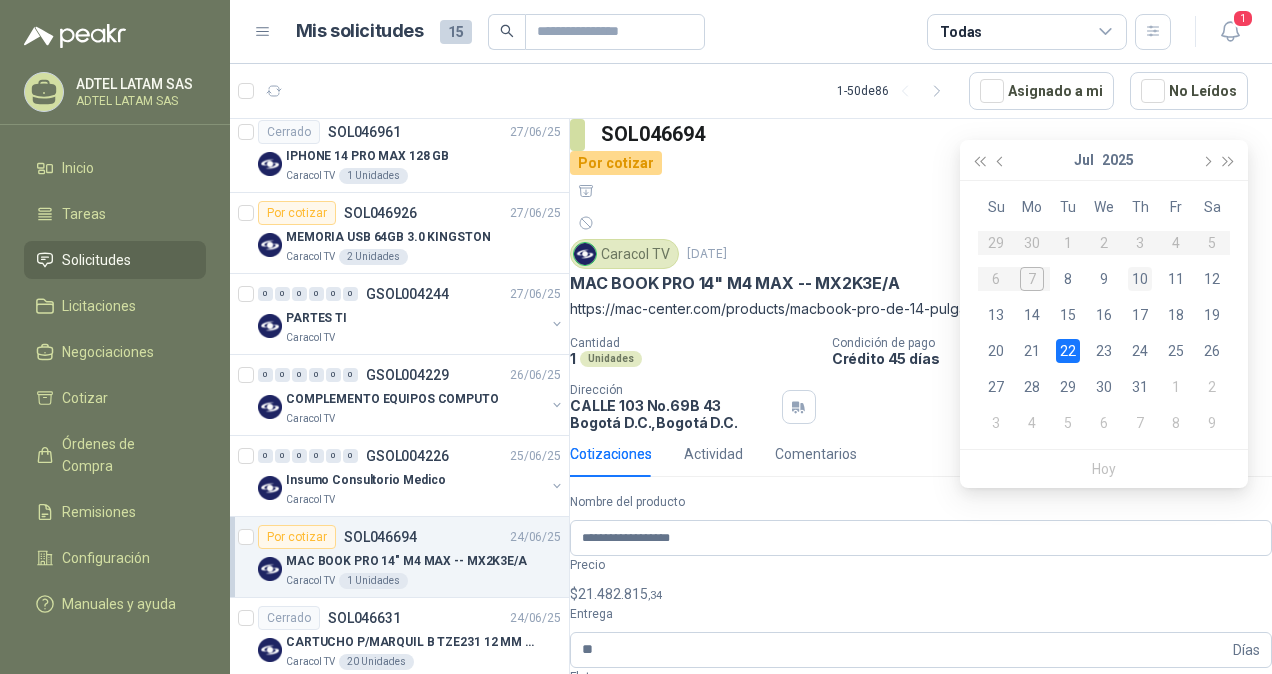 drag, startPoint x: 1172, startPoint y: 274, endPoint x: 1135, endPoint y: 284, distance: 38.327538 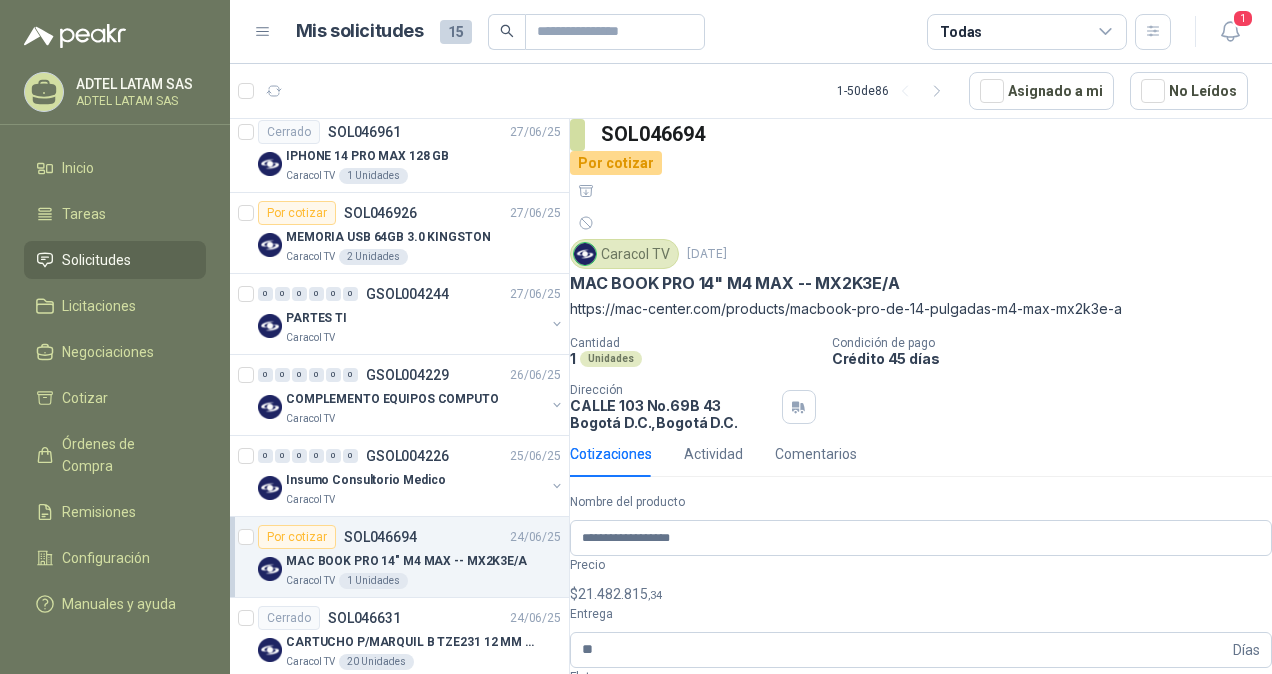 click at bounding box center [921, 790] 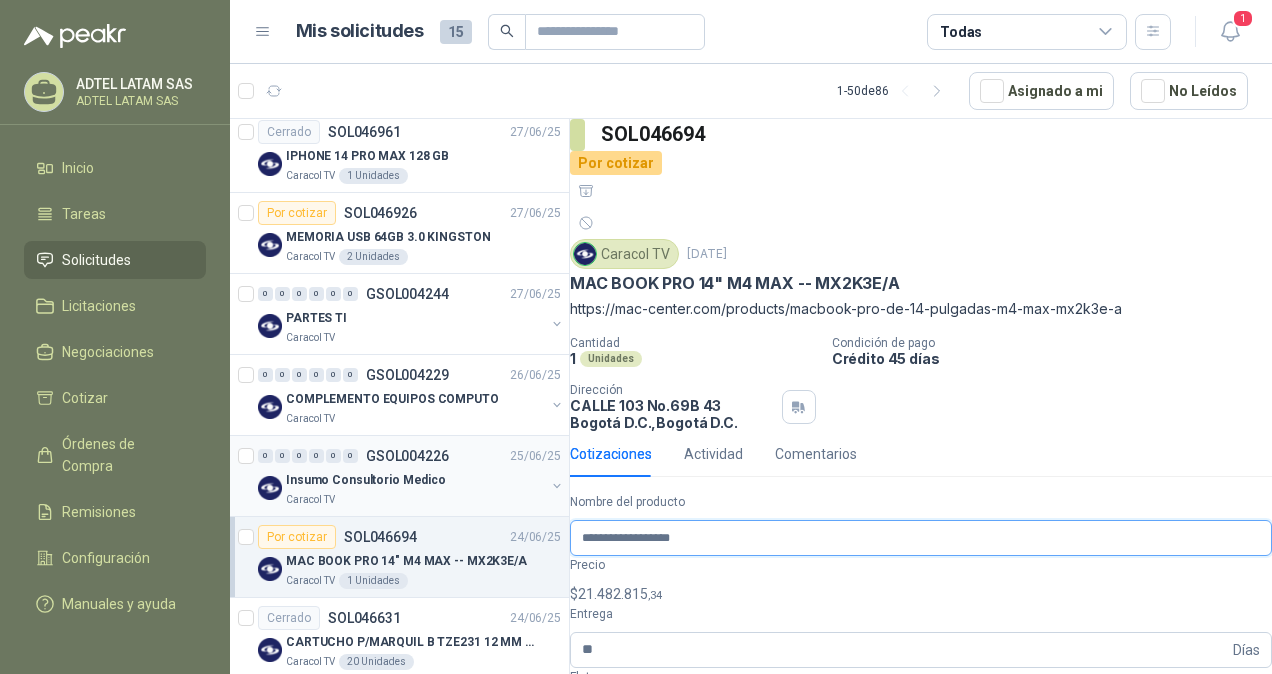 drag, startPoint x: 724, startPoint y: 456, endPoint x: 532, endPoint y: 466, distance: 192.26024 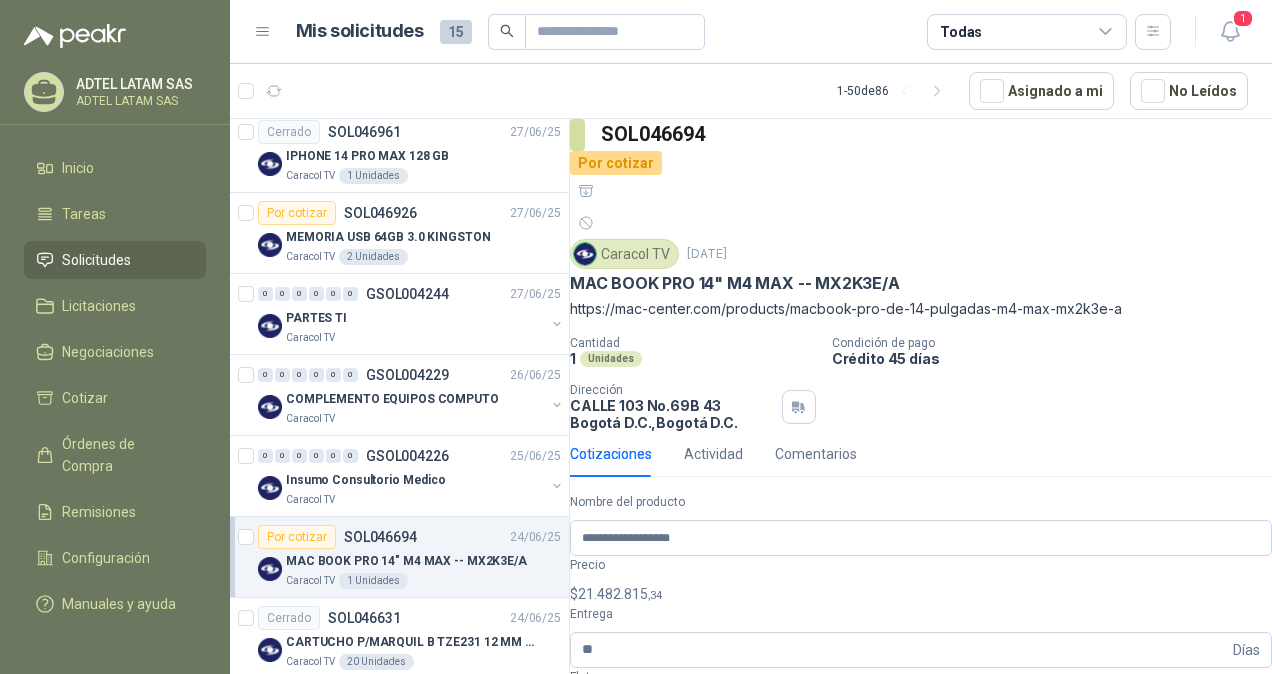 click at bounding box center [921, 790] 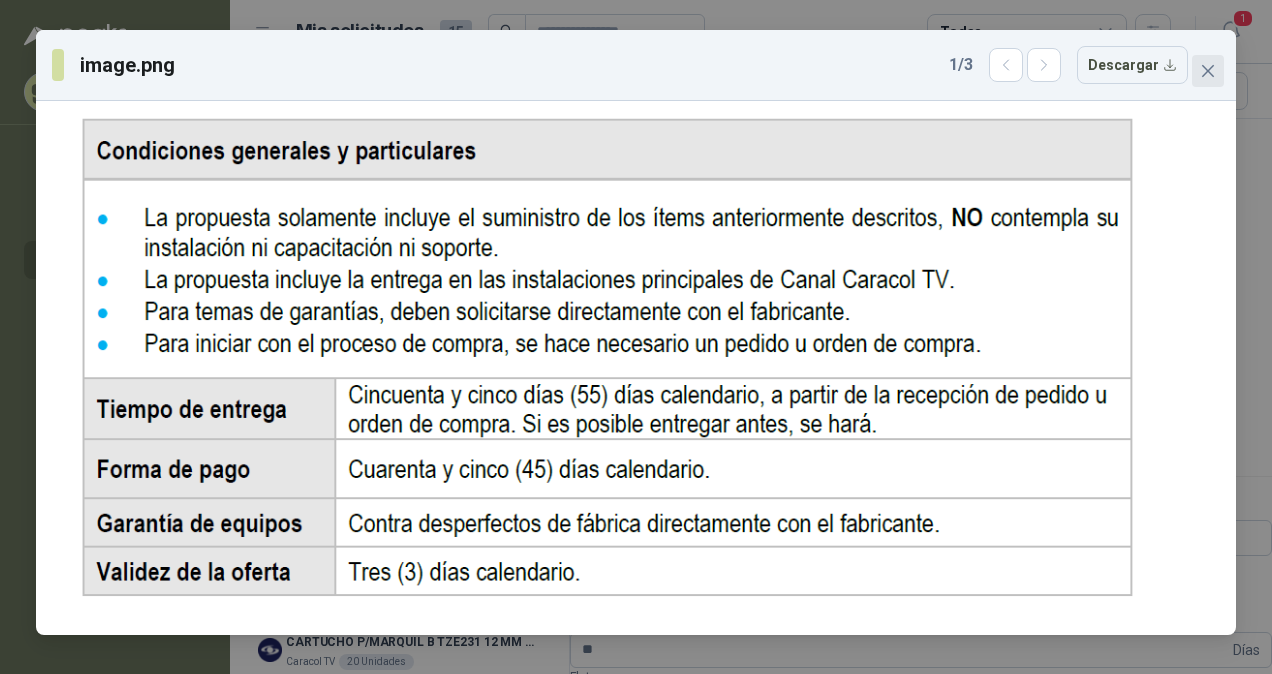 click at bounding box center (1208, 71) 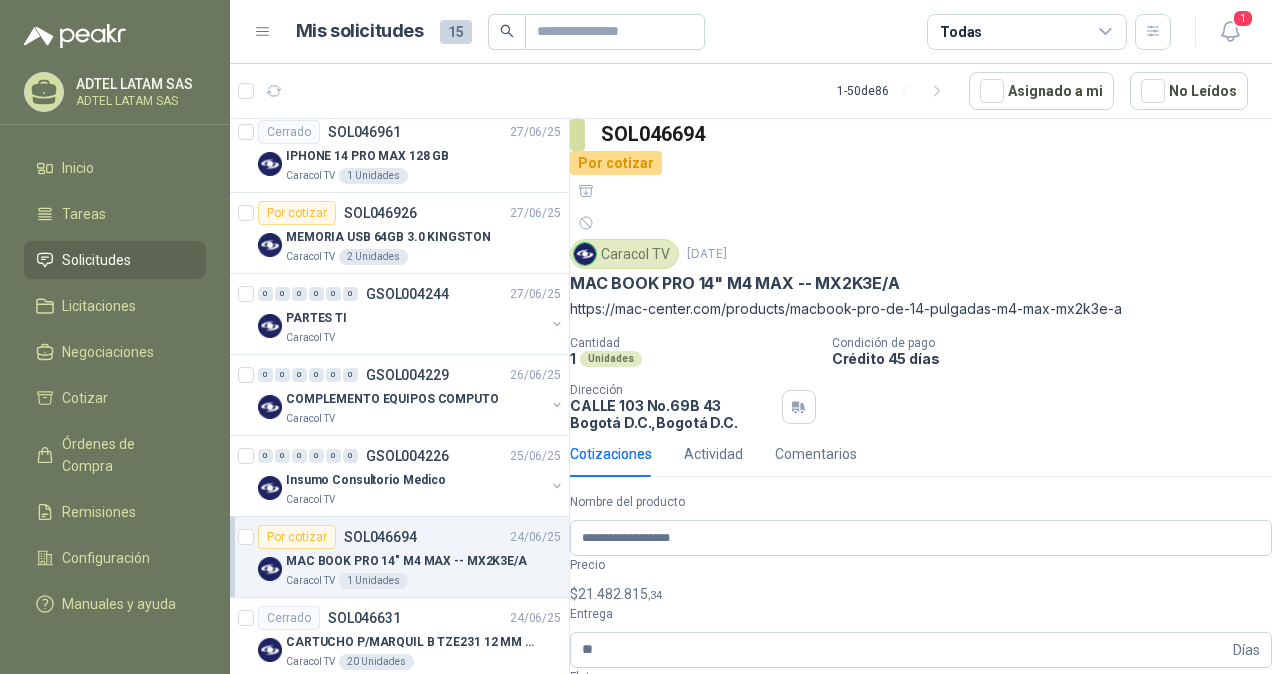 click at bounding box center [1260, 876] 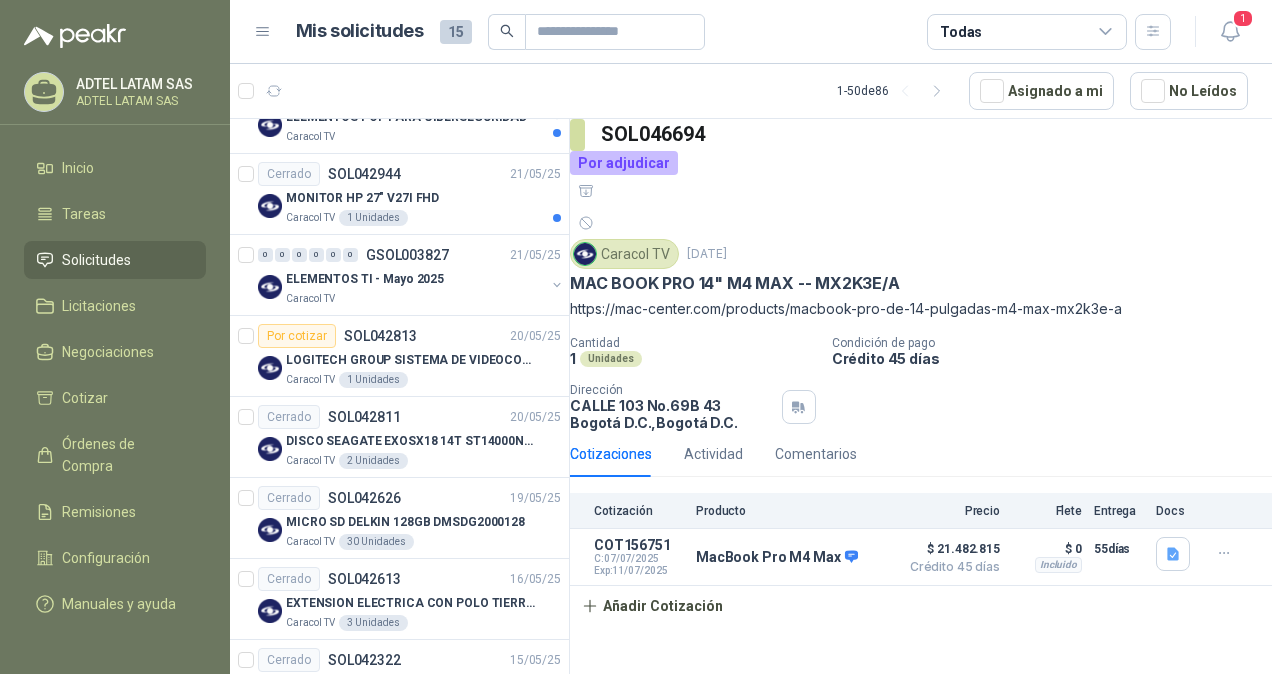 scroll, scrollTop: 3000, scrollLeft: 0, axis: vertical 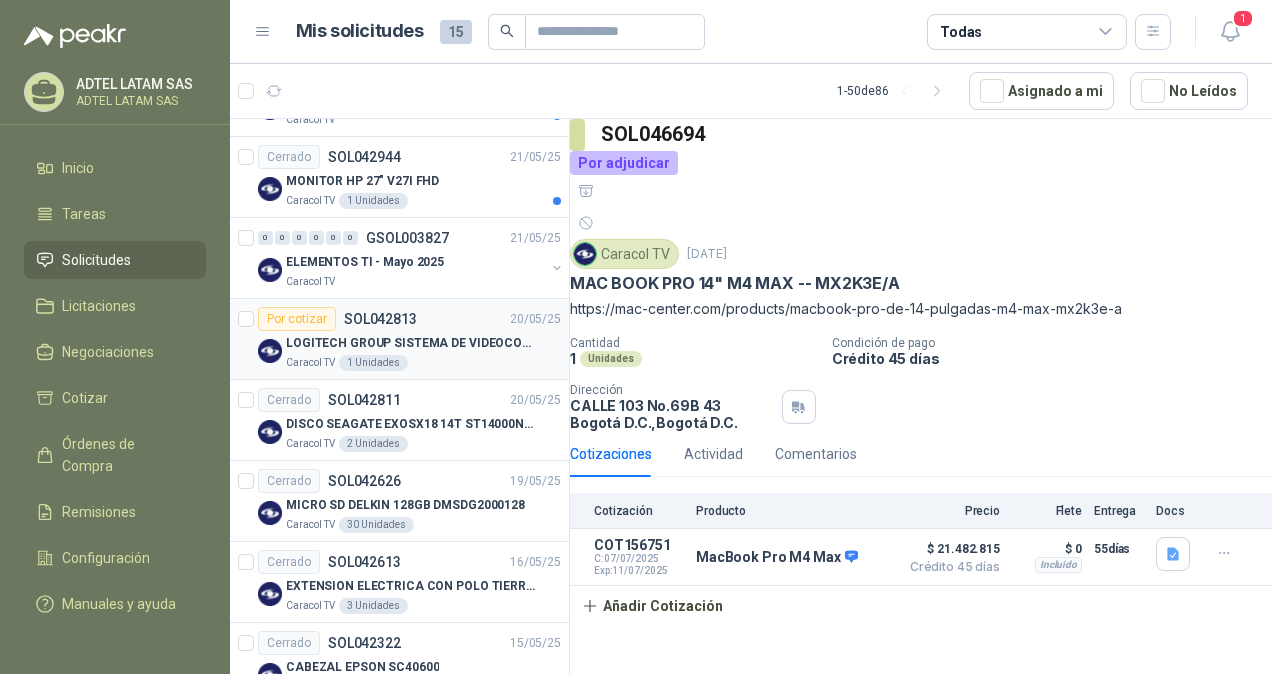 click on "LOGITECH GROUP SISTEMA DE VIDEOCONFERENCIA" at bounding box center (410, 343) 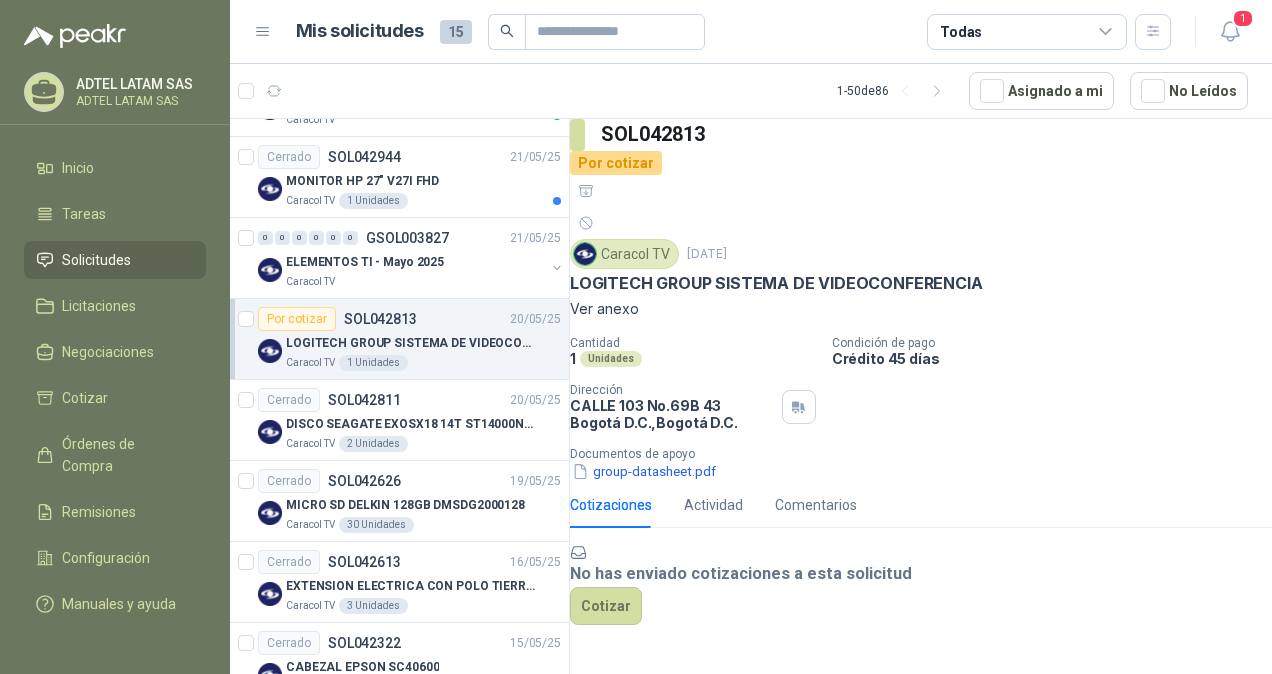 scroll, scrollTop: 70, scrollLeft: 0, axis: vertical 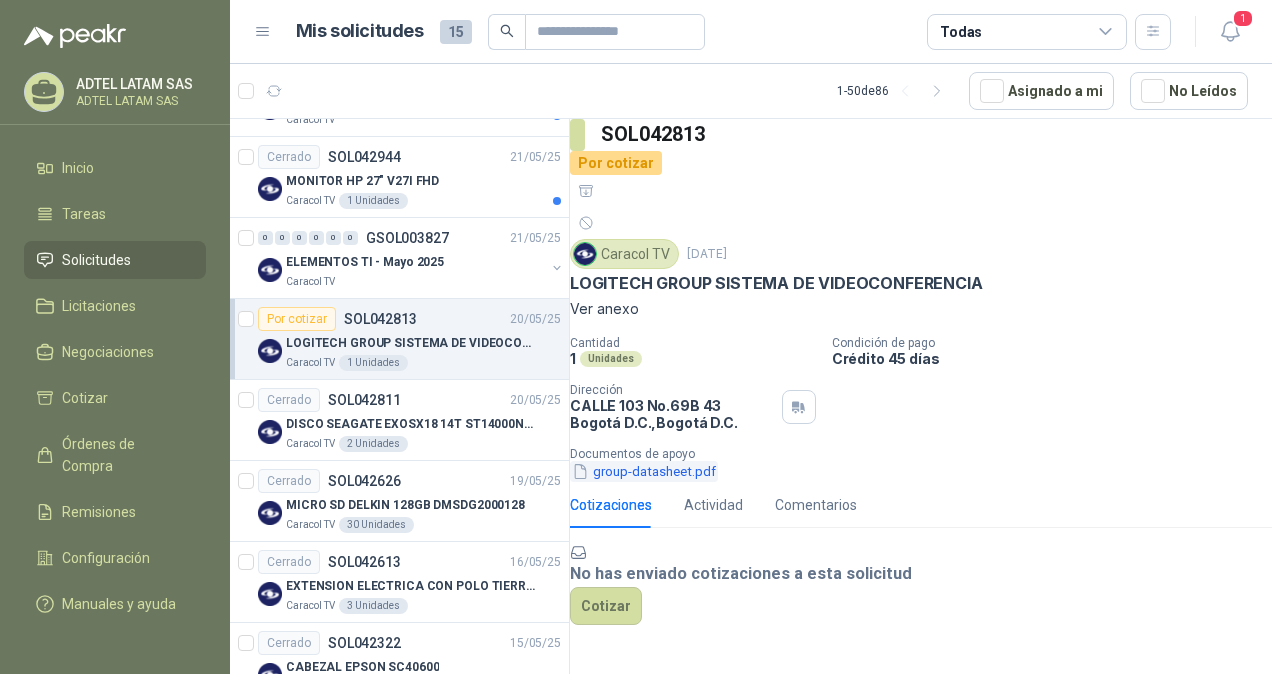 click on "group-datasheet.pdf" at bounding box center (644, 471) 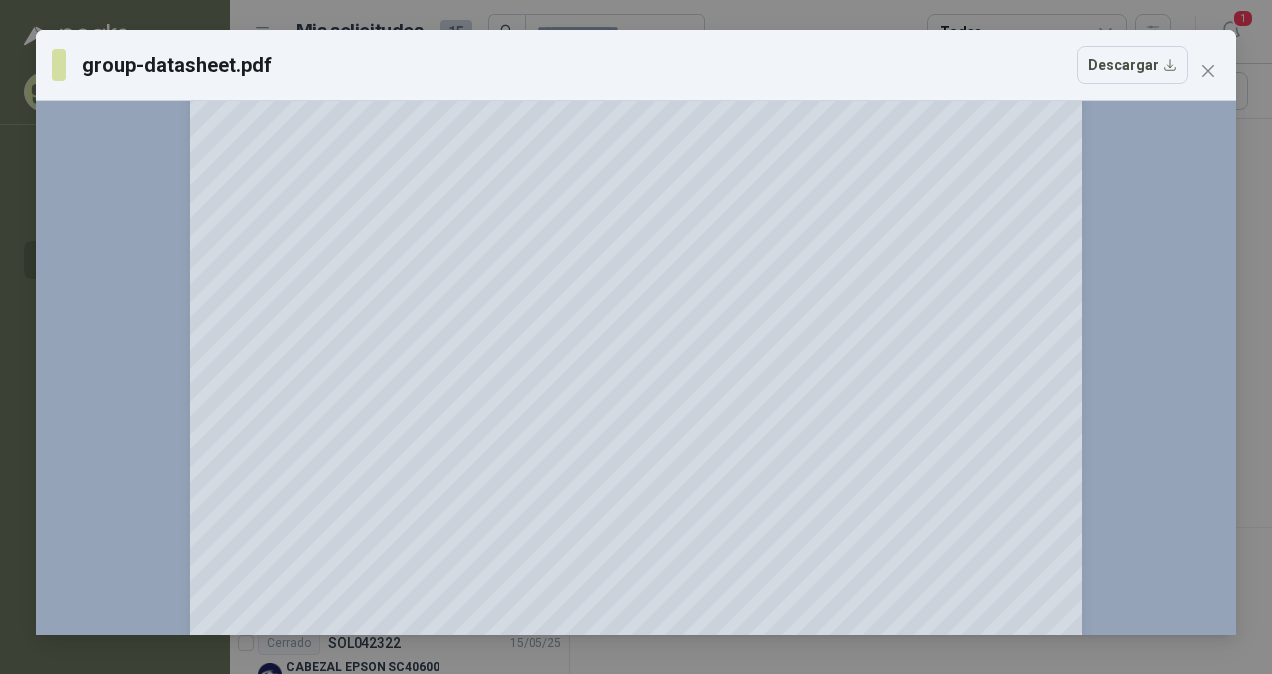 scroll, scrollTop: 4594, scrollLeft: 0, axis: vertical 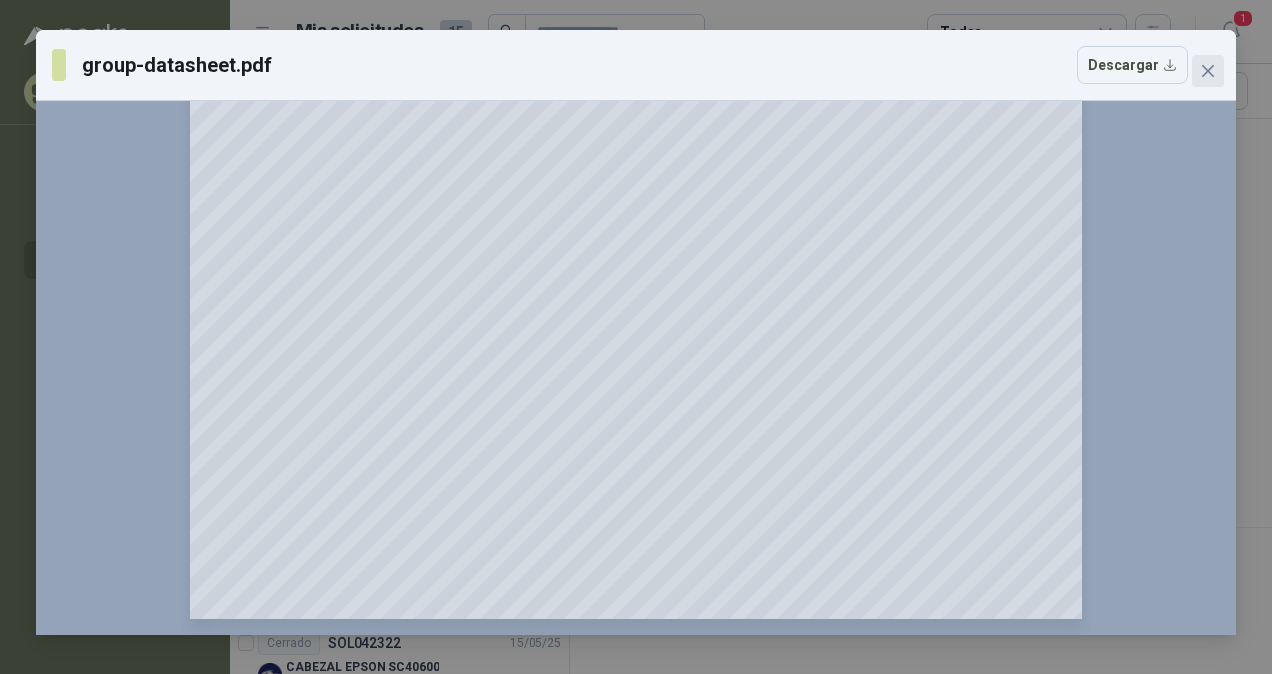 click at bounding box center [1208, 71] 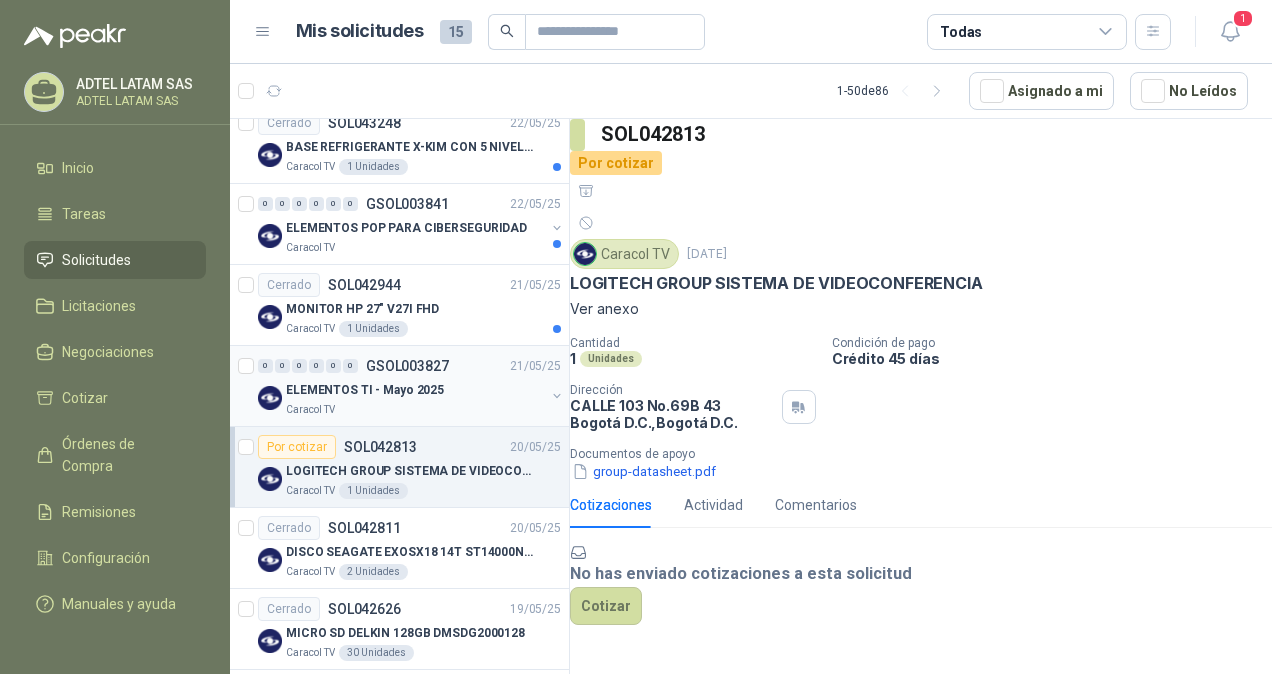 scroll, scrollTop: 2900, scrollLeft: 0, axis: vertical 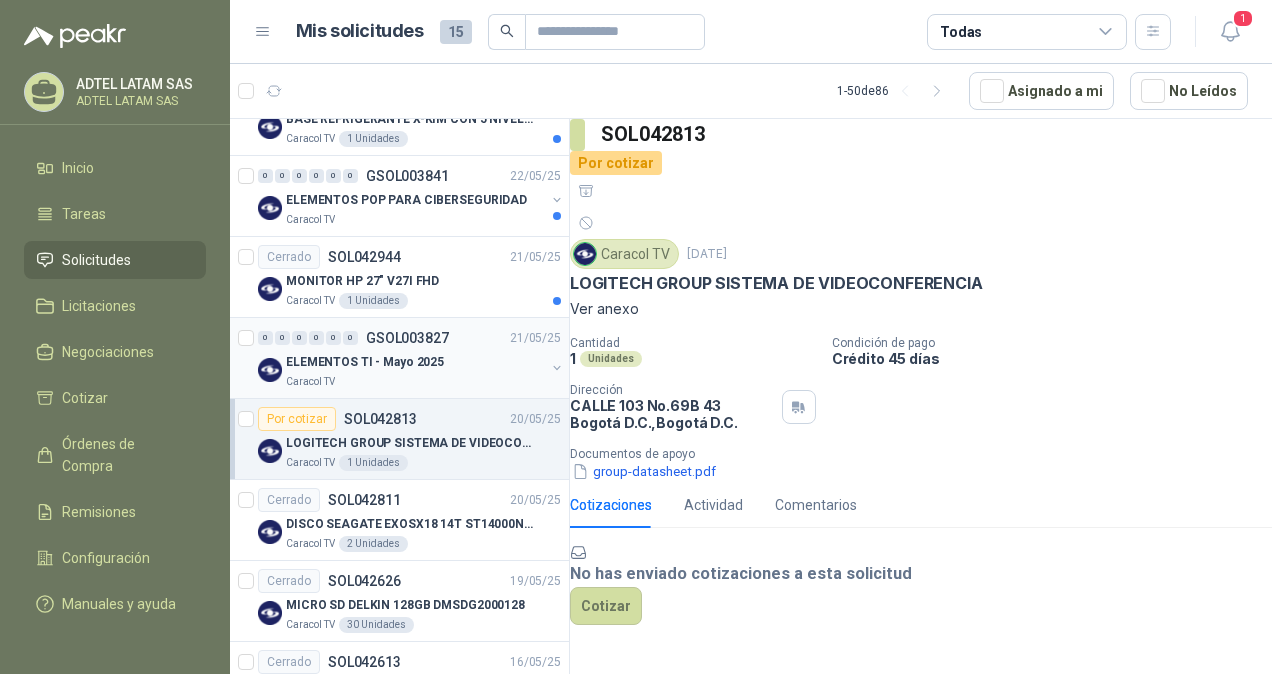click on "ELEMENTOS TI - Mayo 2025" at bounding box center (415, 362) 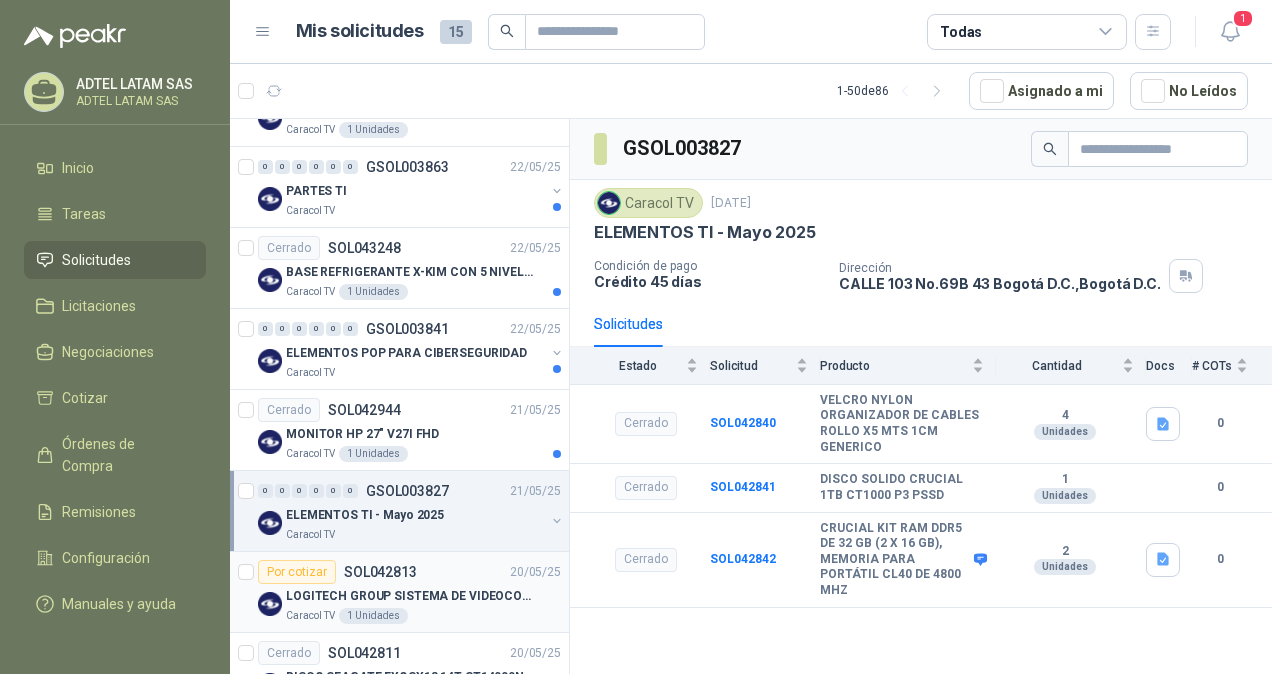 scroll, scrollTop: 2700, scrollLeft: 0, axis: vertical 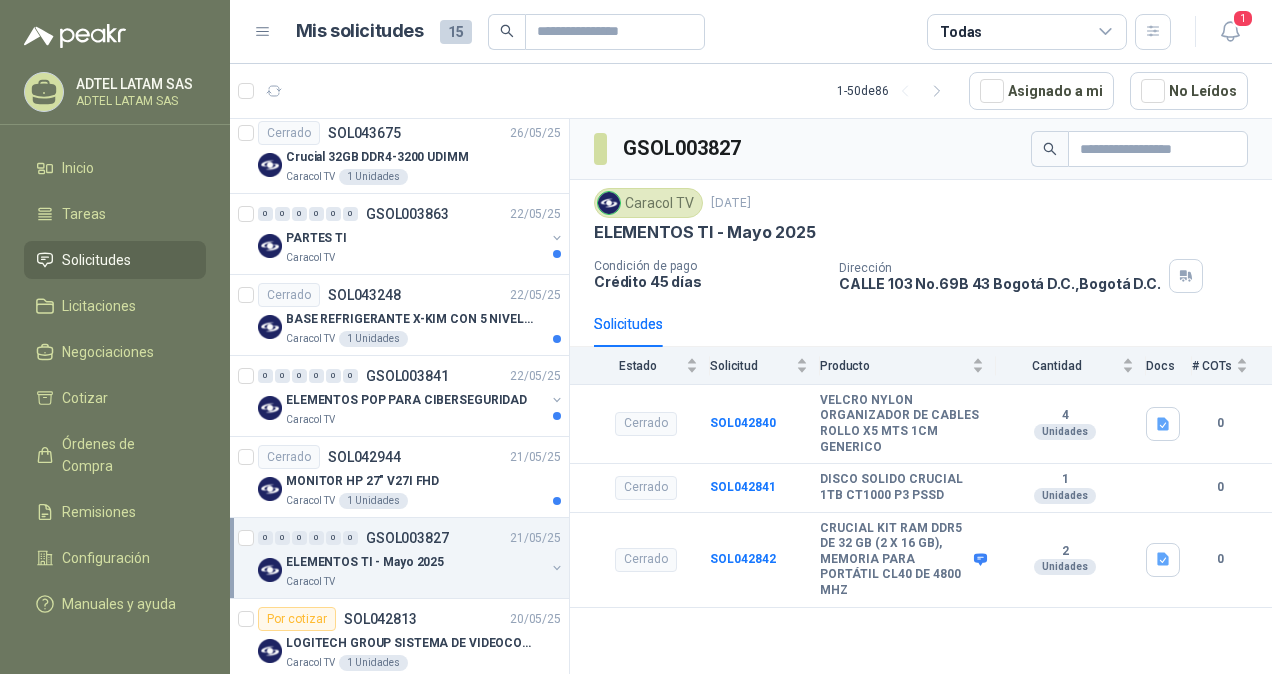 click on "GSOL003827" at bounding box center [407, 538] 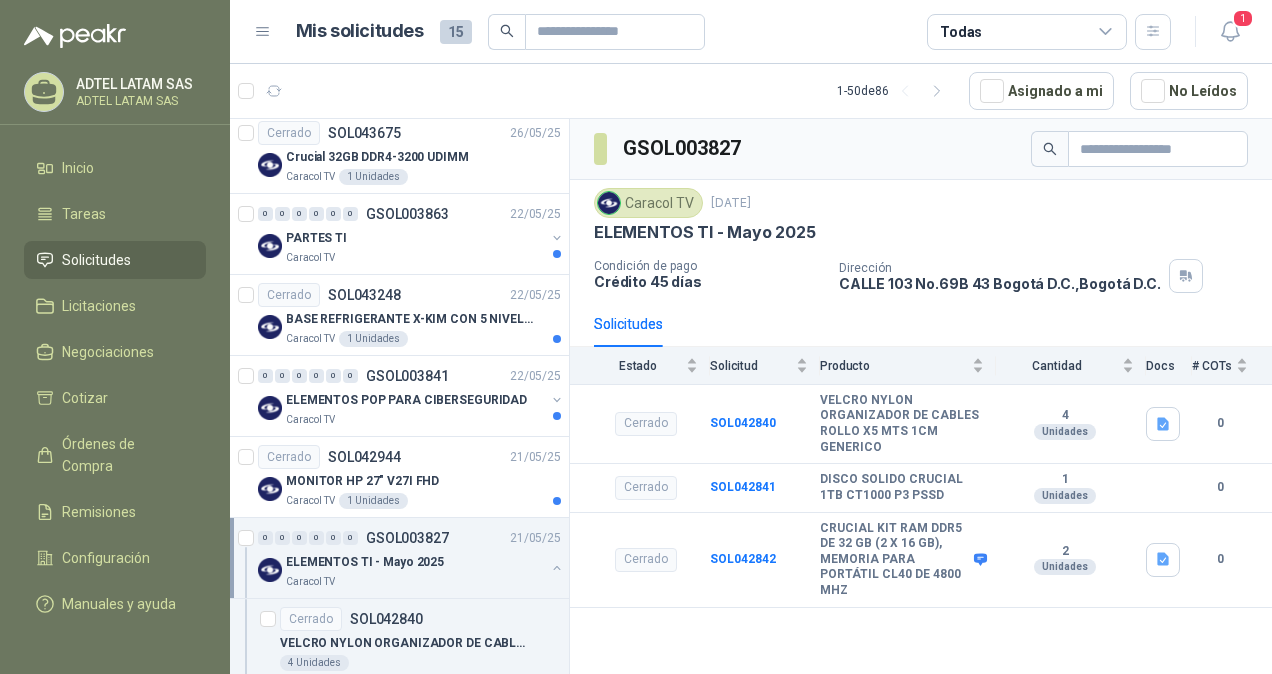 click on "ELEMENTOS TI - Mayo 2025" at bounding box center (365, 562) 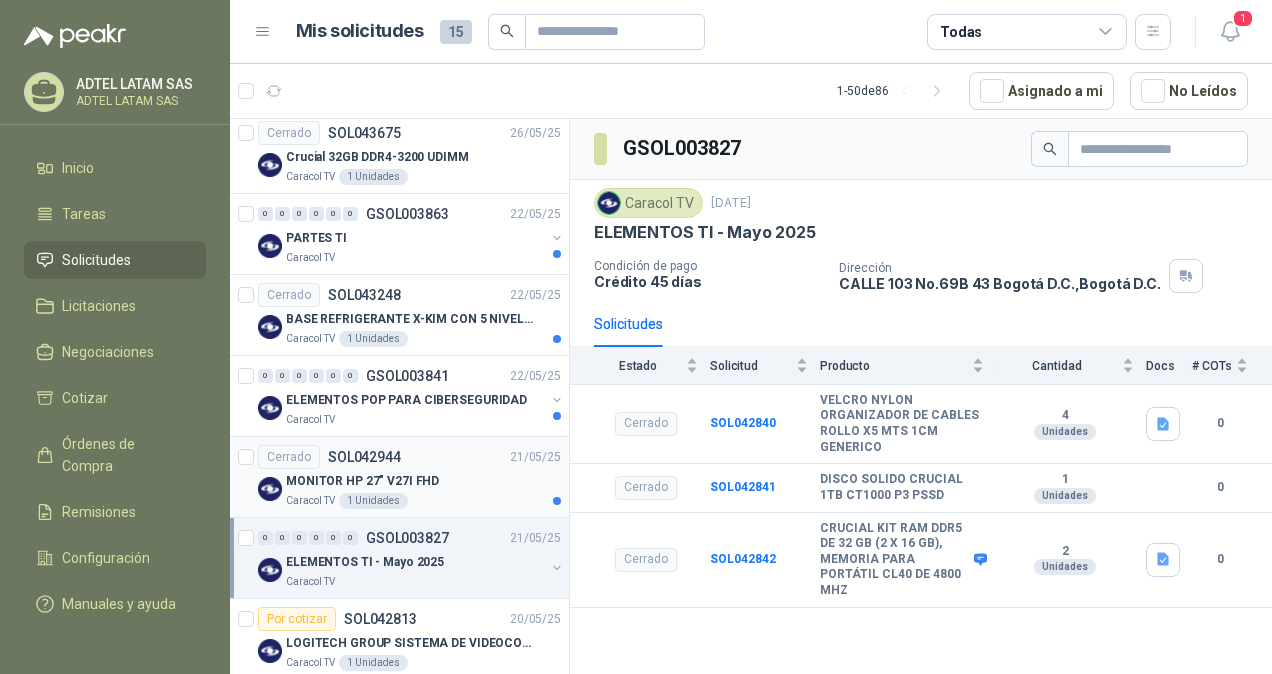 click on "SOL042944" at bounding box center [364, 457] 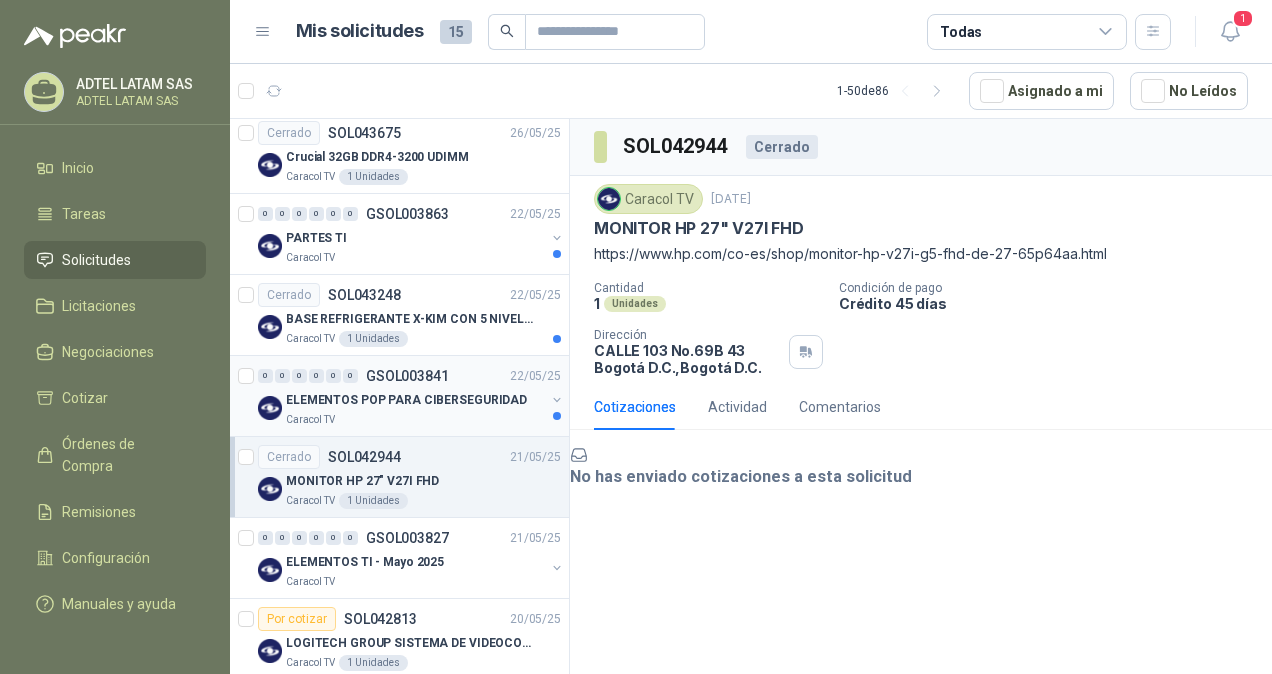 click on "Caracol TV" at bounding box center [415, 420] 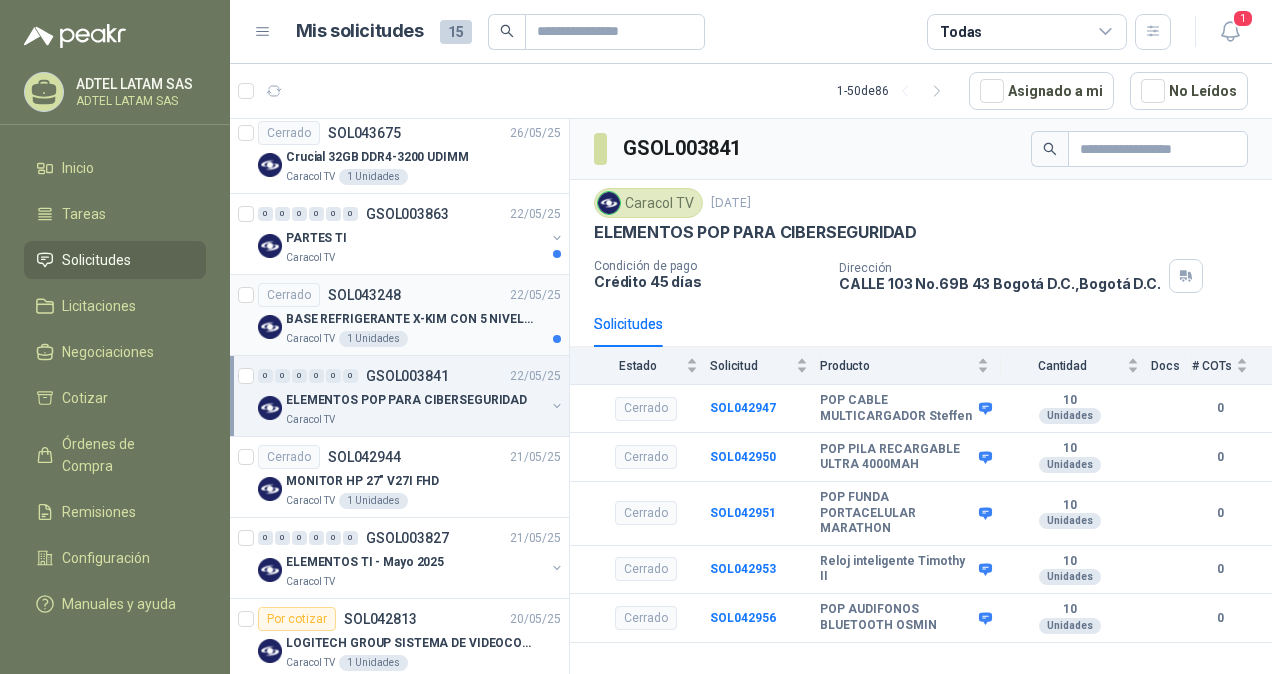 click on "Caracol TV 1   Unidades" at bounding box center [423, 339] 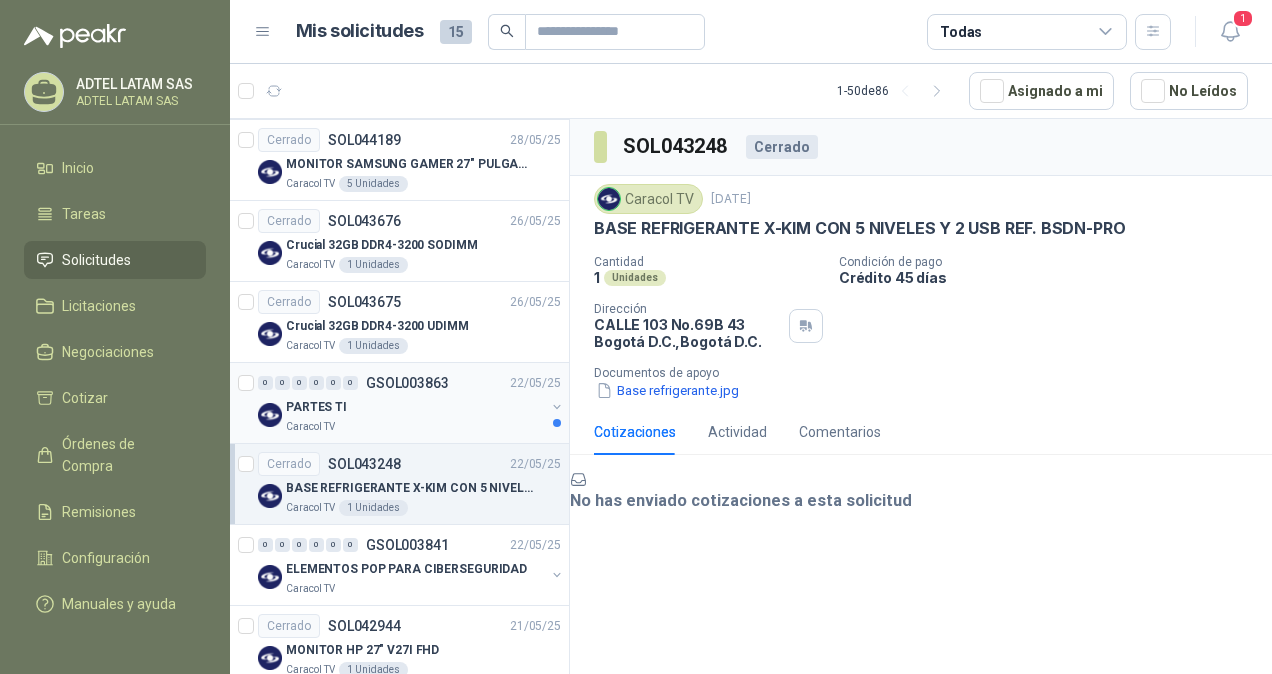 scroll, scrollTop: 2500, scrollLeft: 0, axis: vertical 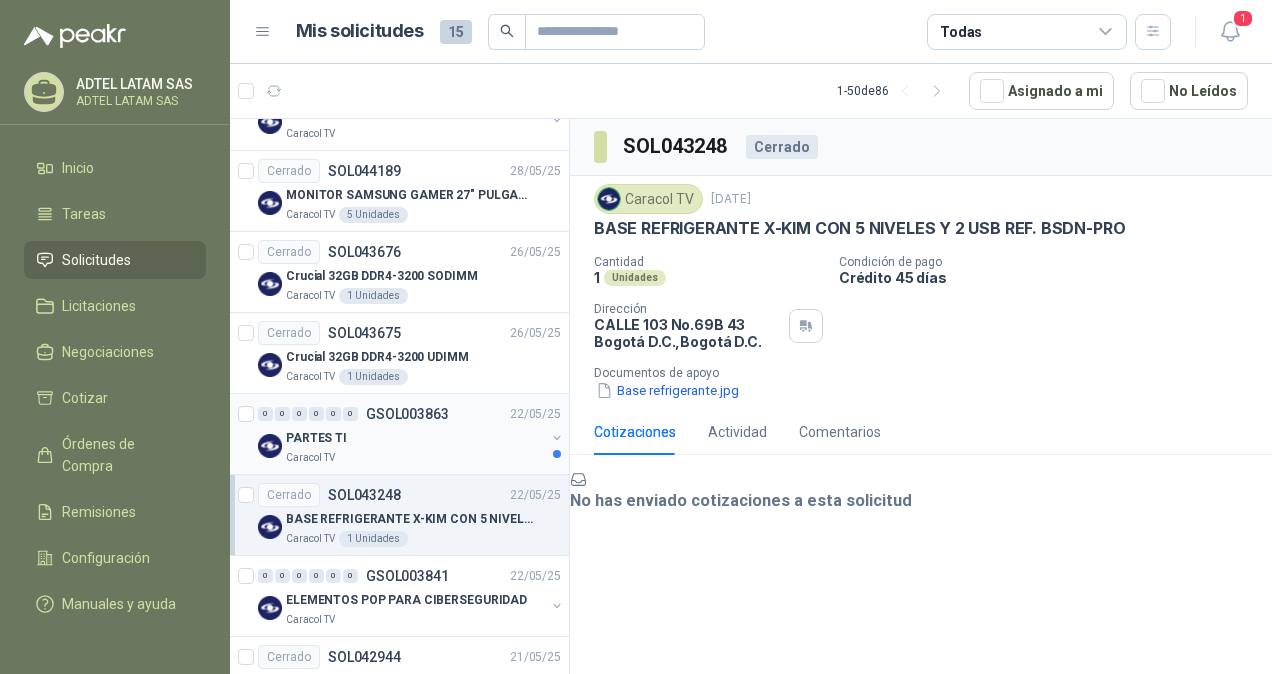 click on "GSOL003863" at bounding box center (407, 414) 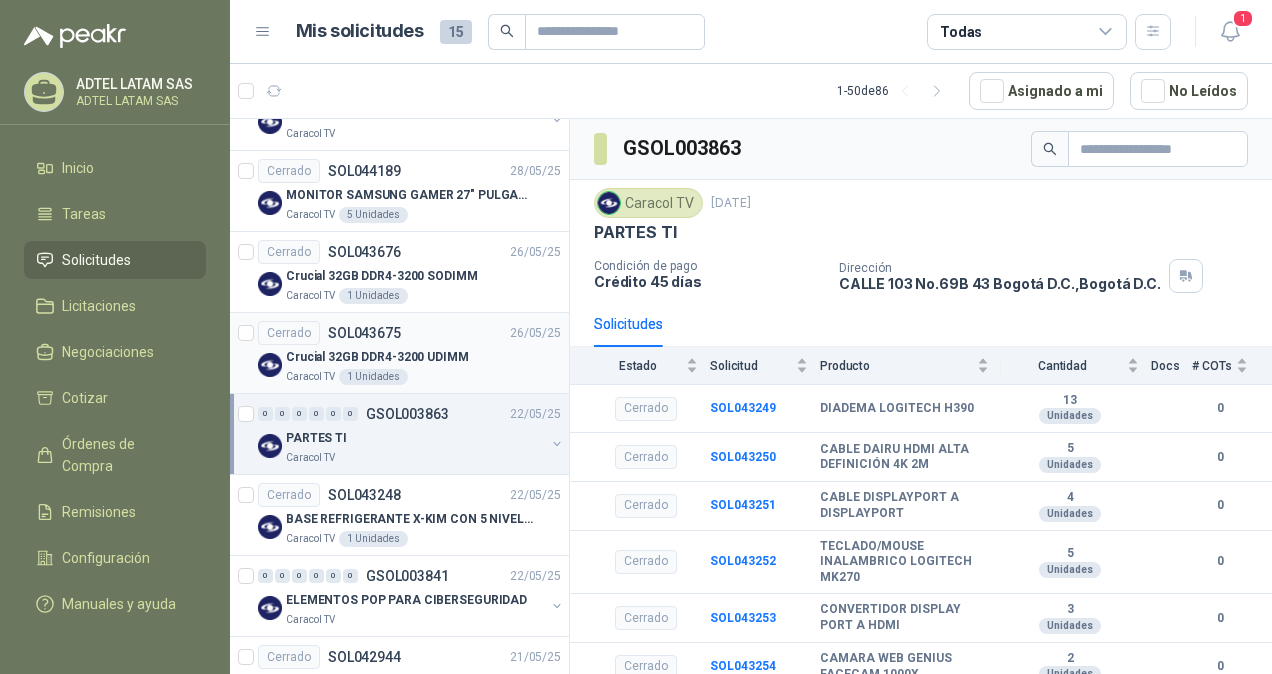 click on "Crucial 32GB DDR4-3200 UDIMM" at bounding box center [423, 357] 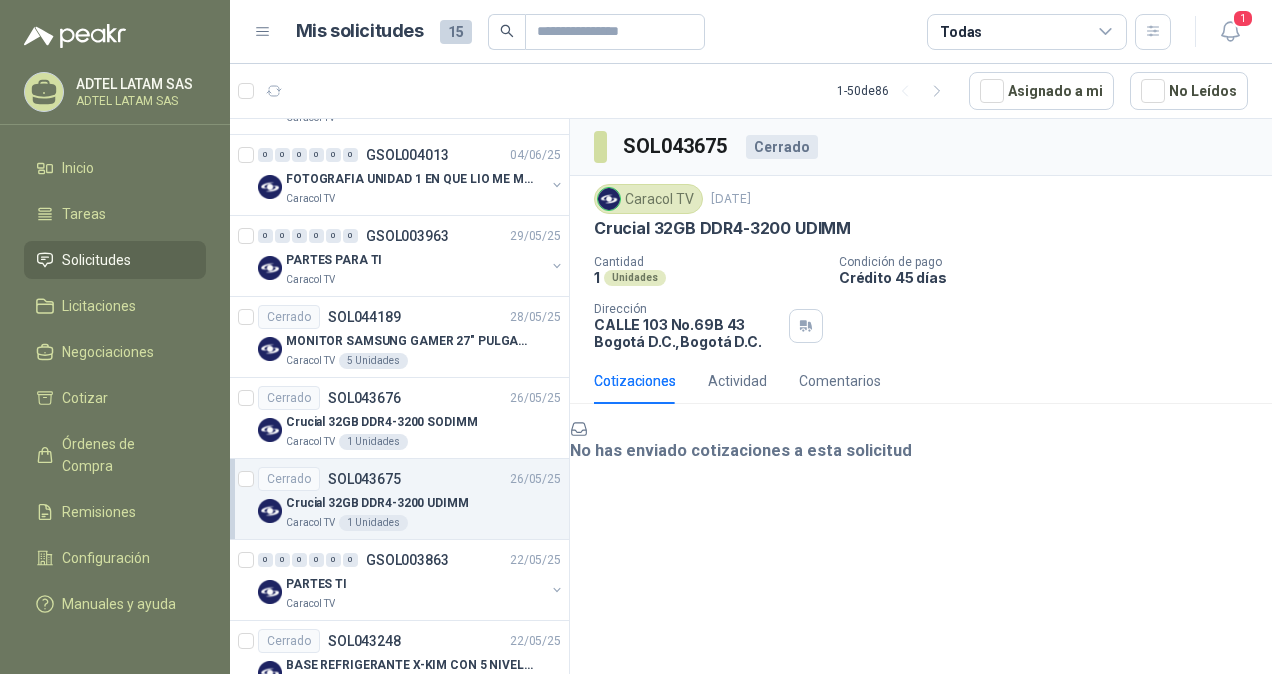 scroll, scrollTop: 2300, scrollLeft: 0, axis: vertical 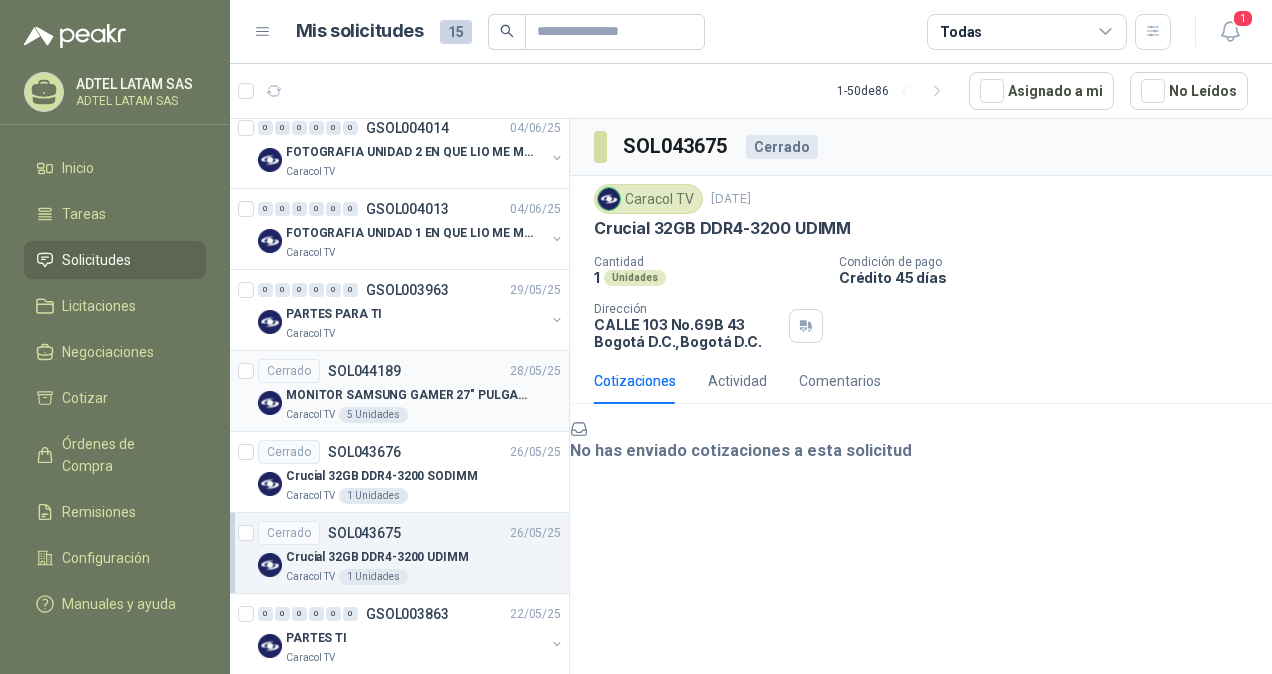 click on "MONITOR SAMSUNG GAMER 27" PULGADAS ODYSEEY DG300 FHD PLANO NEGRO" at bounding box center (410, 395) 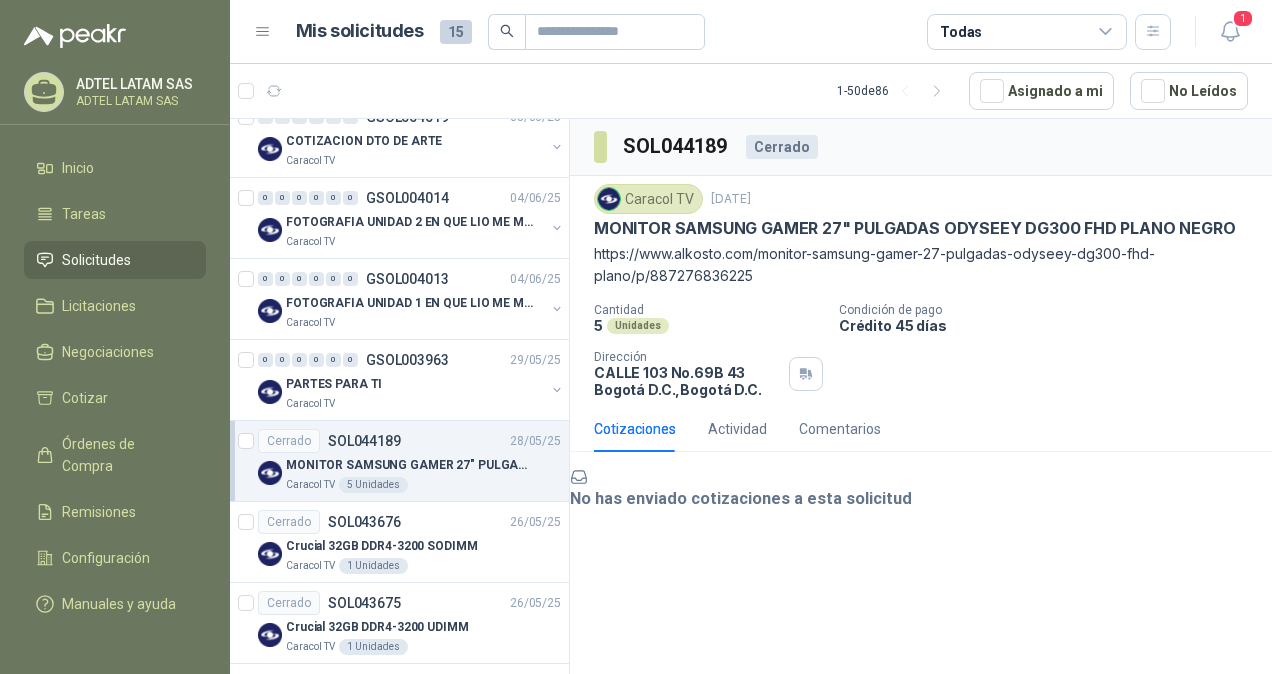 scroll, scrollTop: 2200, scrollLeft: 0, axis: vertical 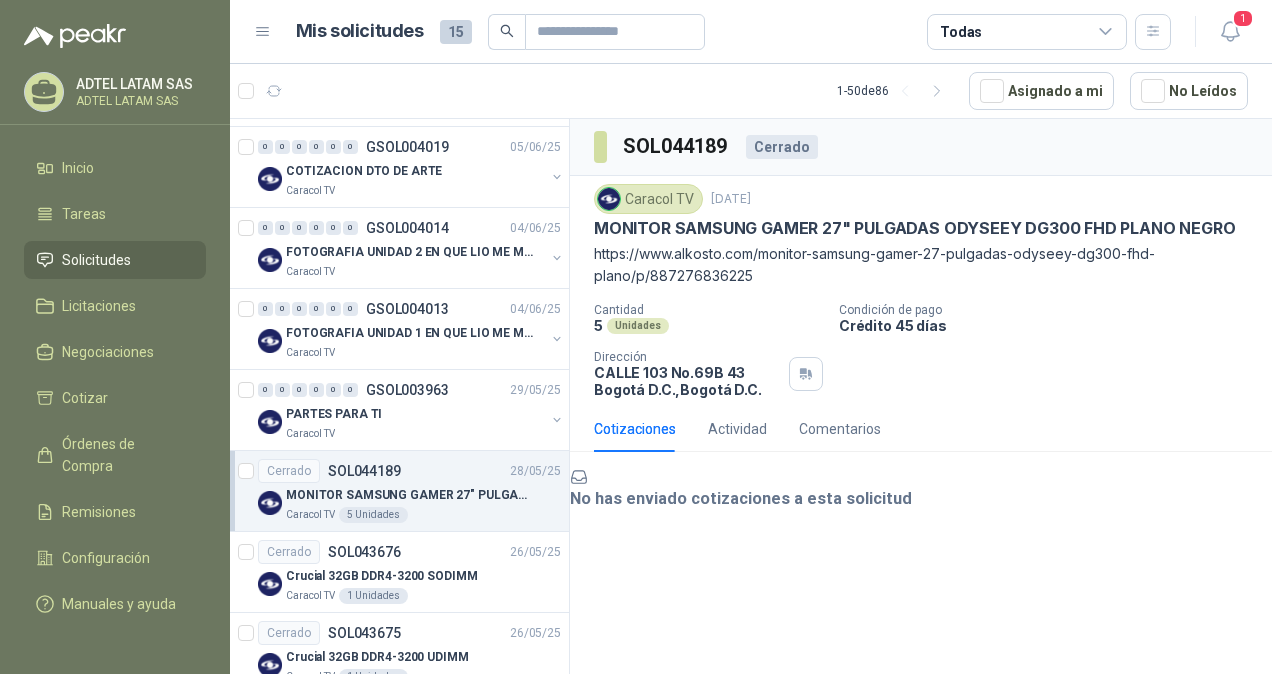 click on "0   0   0   0   0   0   GSOL003963 [DATE]" at bounding box center (411, 390) 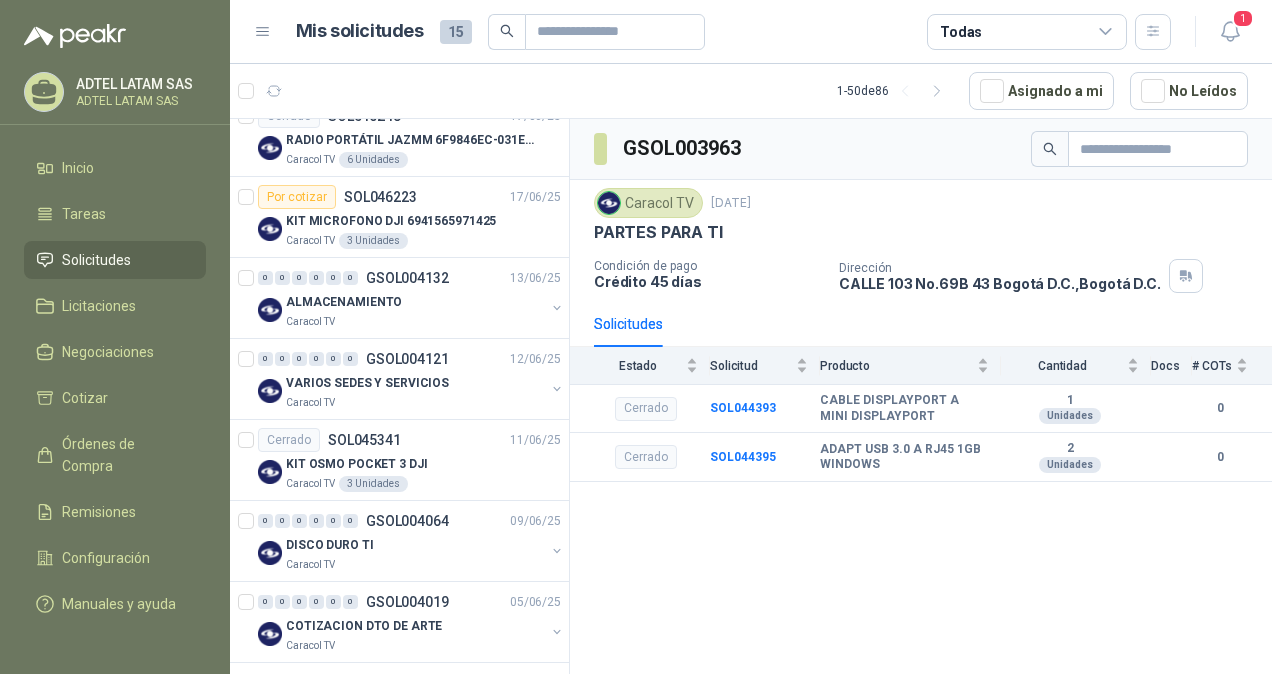 scroll, scrollTop: 1700, scrollLeft: 0, axis: vertical 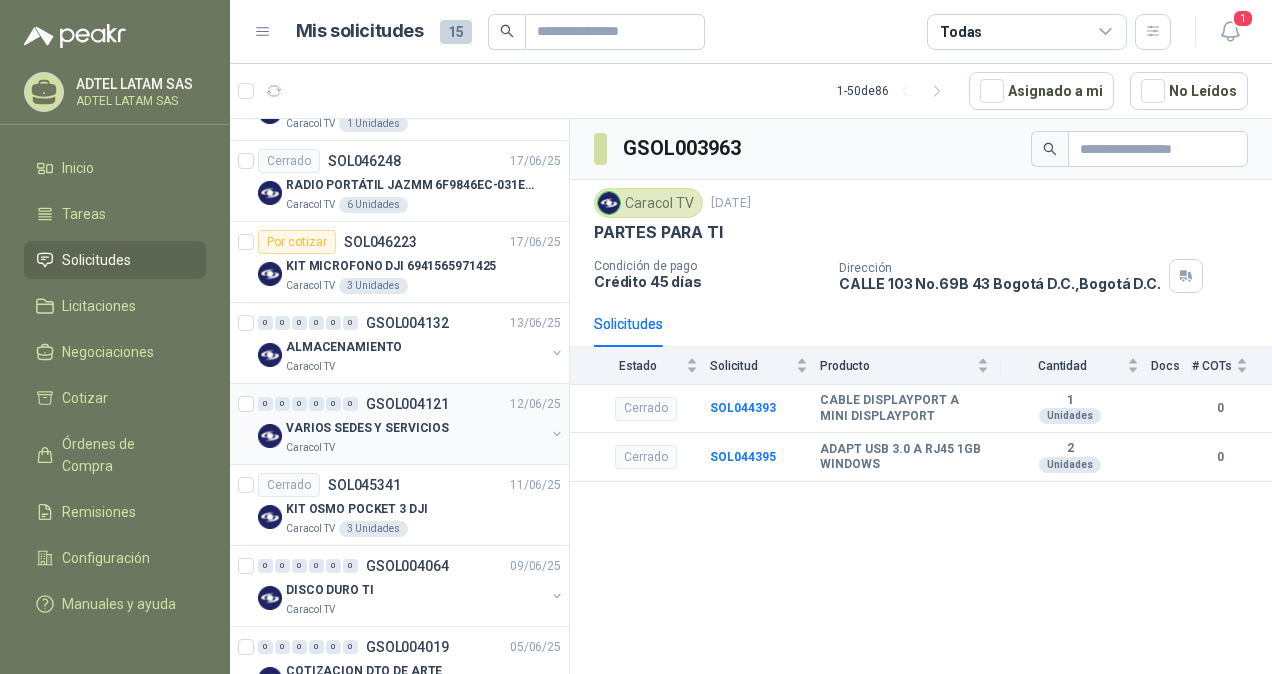 click on "VARIOS SEDES Y SERVICIOS" at bounding box center [367, 428] 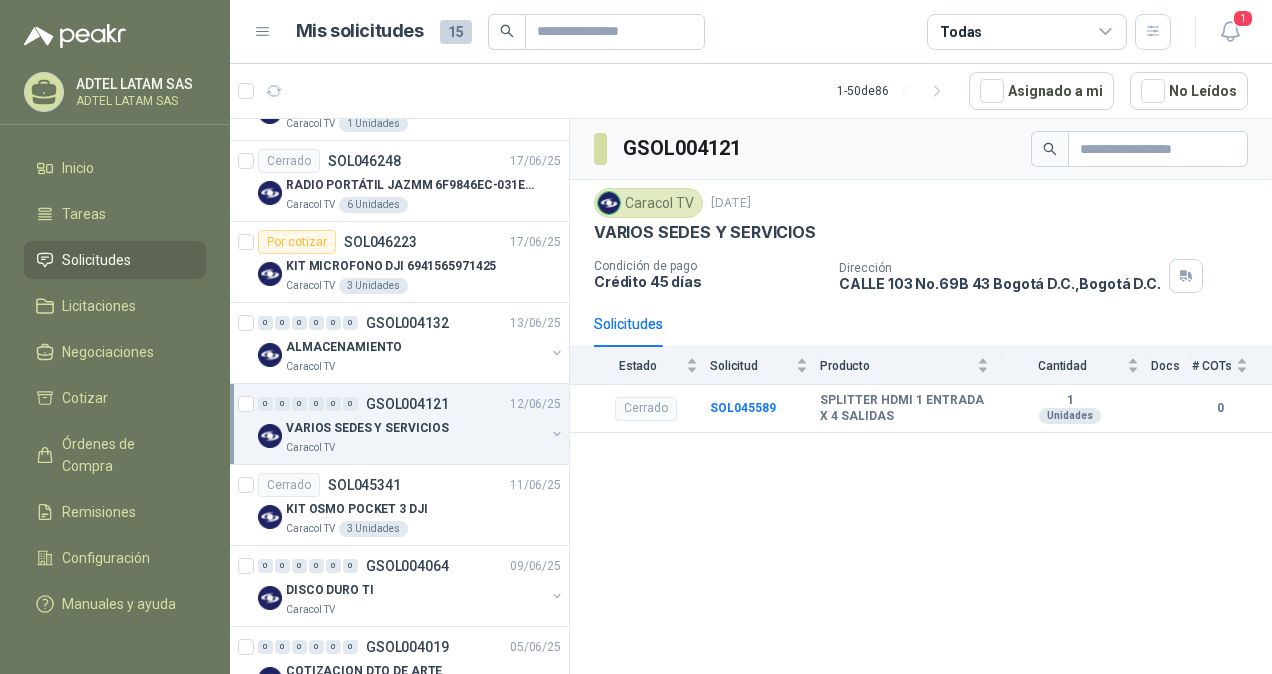 scroll, scrollTop: 1600, scrollLeft: 0, axis: vertical 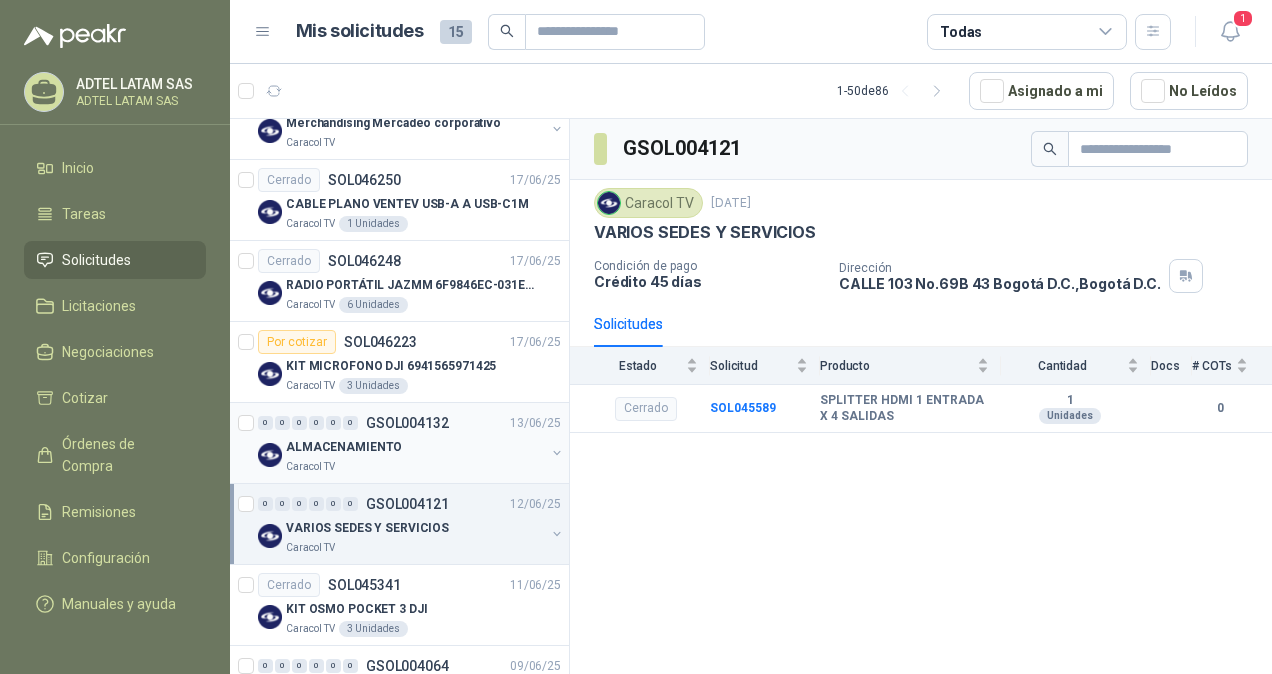 click on "ALMACENAMIENTO" at bounding box center [344, 447] 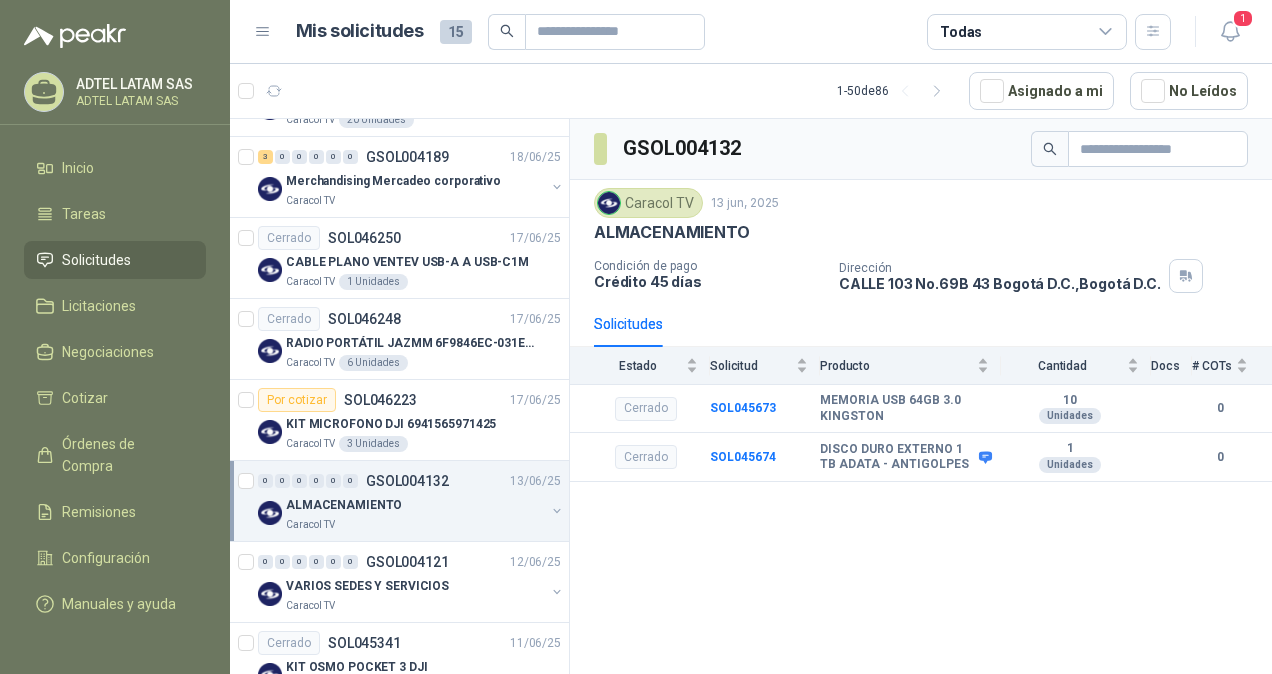 scroll, scrollTop: 1500, scrollLeft: 0, axis: vertical 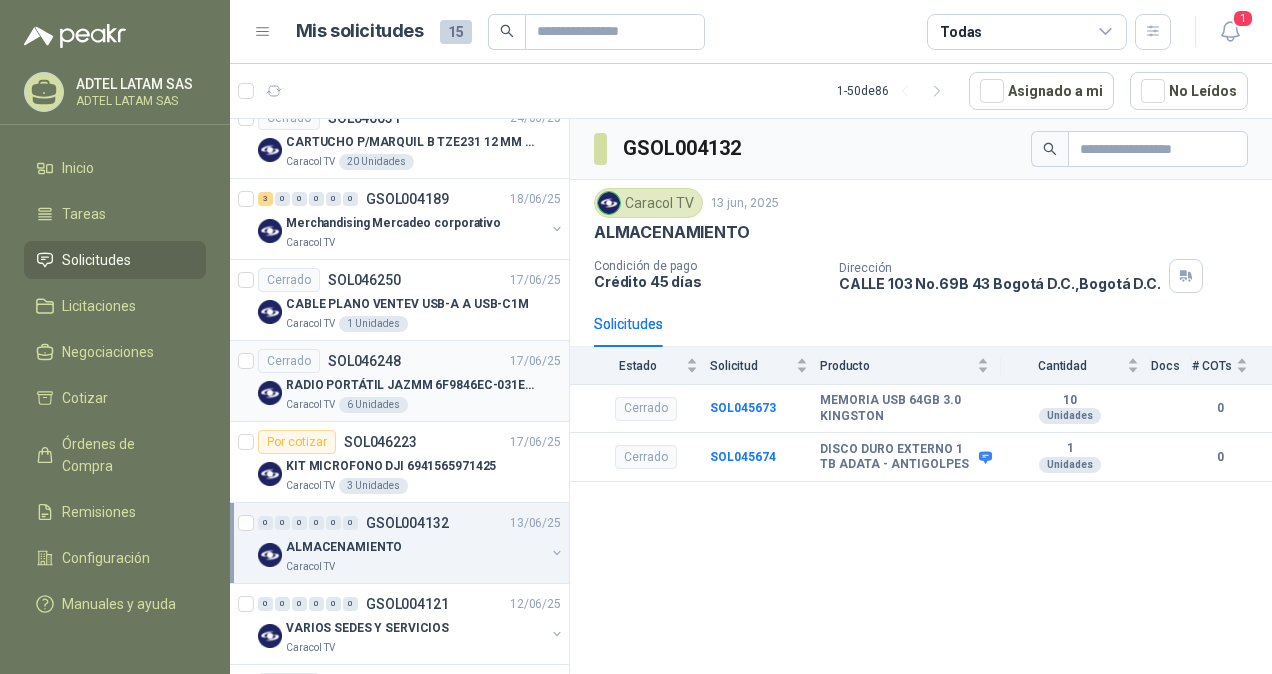 click on "RADIO PORTÁTIL JAZMM 6F9846EC-031E-4F5A" at bounding box center (423, 385) 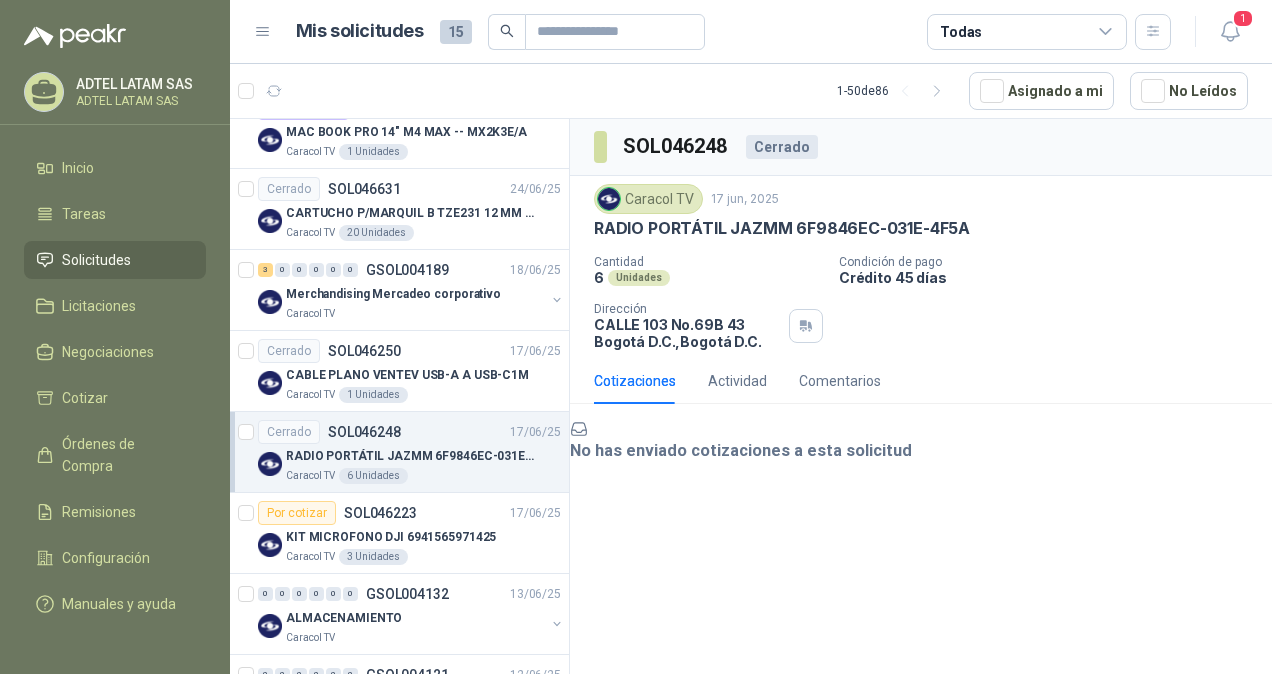 scroll, scrollTop: 1400, scrollLeft: 0, axis: vertical 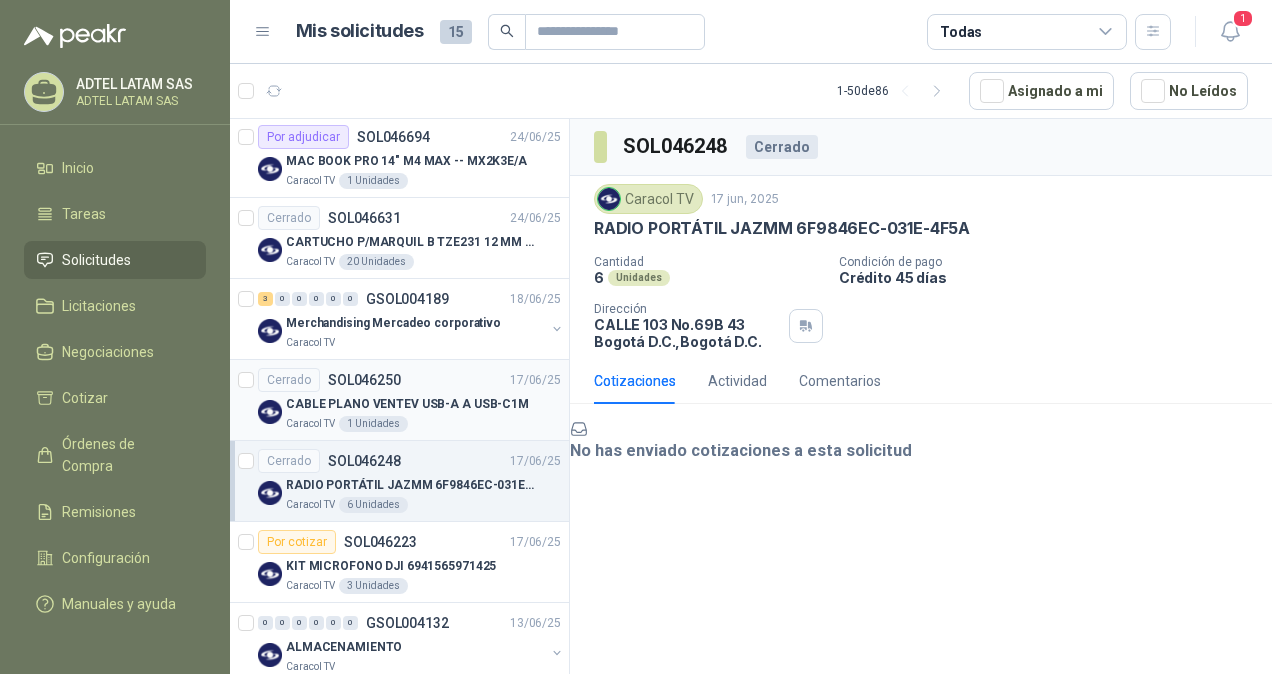 click on "CABLE PLANO VENTEV USB-A A USB-C1M" at bounding box center [407, 404] 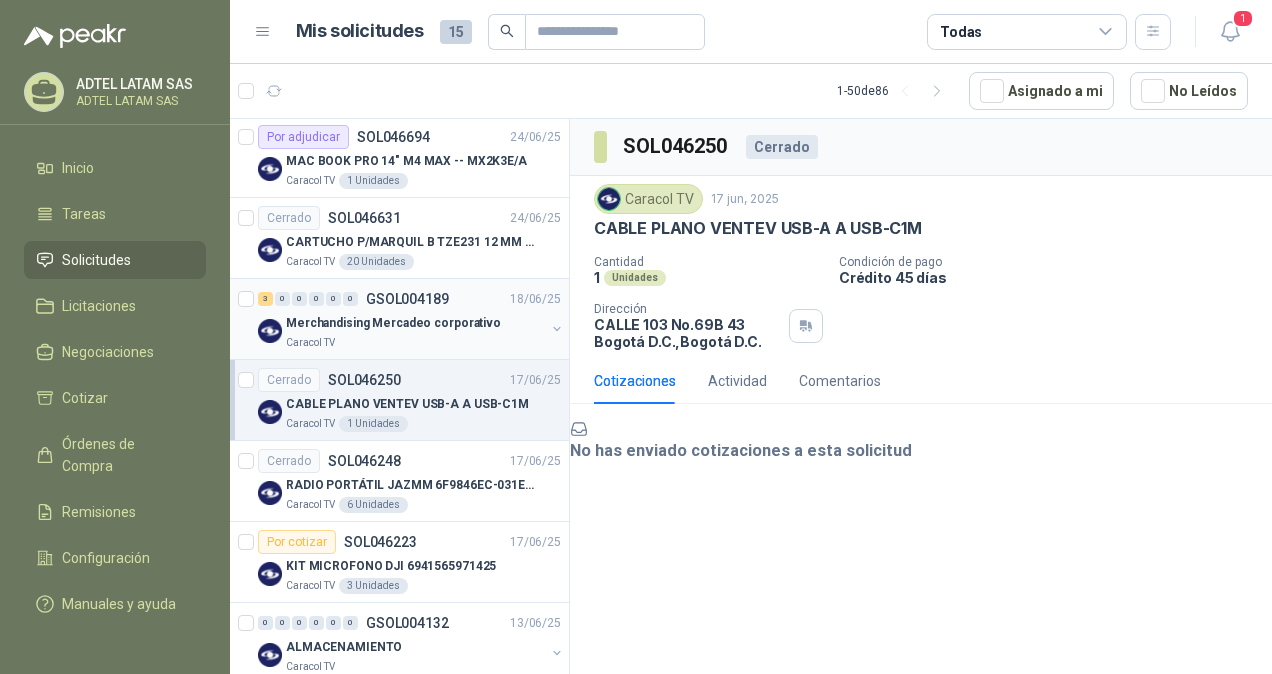 click on "GSOL004189" at bounding box center [407, 299] 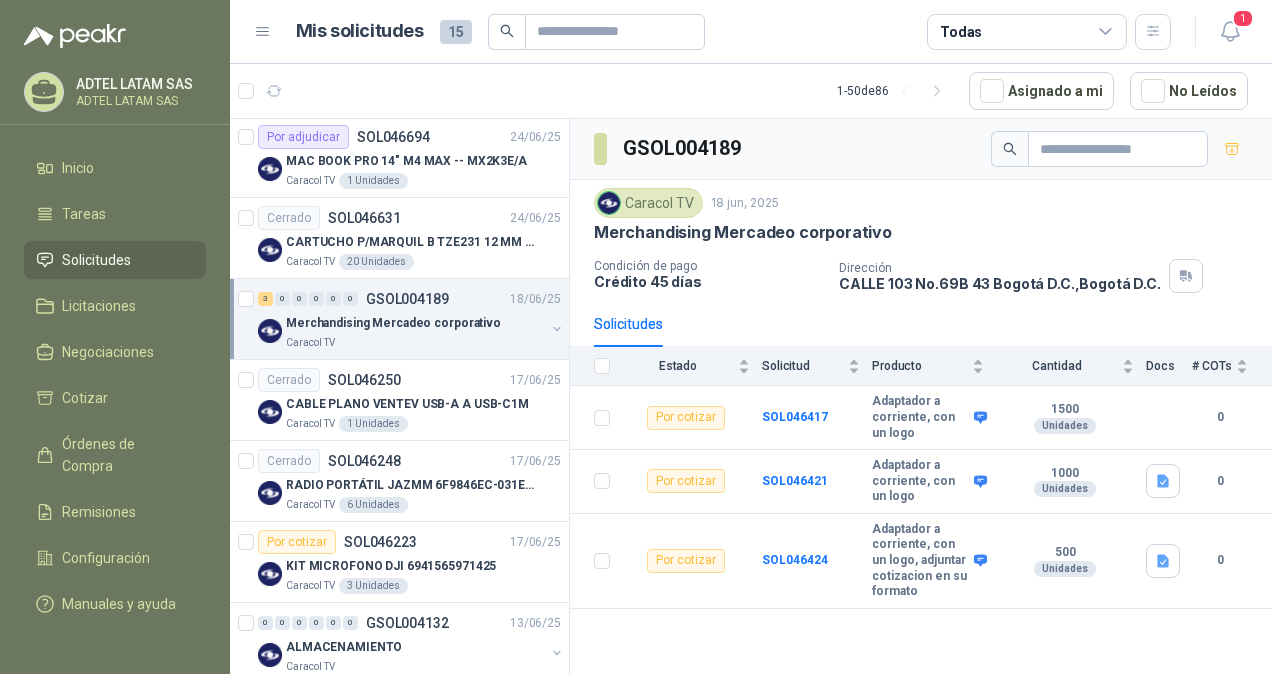 scroll, scrollTop: 1300, scrollLeft: 0, axis: vertical 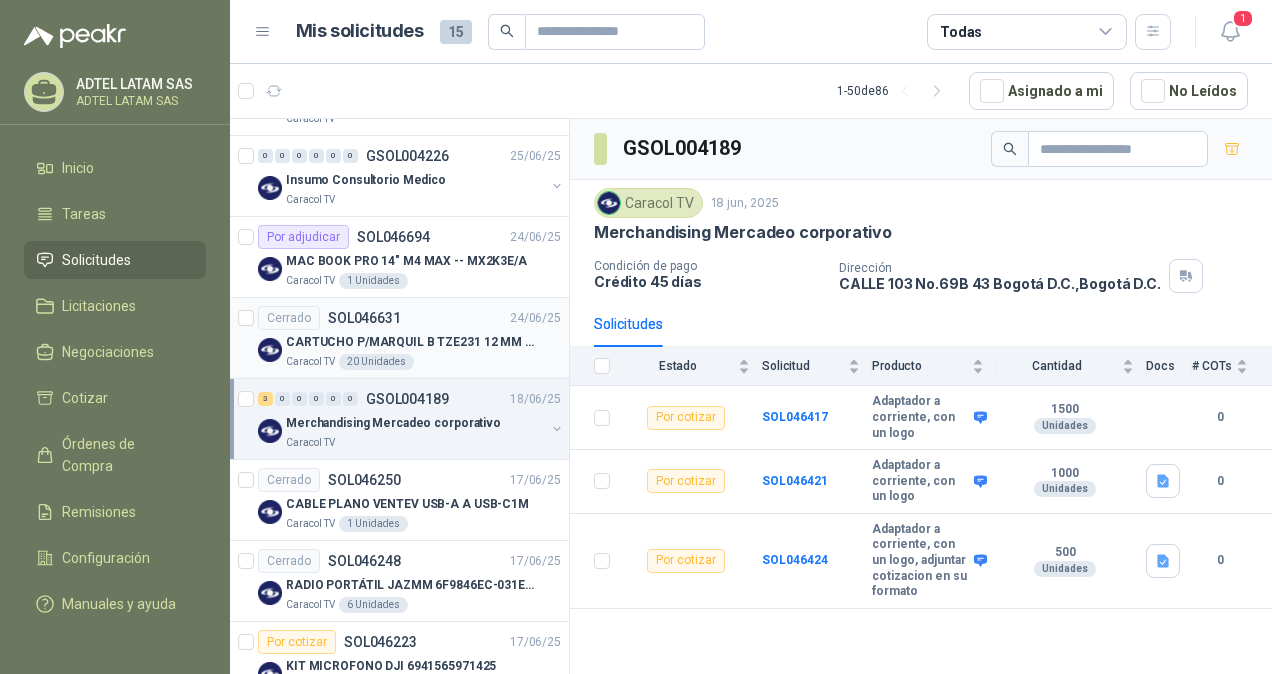 click on "CARTUCHO P/MARQUIL B TZE231 12 MM X 8MM" at bounding box center [410, 342] 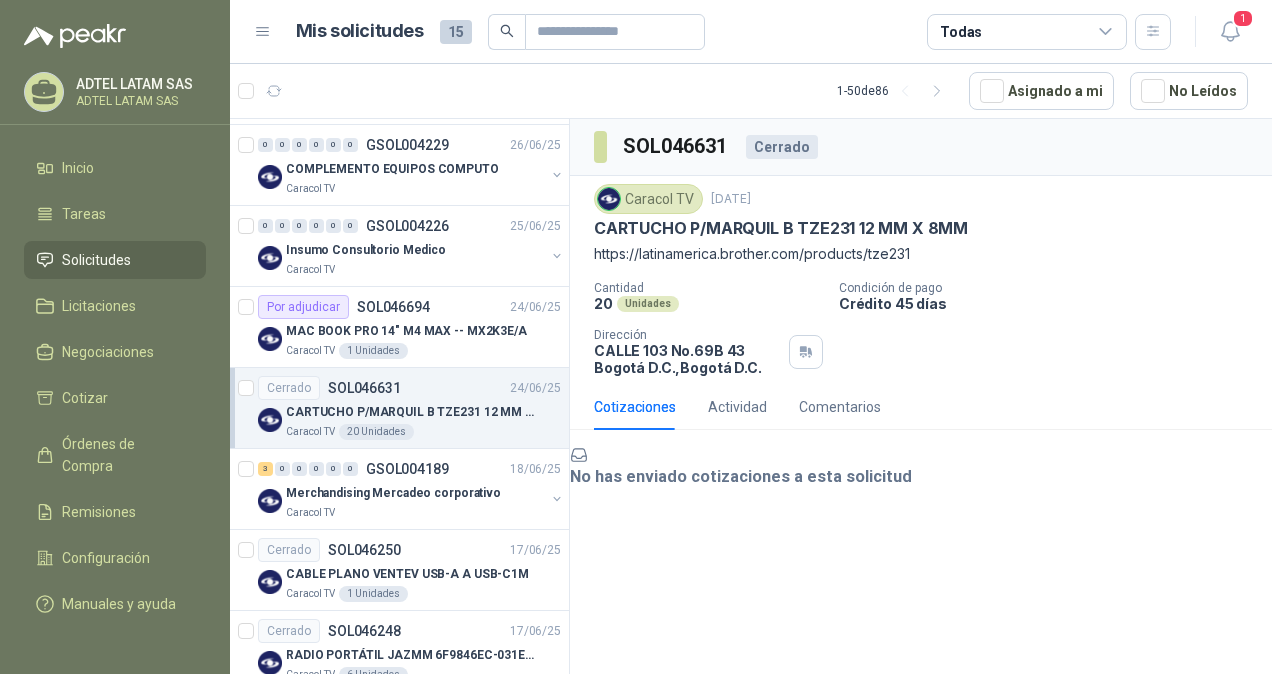 scroll, scrollTop: 1200, scrollLeft: 0, axis: vertical 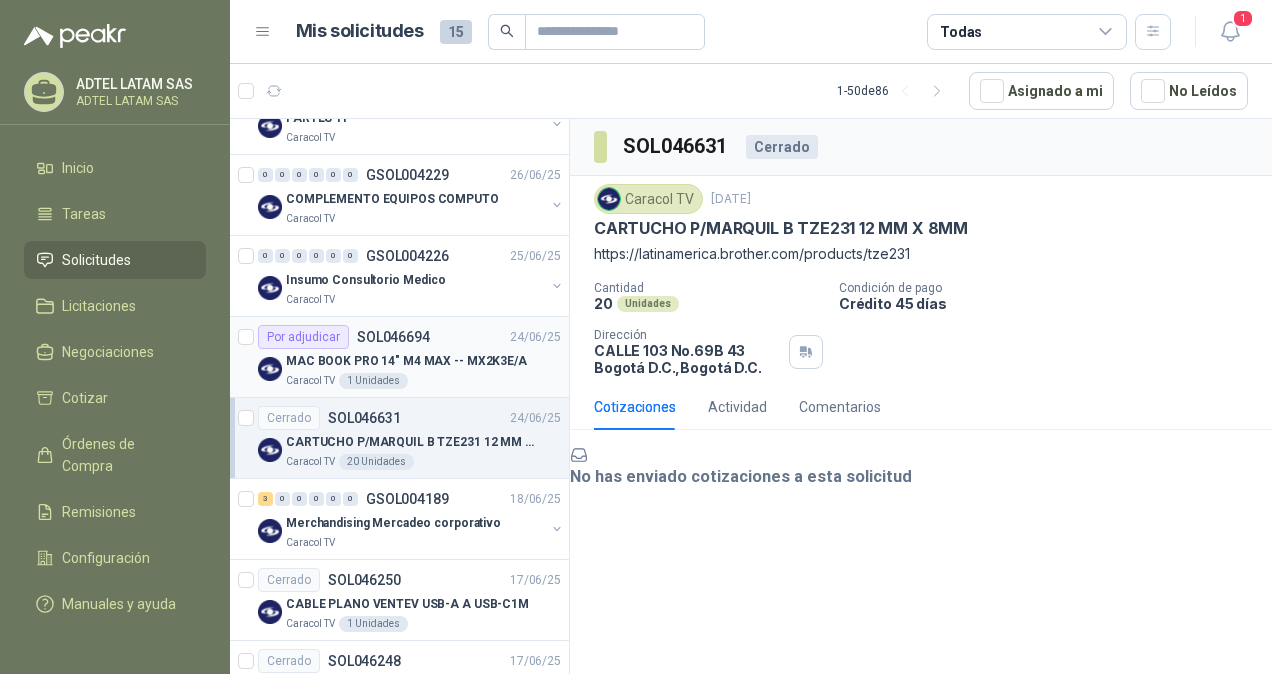 click on "SOL046694" at bounding box center (393, 337) 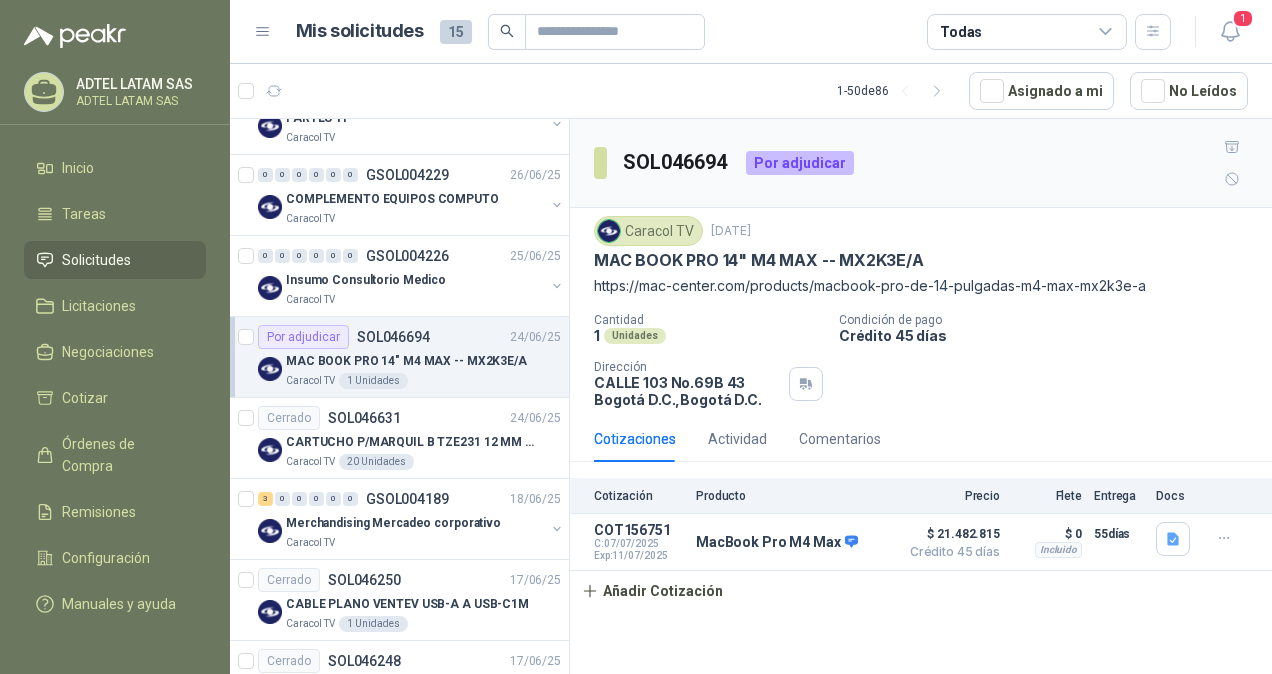 scroll, scrollTop: 1100, scrollLeft: 0, axis: vertical 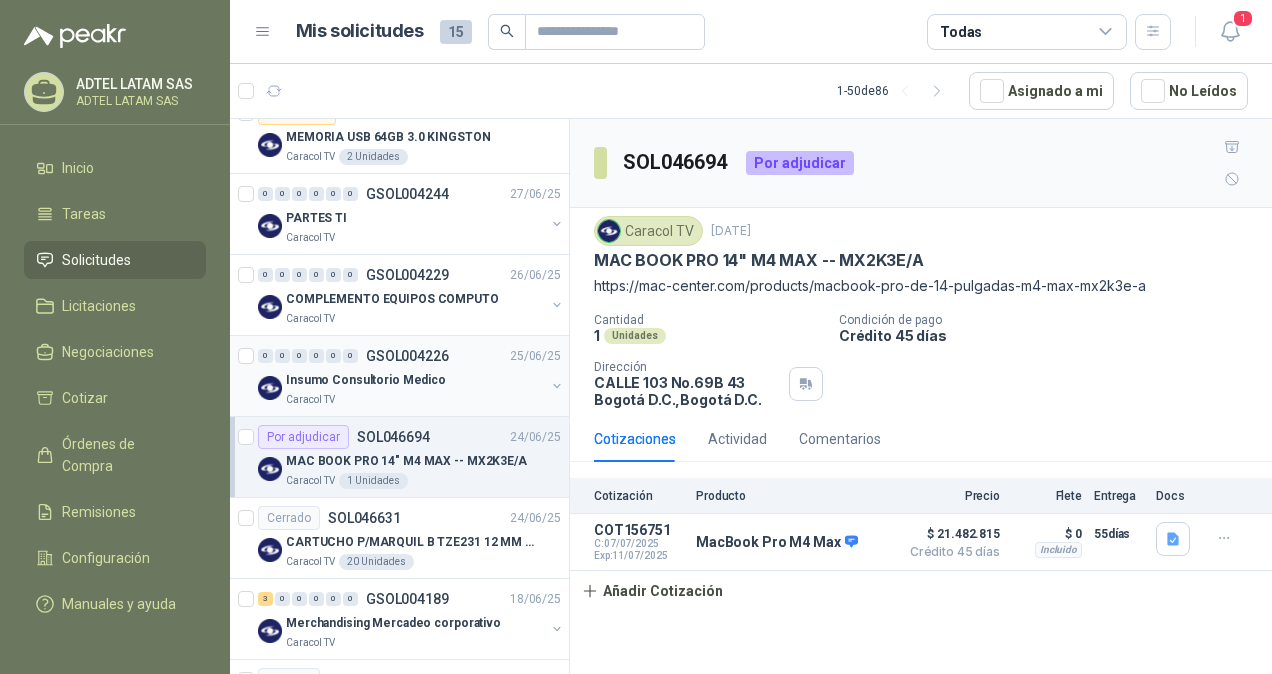 click on "Insumo Consultorio Medico" at bounding box center (415, 380) 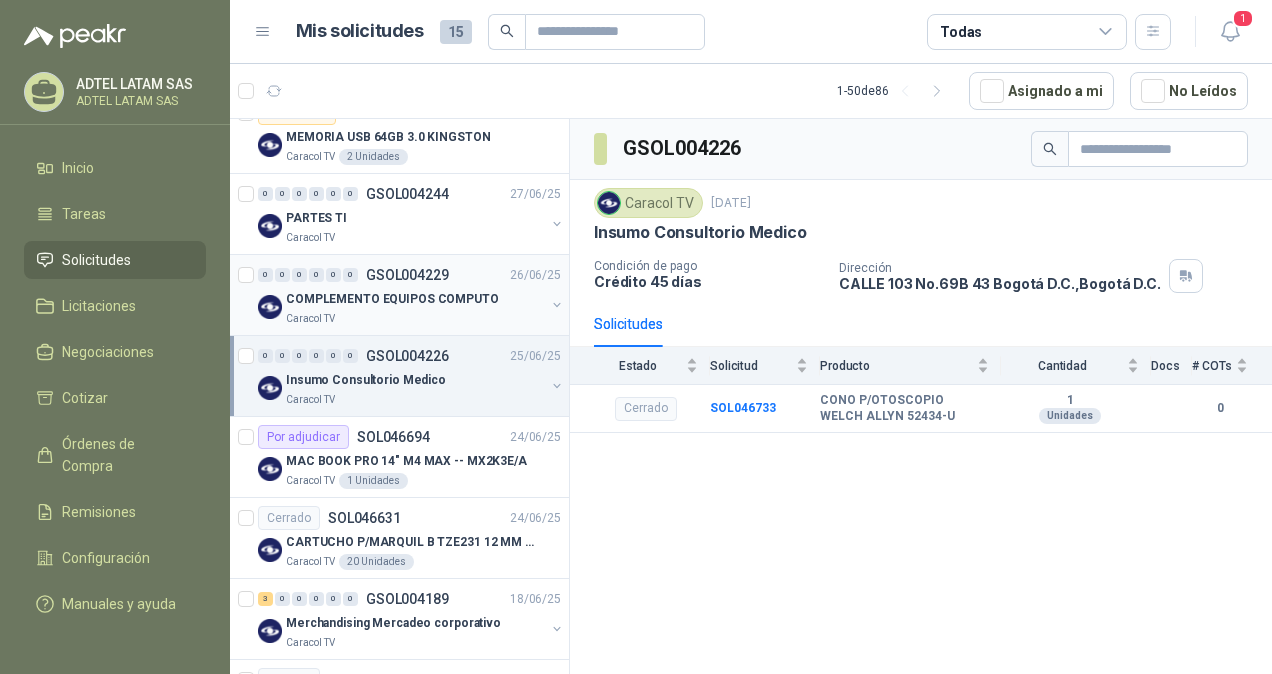 click on "COMPLEMENTO EQUIPOS COMPUTO" at bounding box center (392, 299) 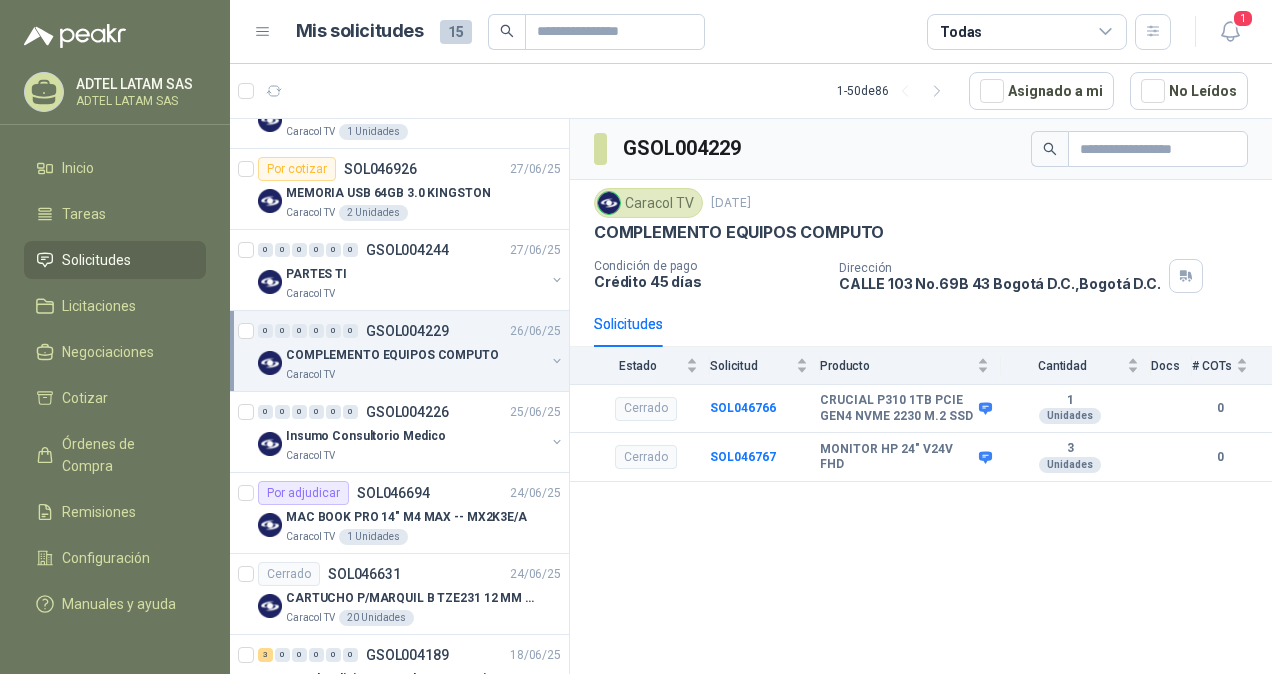 scroll, scrollTop: 1000, scrollLeft: 0, axis: vertical 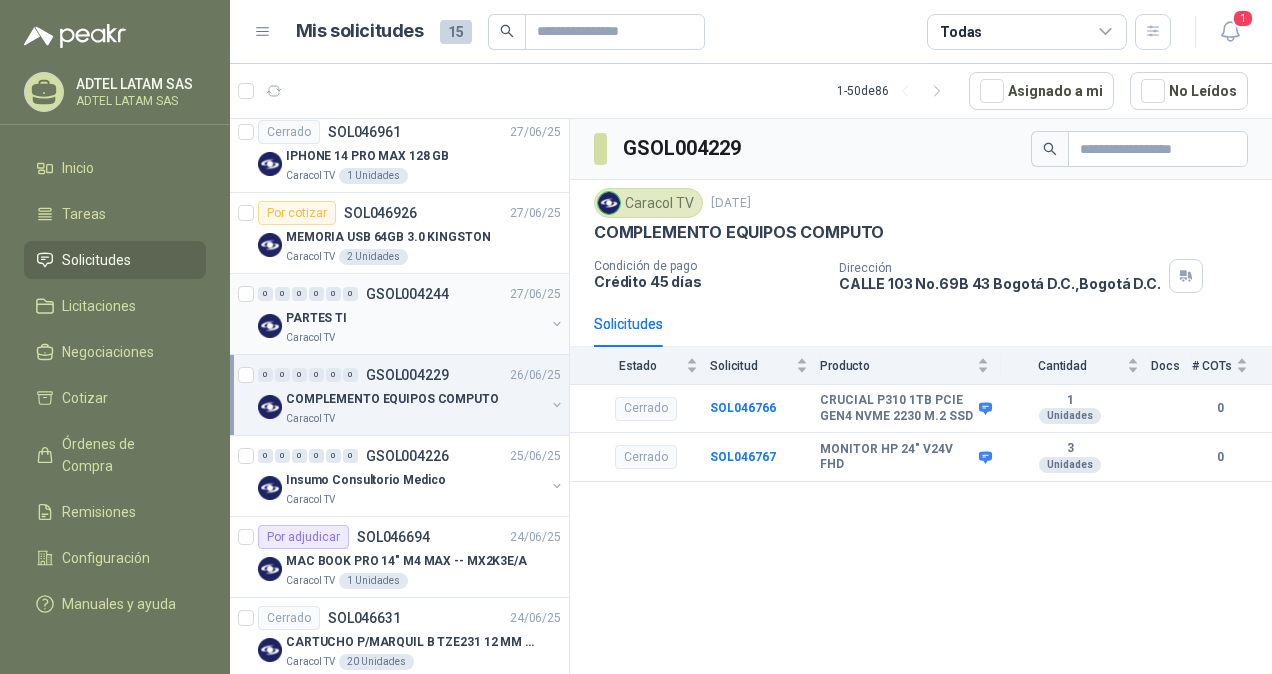 click on "GSOL004244" at bounding box center [407, 294] 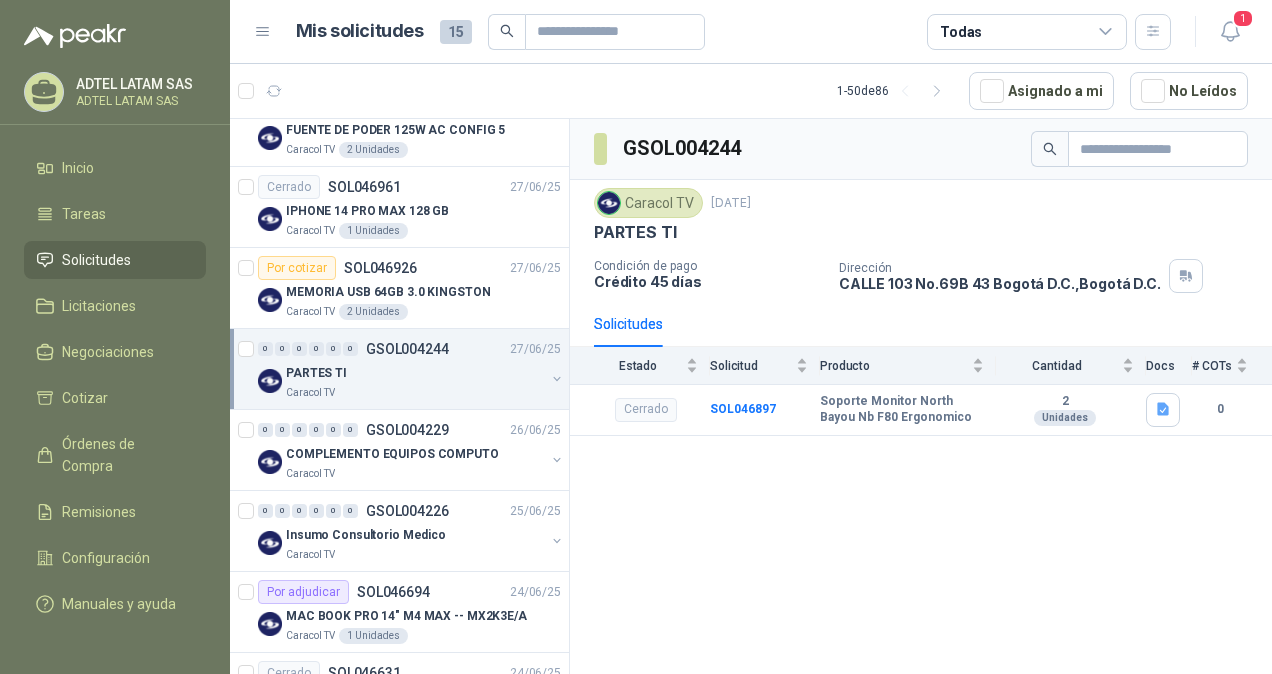 scroll, scrollTop: 900, scrollLeft: 0, axis: vertical 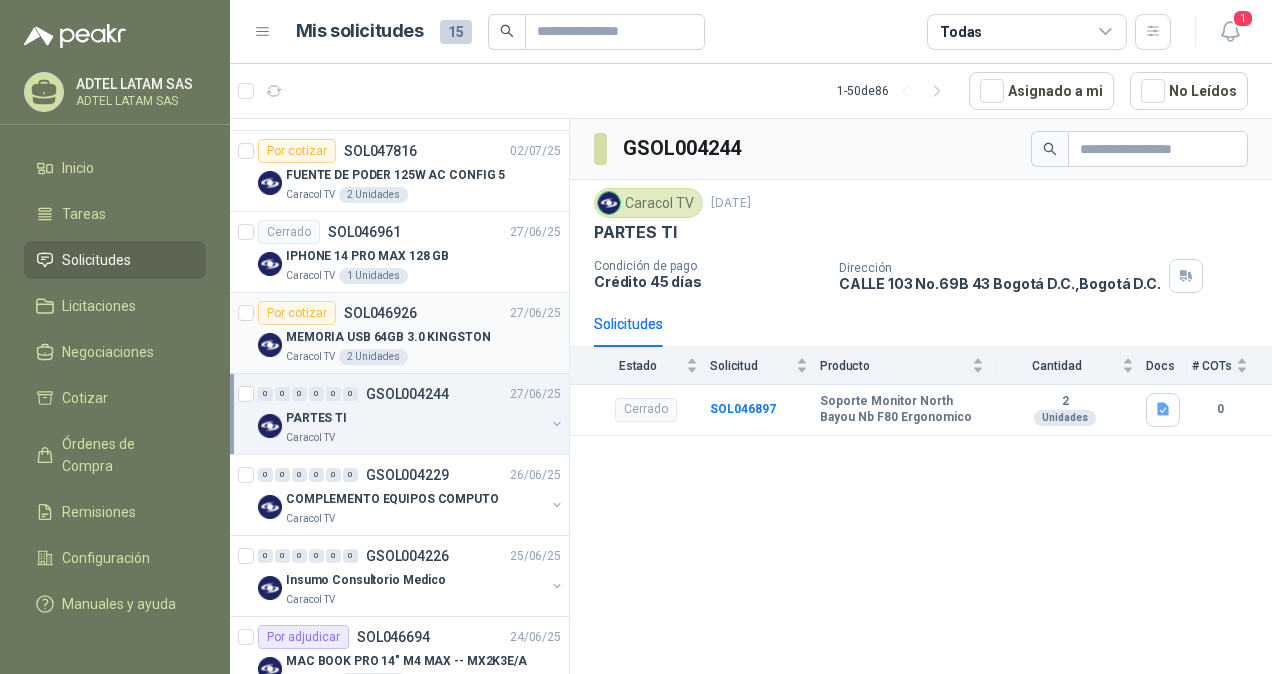 click on "Por cotizar SOL046926" at bounding box center [337, 313] 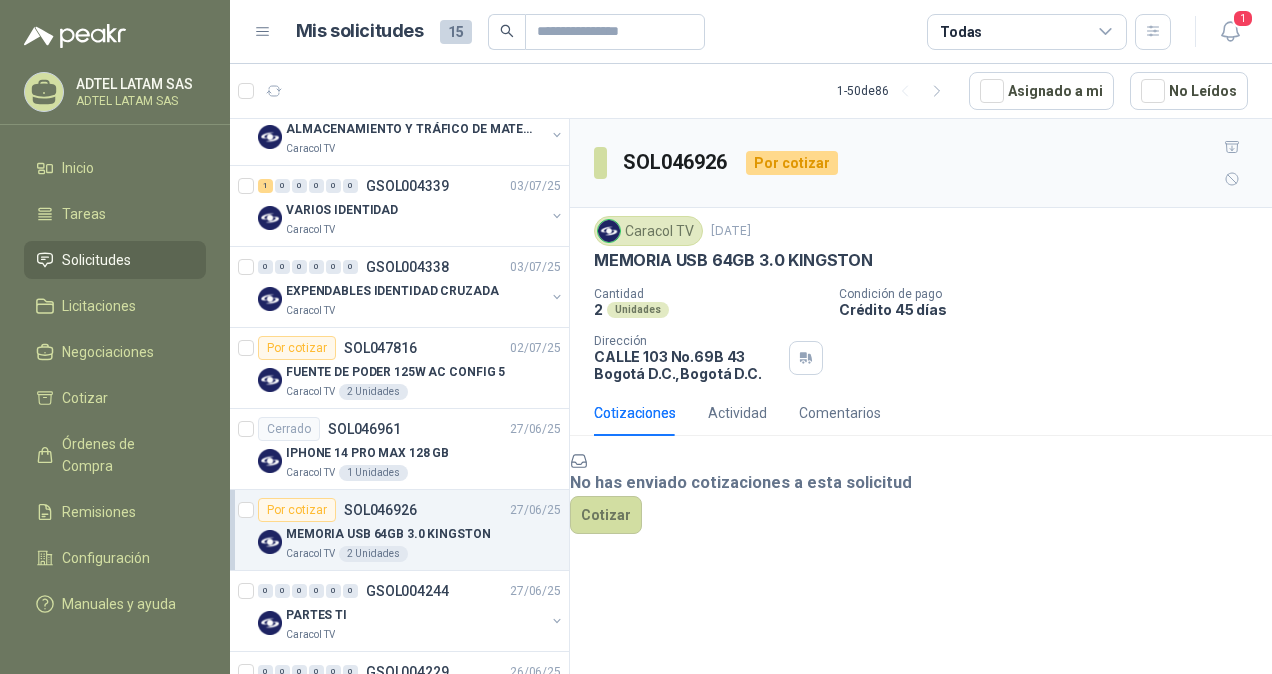 scroll, scrollTop: 700, scrollLeft: 0, axis: vertical 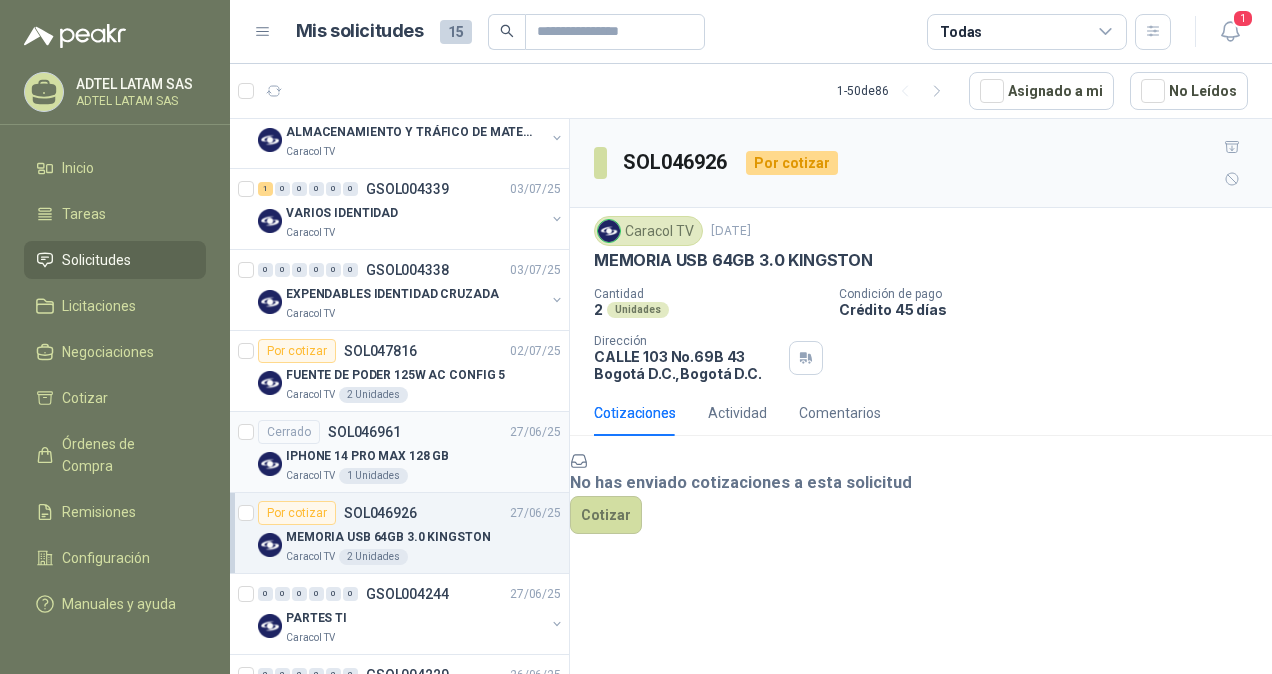 click on "IPHONE 14 PRO MAX 128 GB" at bounding box center [423, 456] 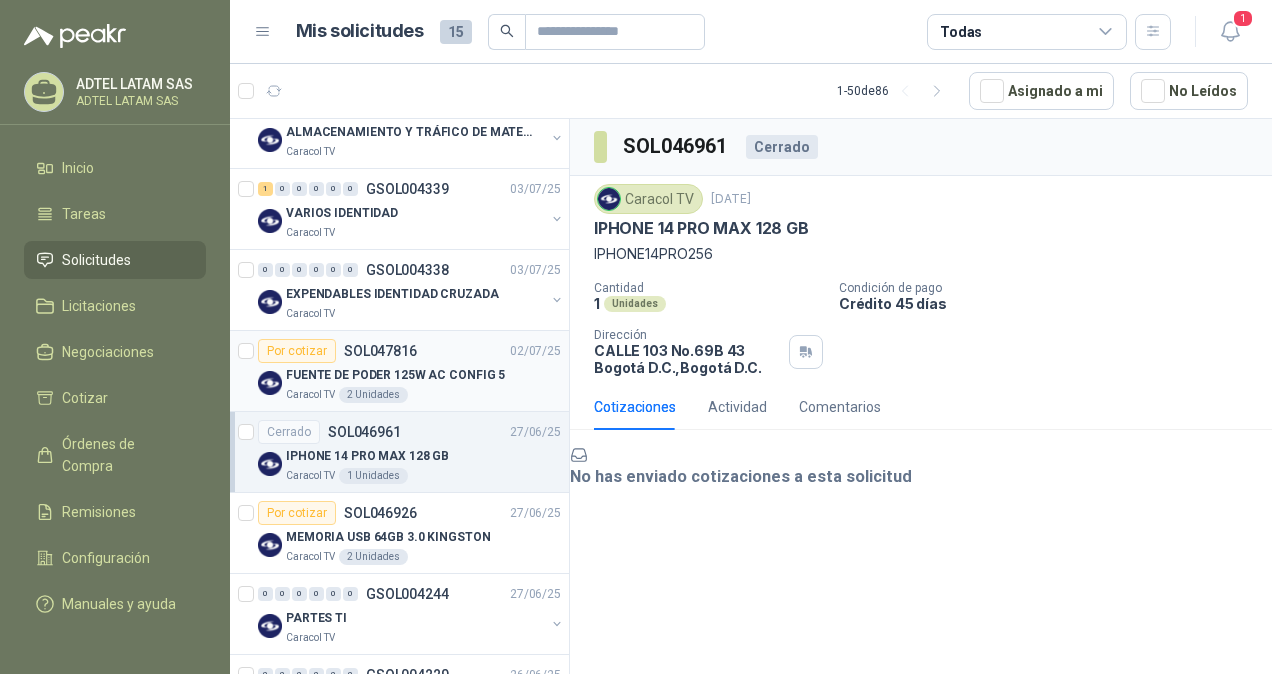 click on "FUENTE DE PODER 125W AC CONFIG 5" at bounding box center (395, 375) 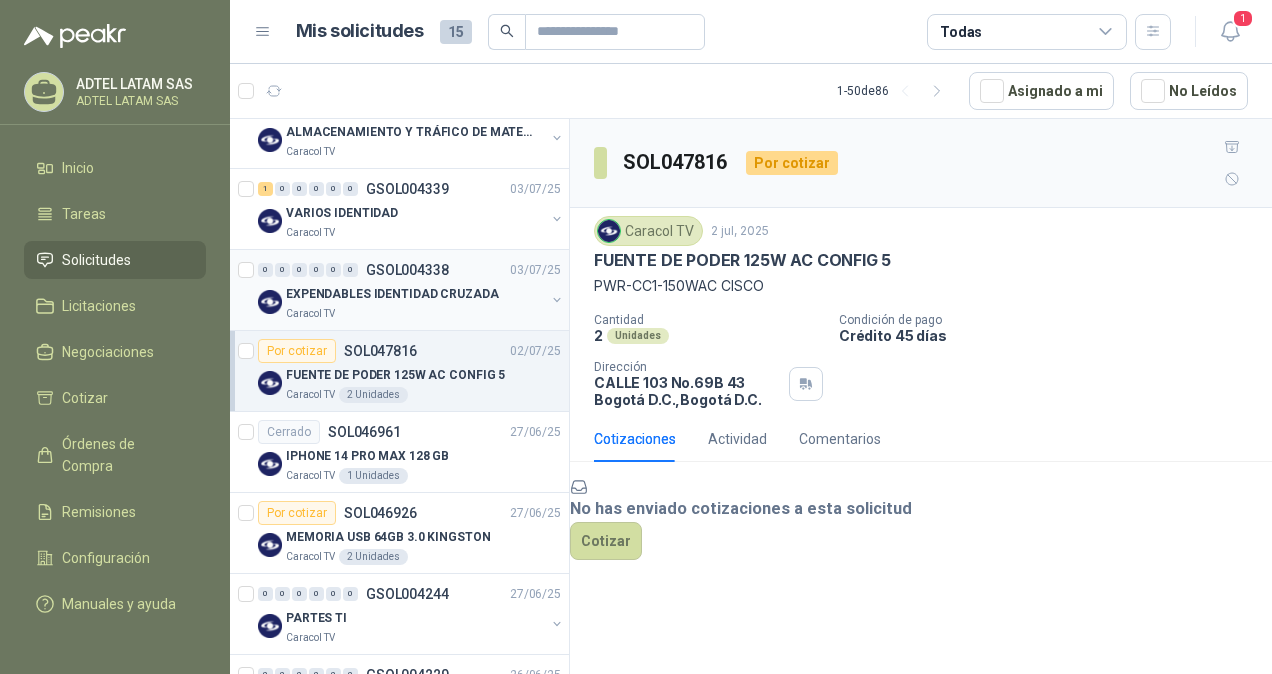 click on "GSOL004338" at bounding box center [407, 270] 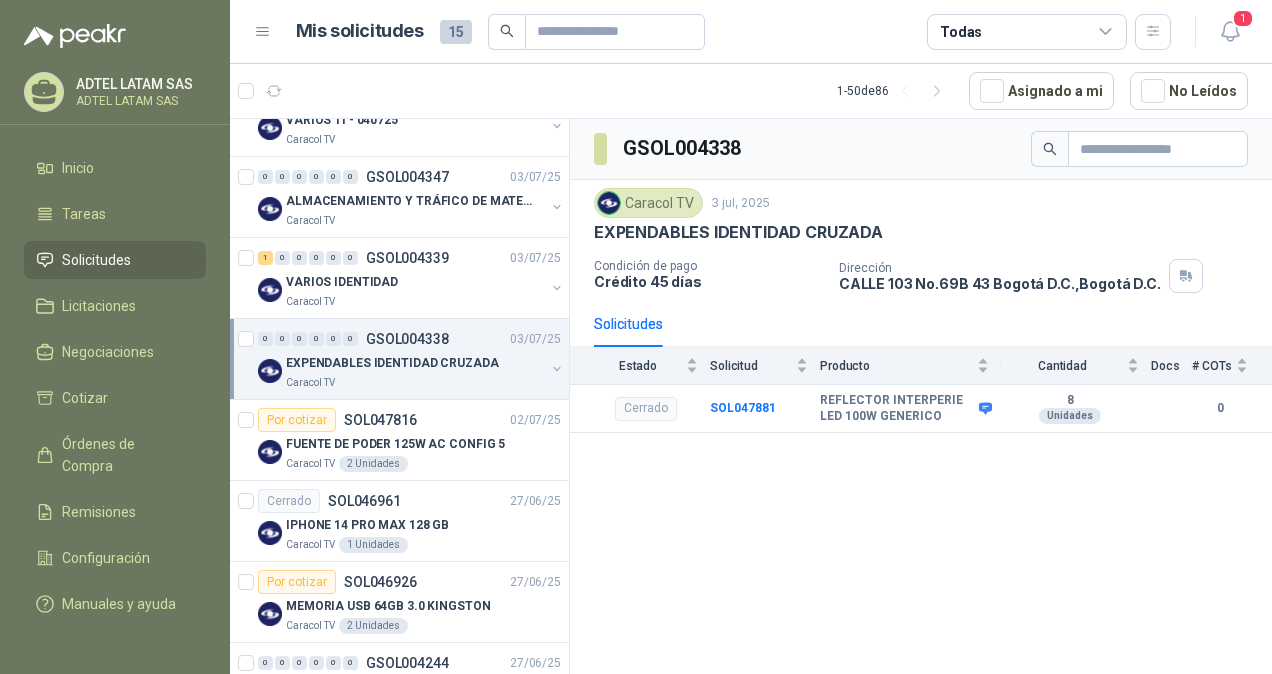 scroll, scrollTop: 600, scrollLeft: 0, axis: vertical 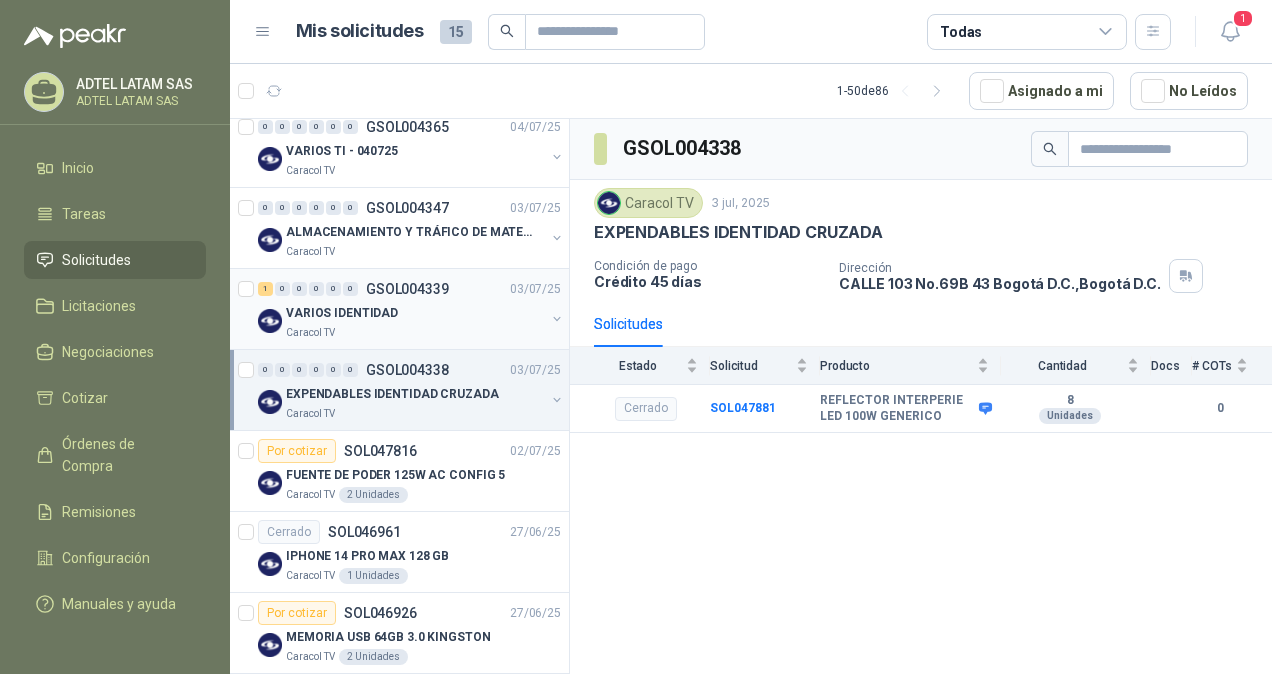 click on "VARIOS IDENTIDAD" at bounding box center (415, 313) 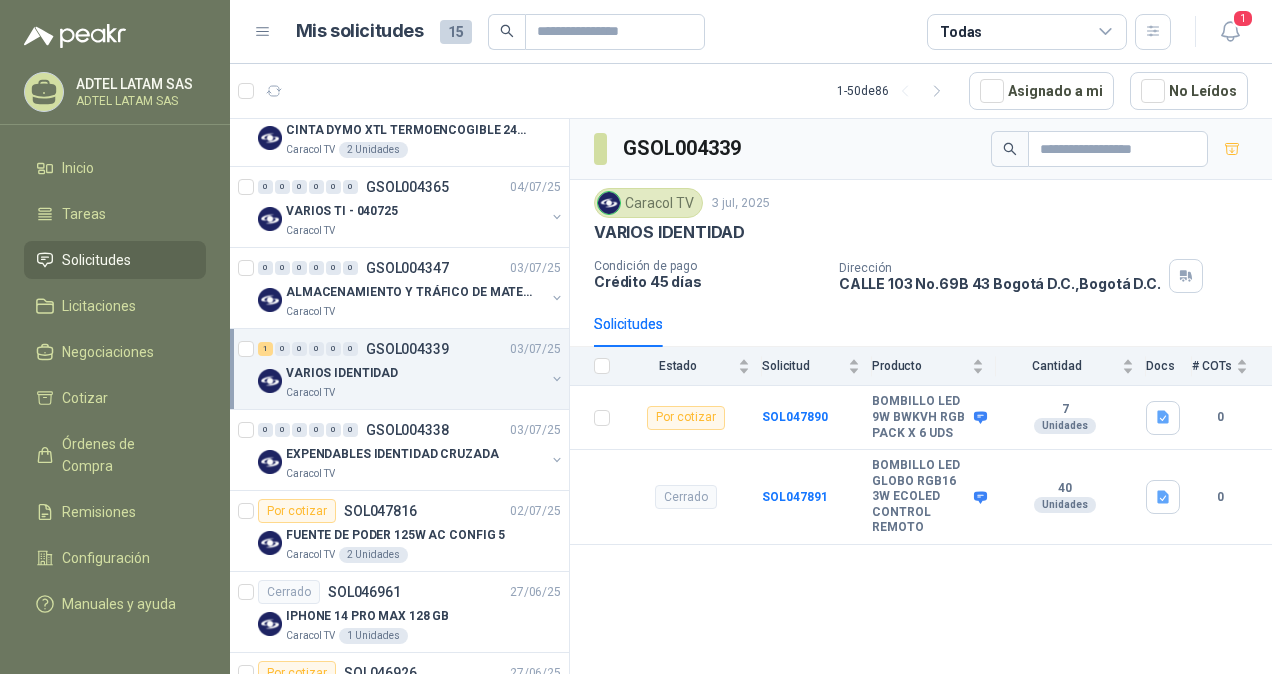 scroll, scrollTop: 500, scrollLeft: 0, axis: vertical 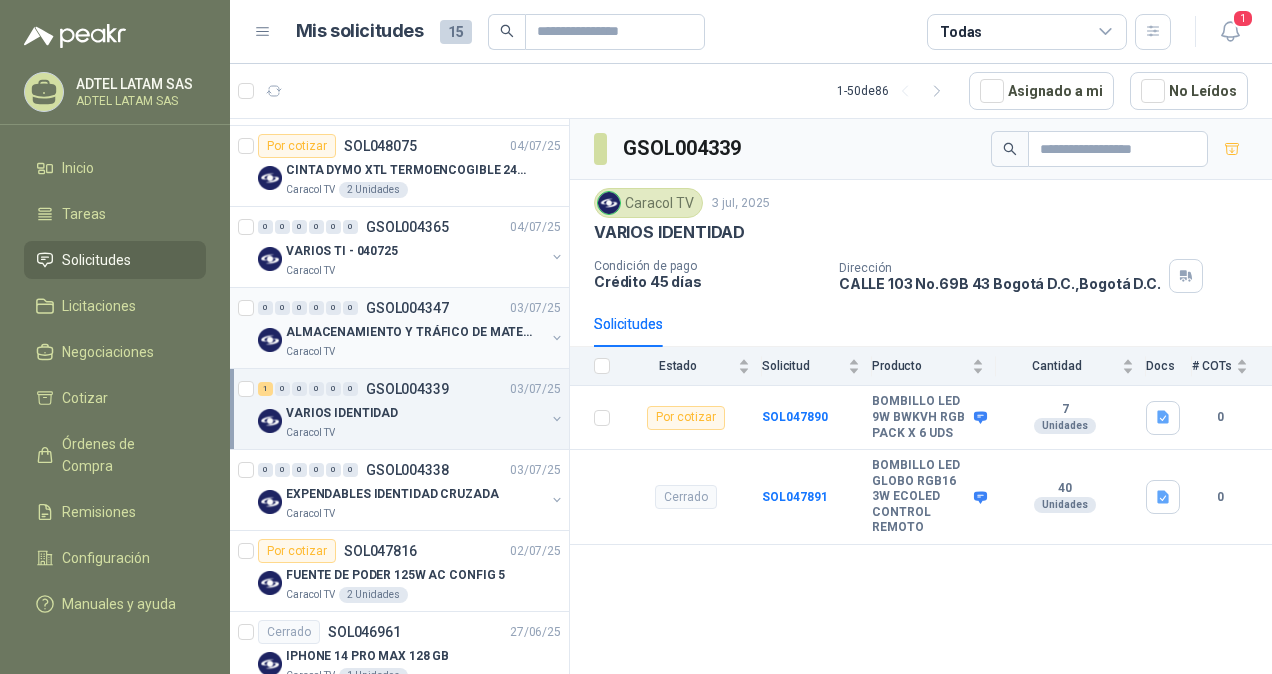 click on "ALMACENAMIENTO Y TRÁFICO DE MATERIAL" at bounding box center [415, 332] 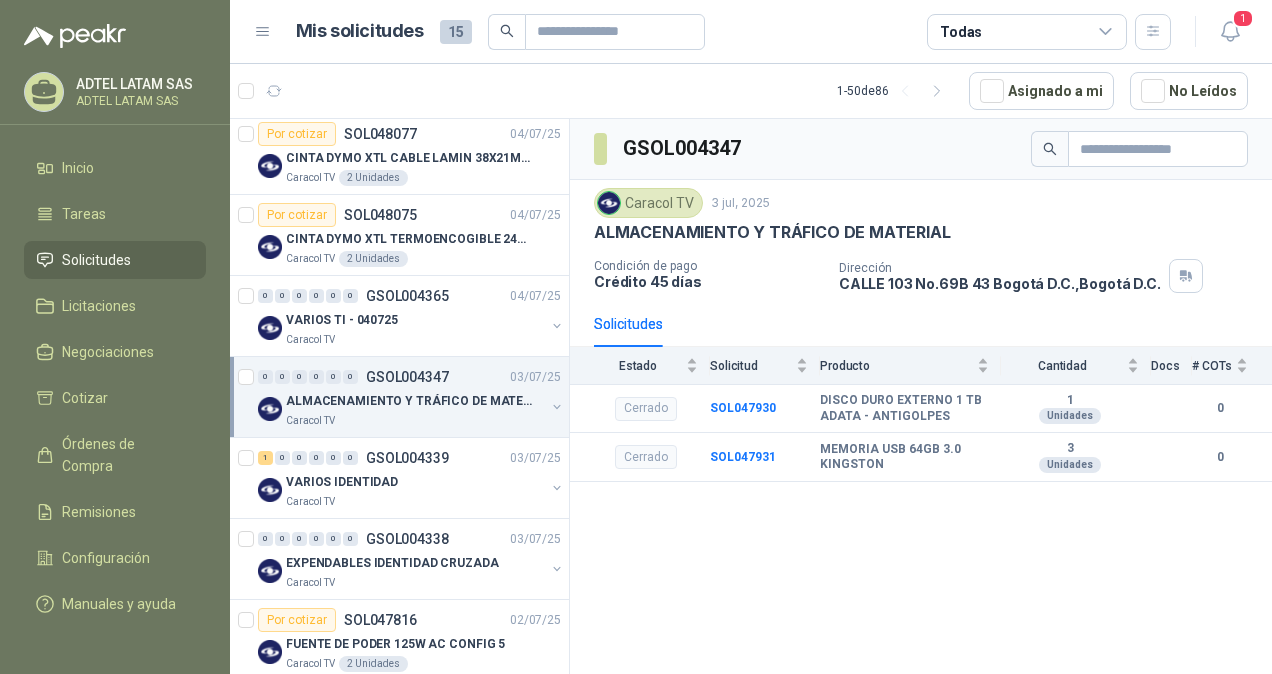 scroll, scrollTop: 400, scrollLeft: 0, axis: vertical 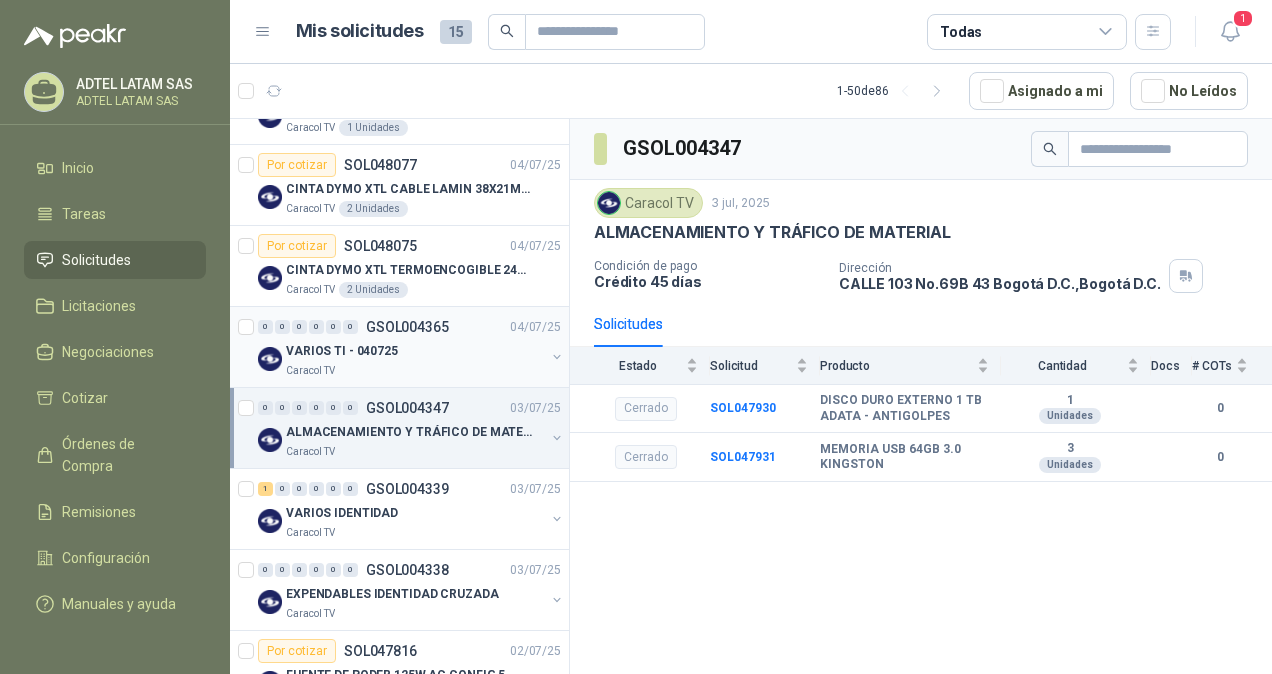click on "GSOL004365" at bounding box center (407, 327) 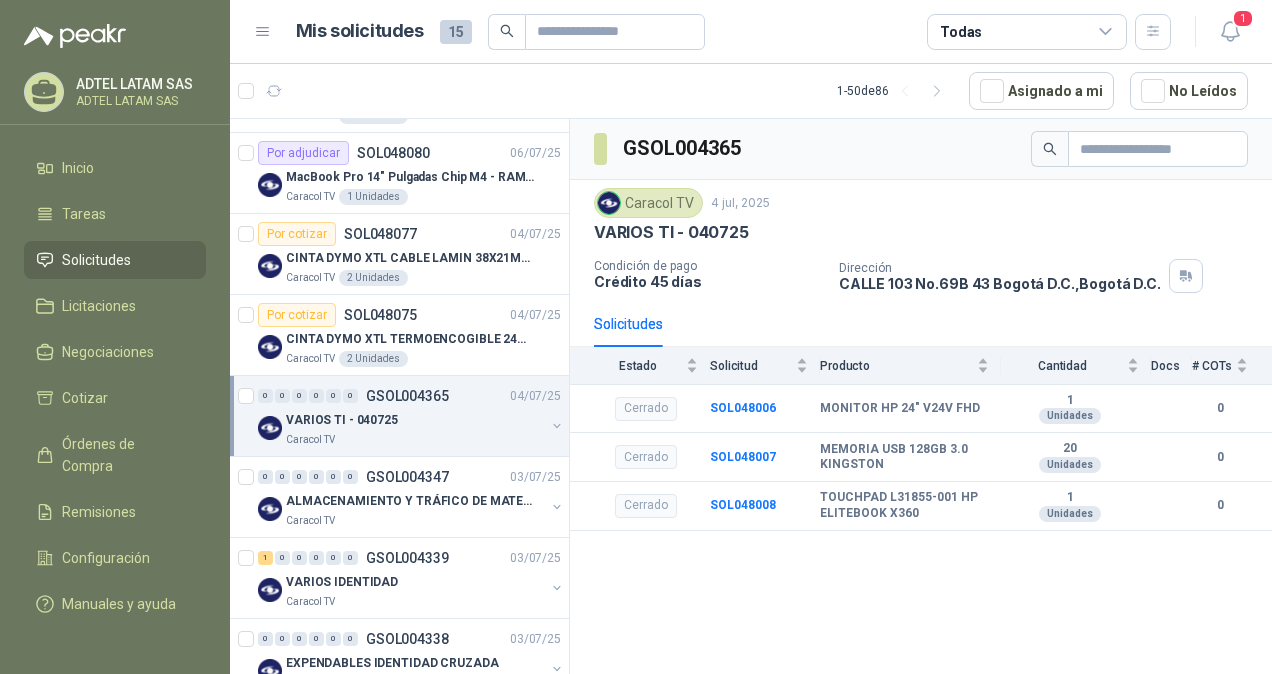 scroll, scrollTop: 300, scrollLeft: 0, axis: vertical 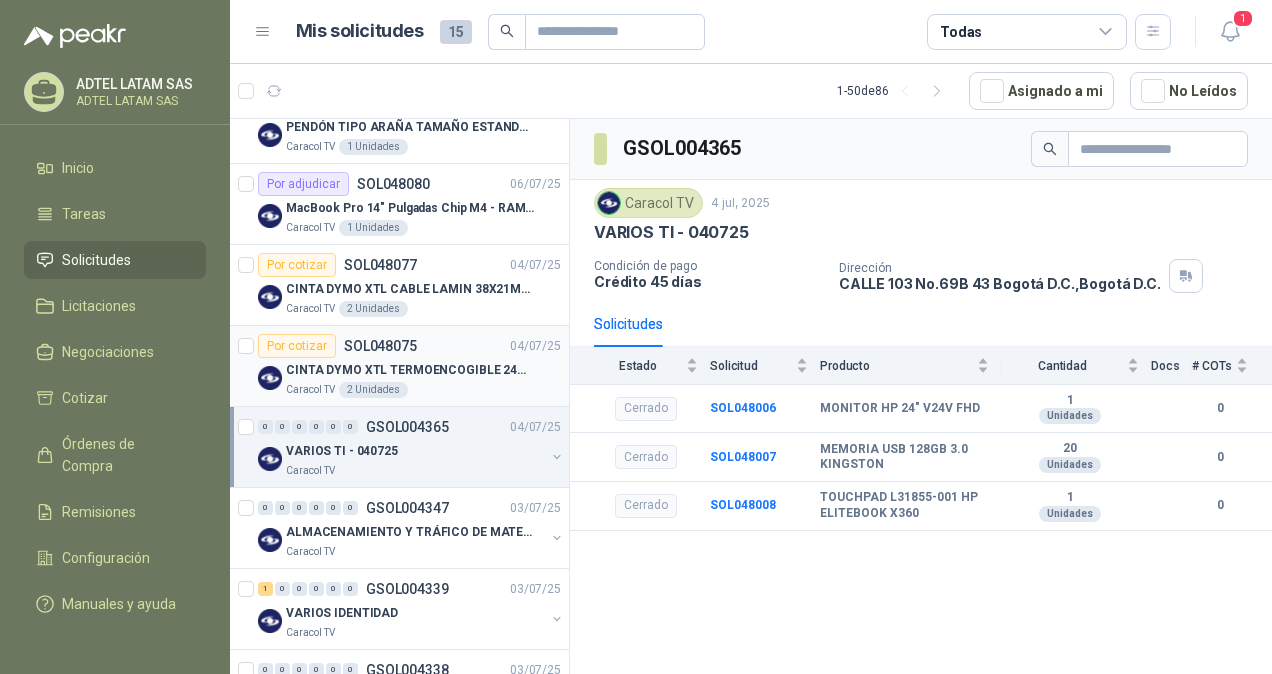 click on "CINTA DYMO XTL TERMOENCOGIBLE 24MMBLANCO" at bounding box center (410, 370) 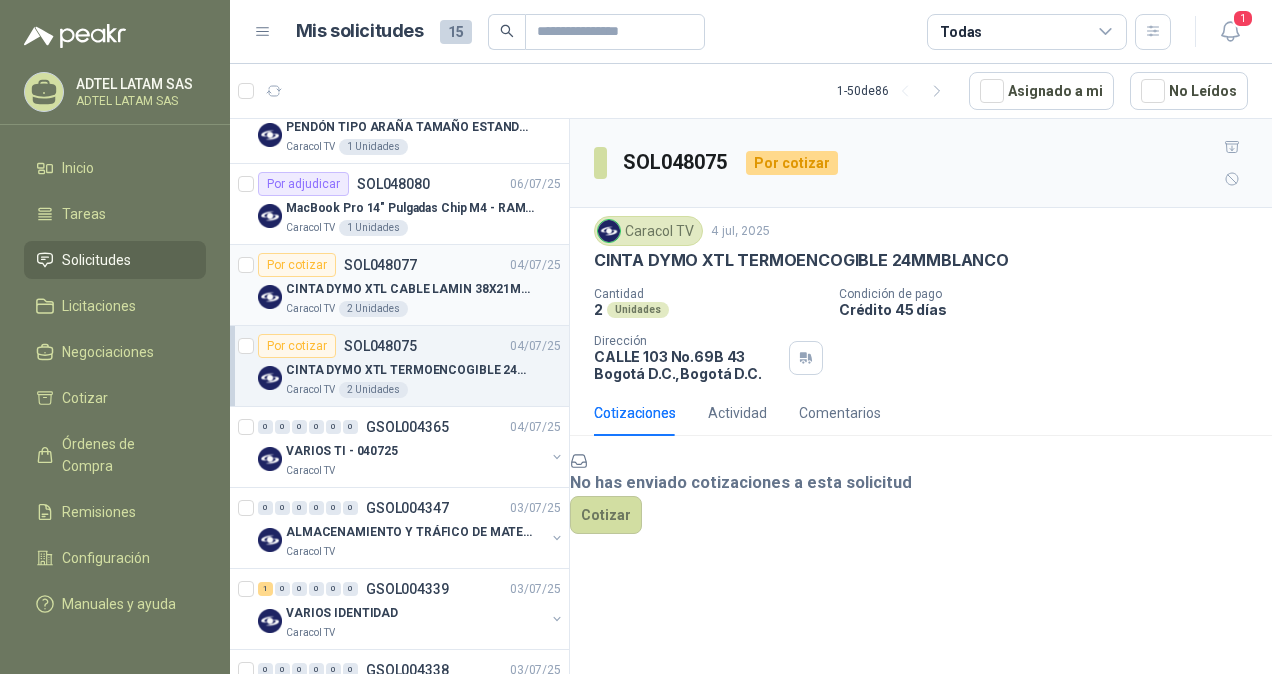 click on "CINTA DYMO XTL CABLE LAMIN 38X21MMBLANCO" at bounding box center [410, 289] 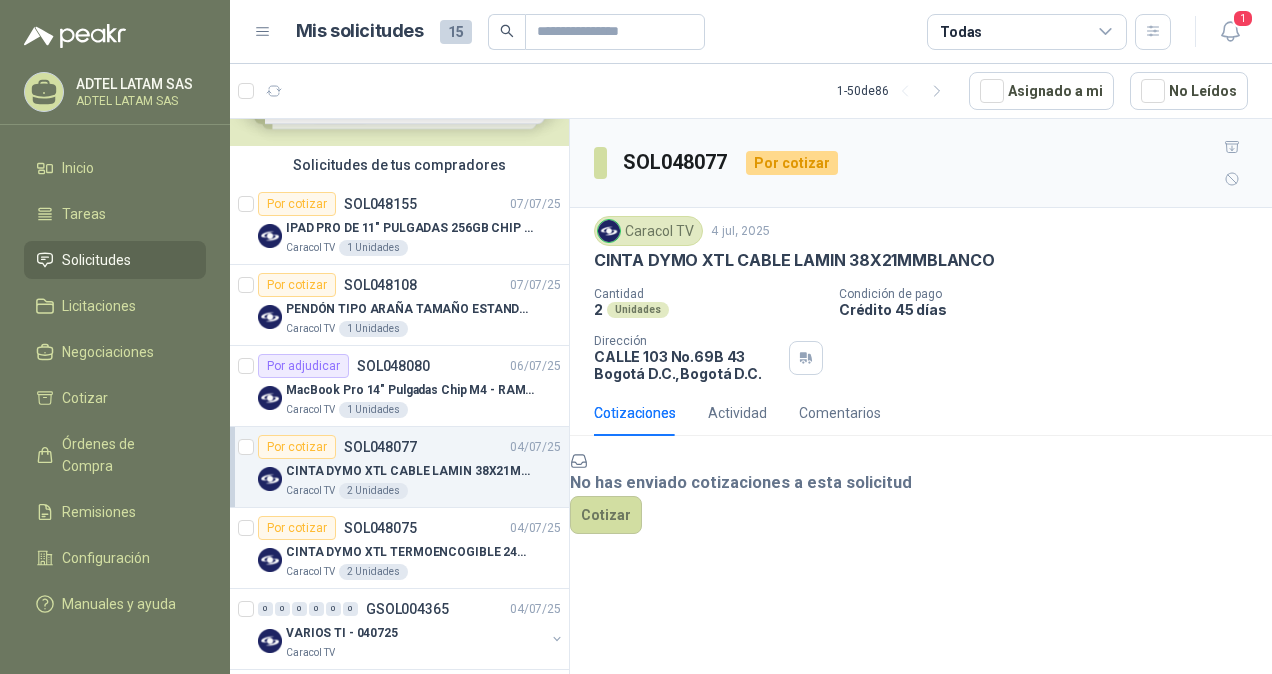 scroll, scrollTop: 100, scrollLeft: 0, axis: vertical 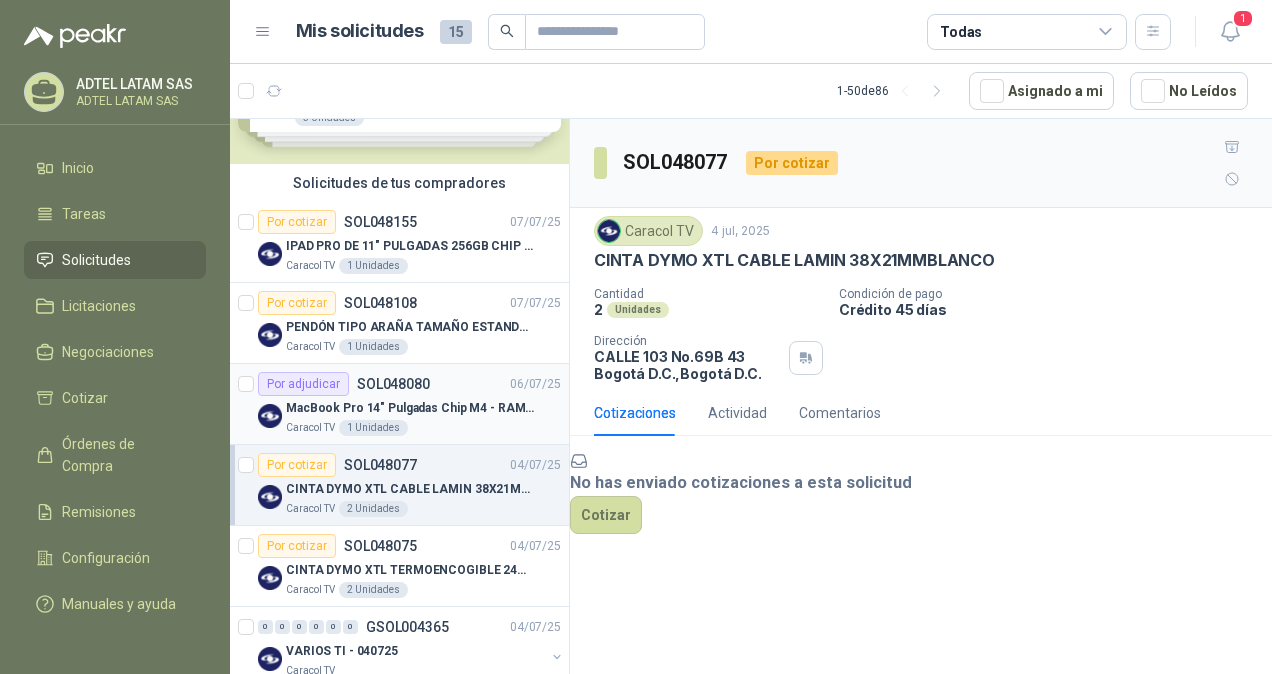click on "MacBook Pro 14" Pulgadas Chip M4 - RAM 16GB - SSD 1TB" at bounding box center [410, 408] 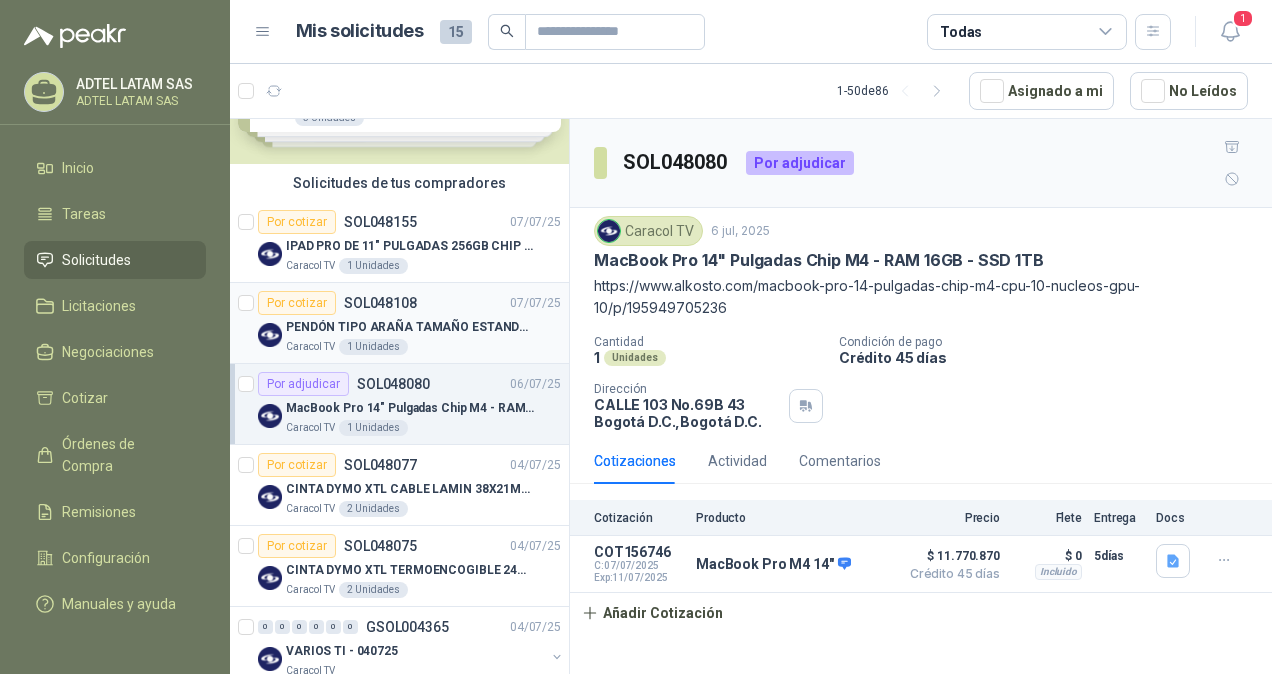 click on "PENDÓN TIPO ARAÑA TAMAÑO ESTANDAR" at bounding box center (410, 327) 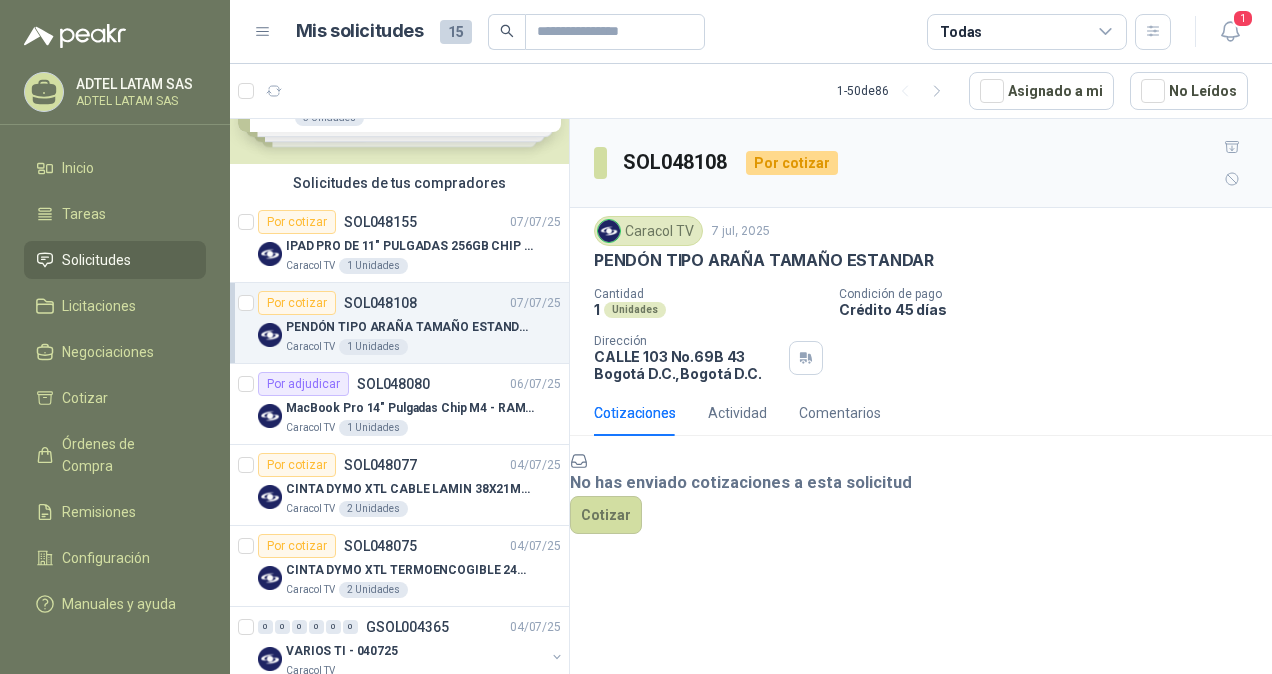 scroll, scrollTop: 0, scrollLeft: 0, axis: both 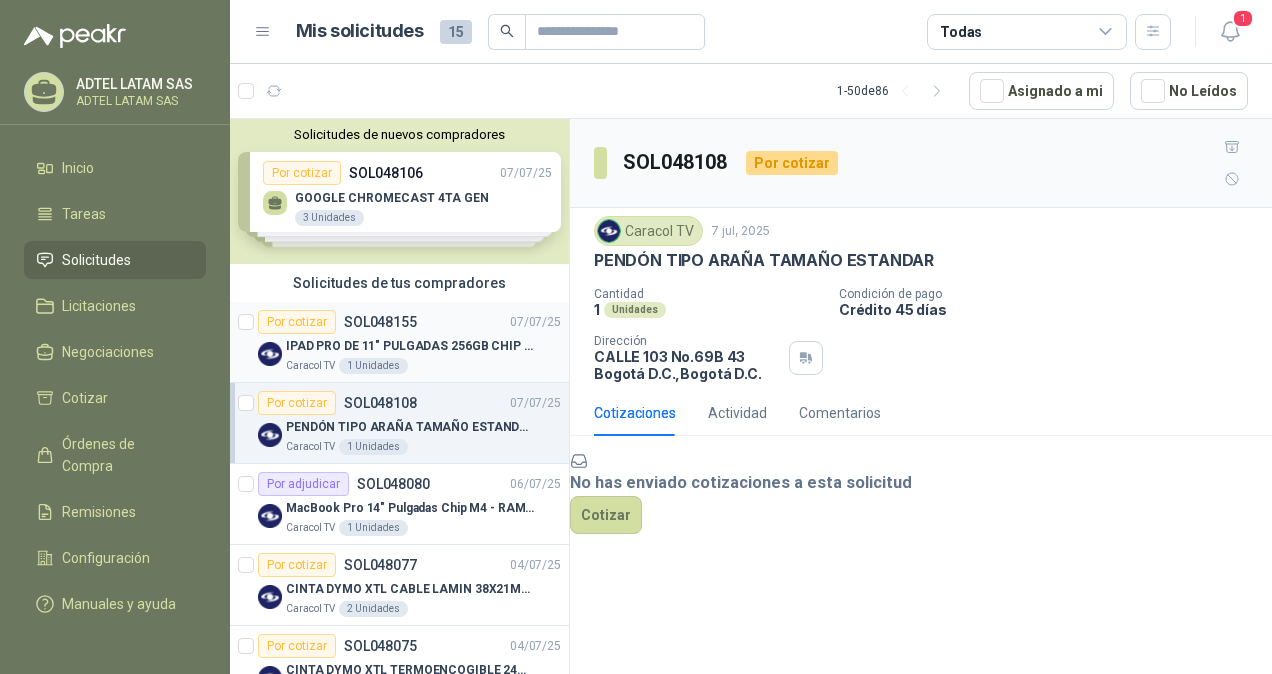 click on "IPAD PRO DE 11" PULGADAS 256GB CHIP M4 WIFI NEGRO - MVV83CL/A" at bounding box center (410, 346) 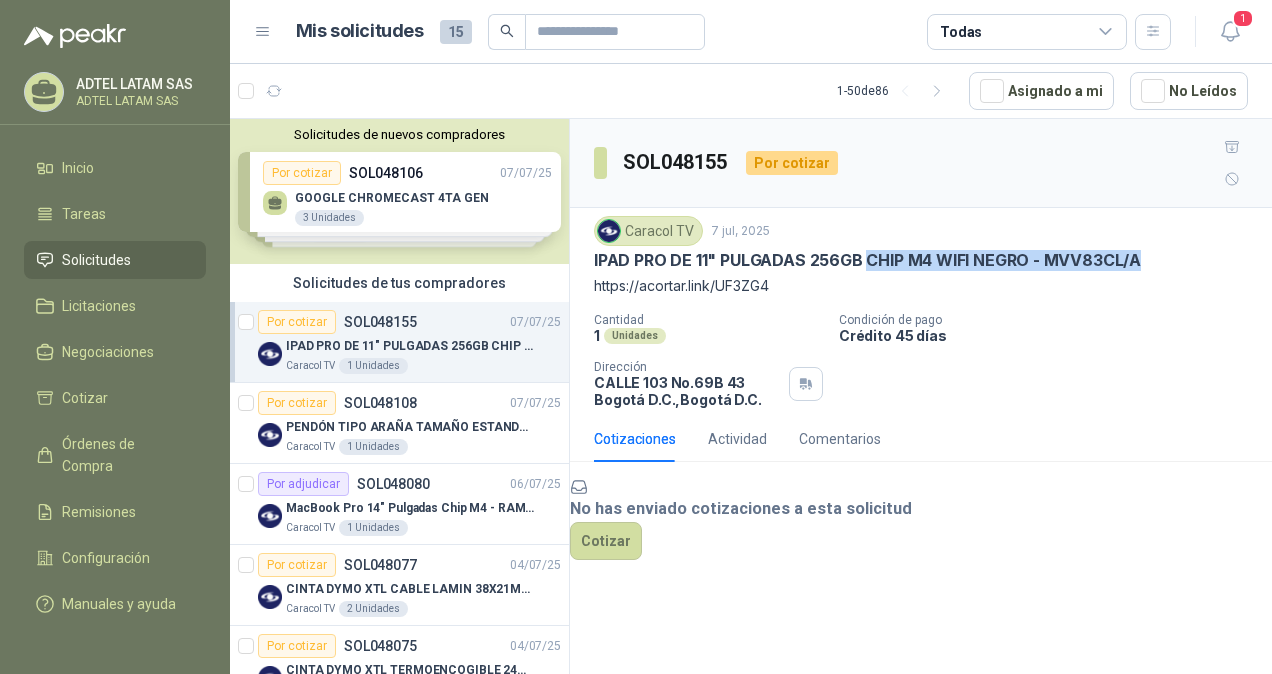 drag, startPoint x: 1144, startPoint y: 228, endPoint x: 887, endPoint y: 232, distance: 257.03113 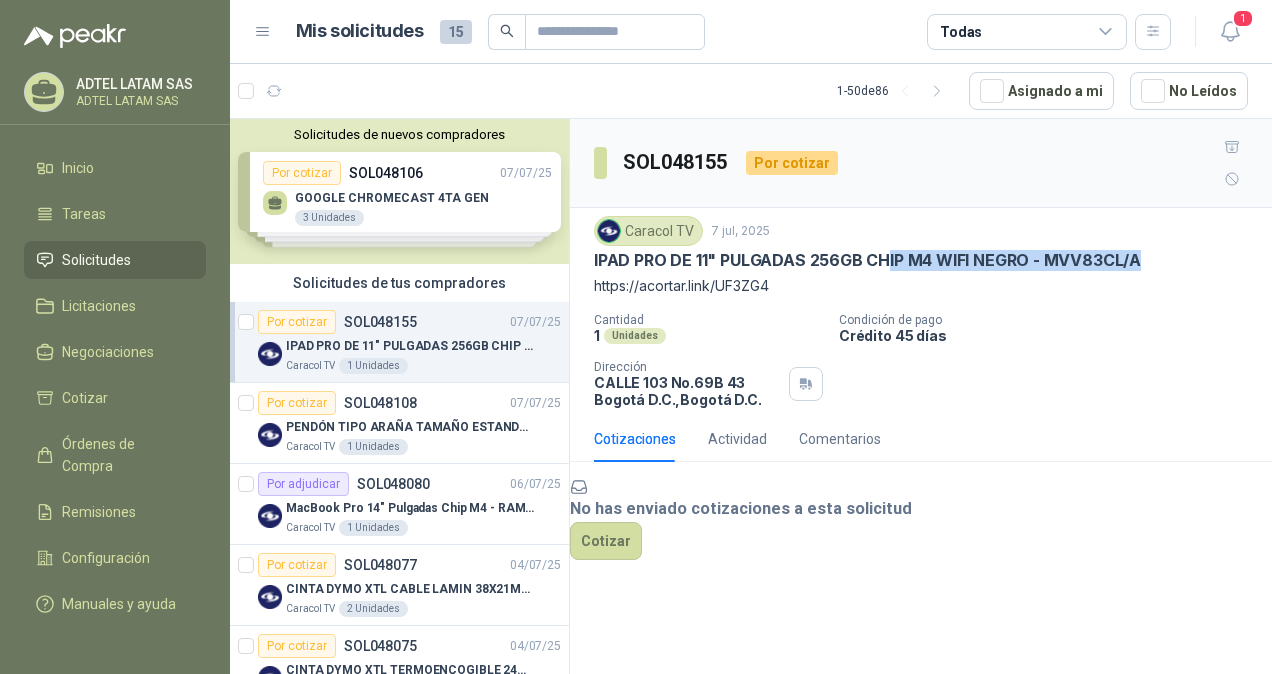 click on "IPAD PRO DE 11" PULGADAS 256GB CHIP M4 WIFI NEGRO - MVV83CL/A" at bounding box center (921, 260) 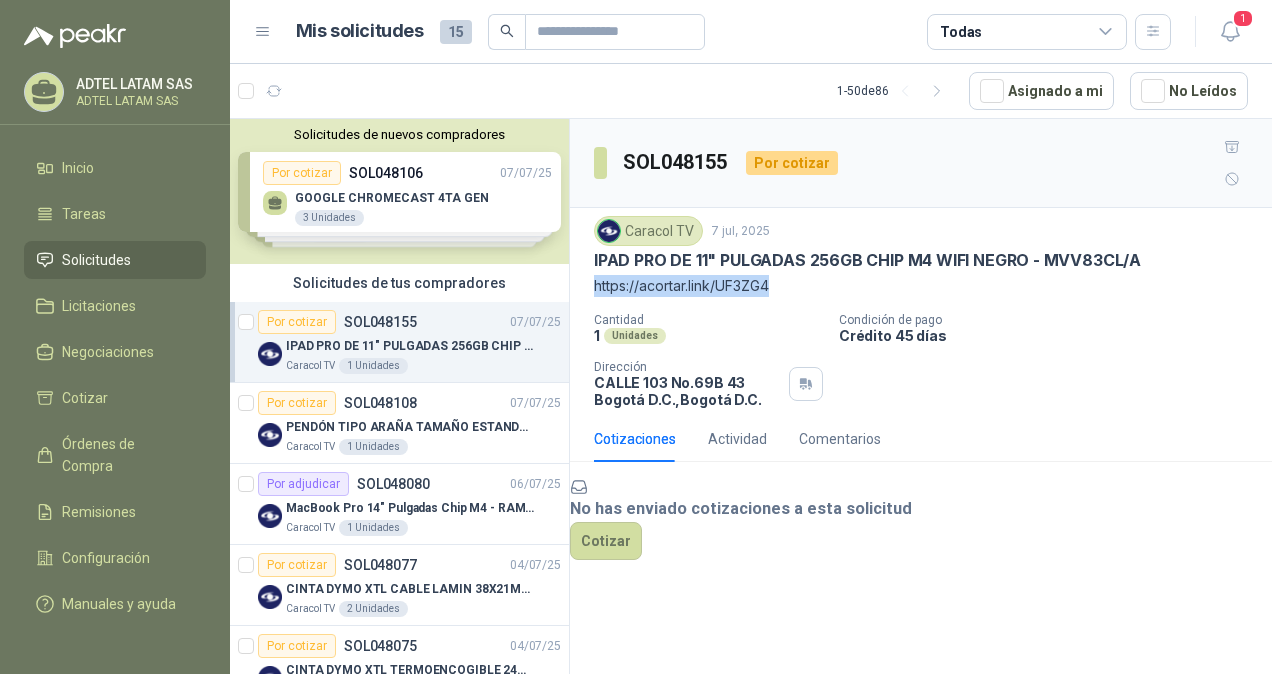 drag, startPoint x: 779, startPoint y: 247, endPoint x: 585, endPoint y: 260, distance: 194.43507 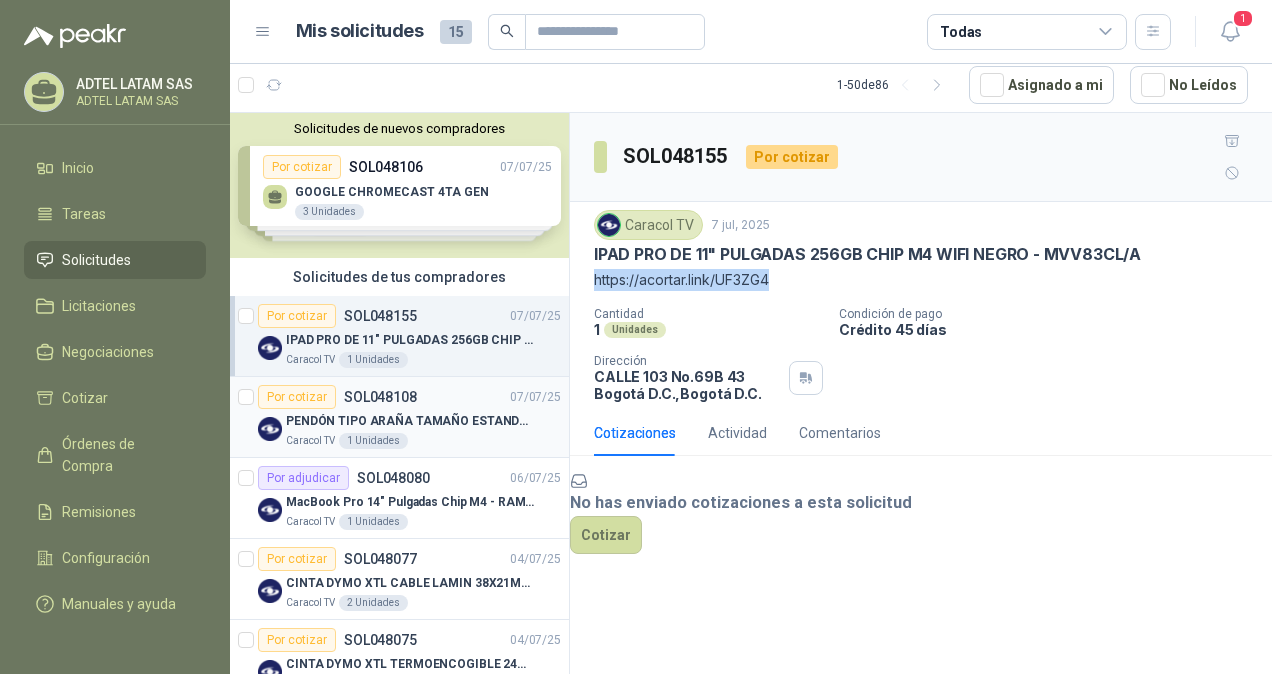 click on "SOL048108" at bounding box center (380, 397) 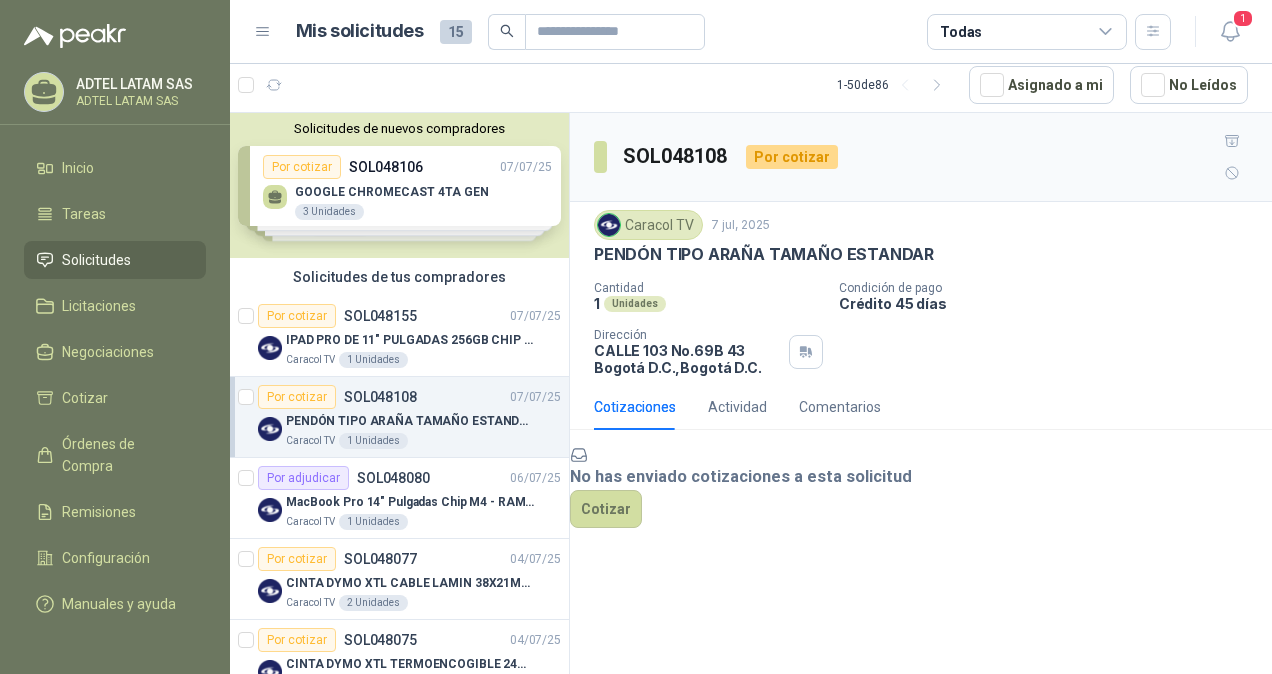 click on "Solicitudes de nuevos compradores Por cotizar SOL048106 [DATE]   GOOGLE CHROMECAST 4TA GEN  3   Unidades Por cotizar SOL048084 [DATE]   BOMBILLO LED 17W LUZ BLANCA 110/220V 240   Unidades Por cotizar SOL048074 [DATE]   Lenovo Laptop ThinkPad X1 Carbon Gen 12 1   Unidades Por cotizar SOL048056 [DATE]   TRANSFORMADOR 15KVA MARCA INTECRI VOLTAJE 13200/240/123  1   Unidades ¿Quieres recibir  cientos de solicitudes de compra  como estas todos los días? Agenda una reunión" at bounding box center [399, 185] 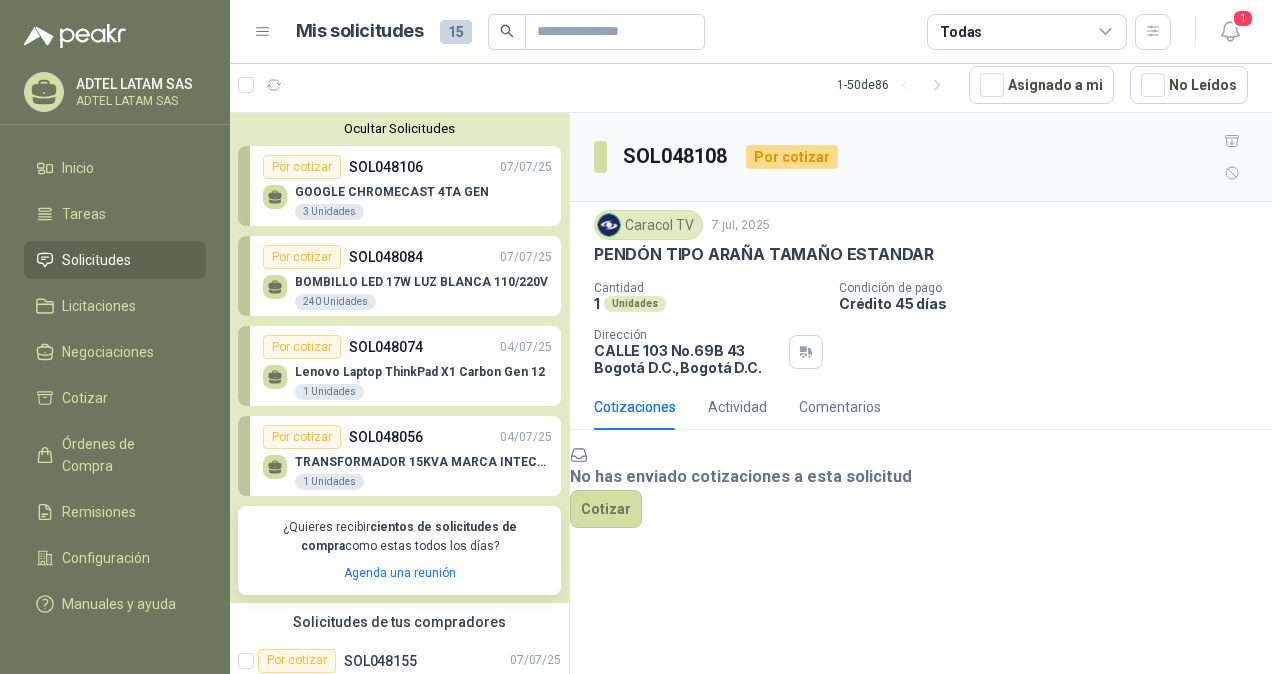 click on "Lenovo Laptop ThinkPad X1 Carbon Gen 12 1   Unidades" at bounding box center [407, 380] 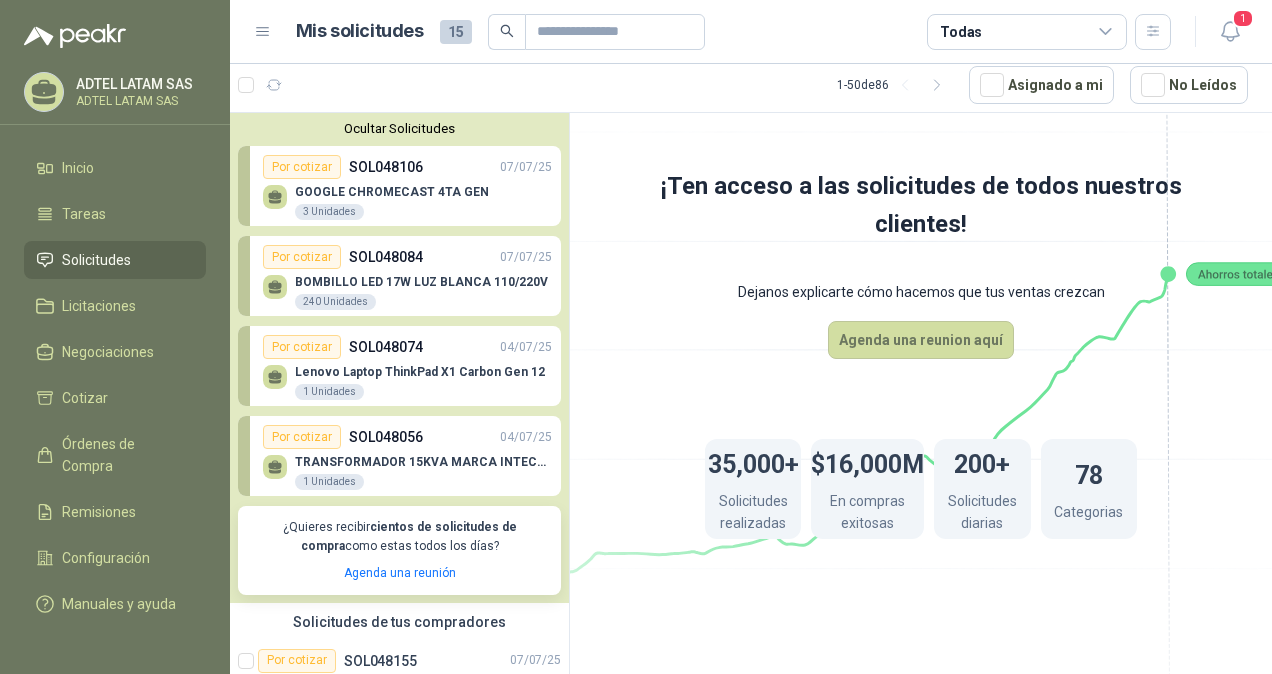 click on "Lenovo Laptop ThinkPad X1 Carbon Gen 12 1   Unidades" at bounding box center [407, 380] 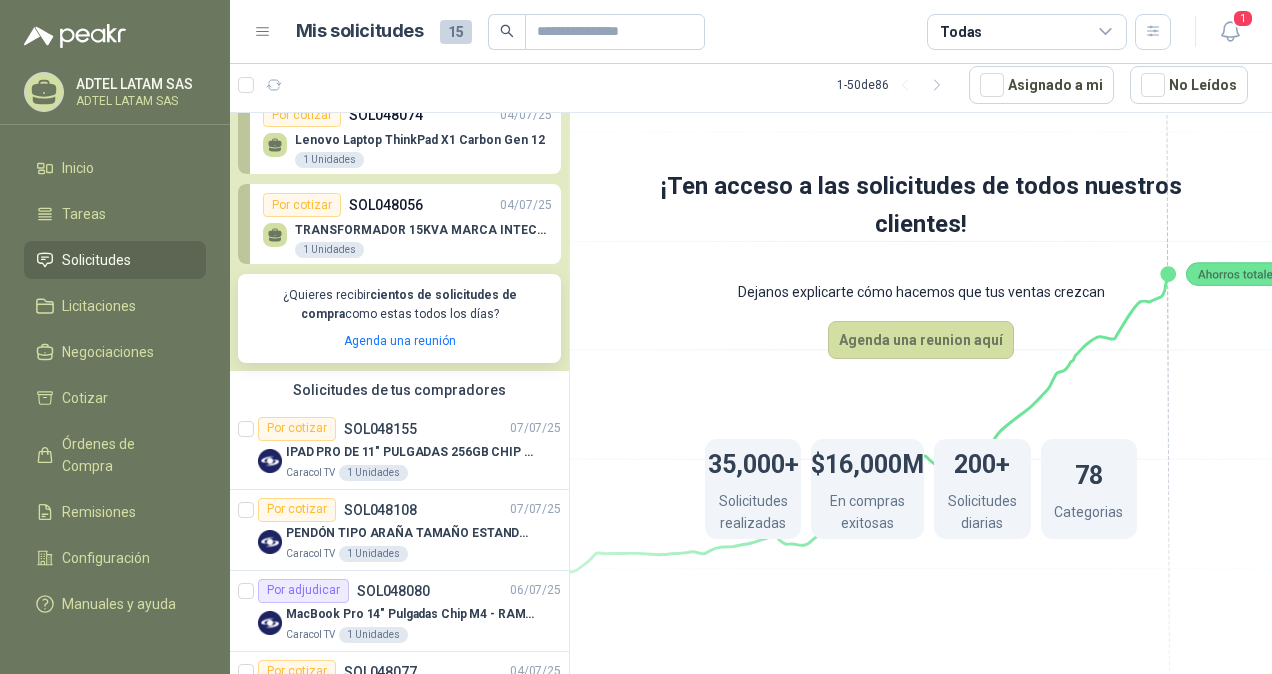 scroll, scrollTop: 300, scrollLeft: 0, axis: vertical 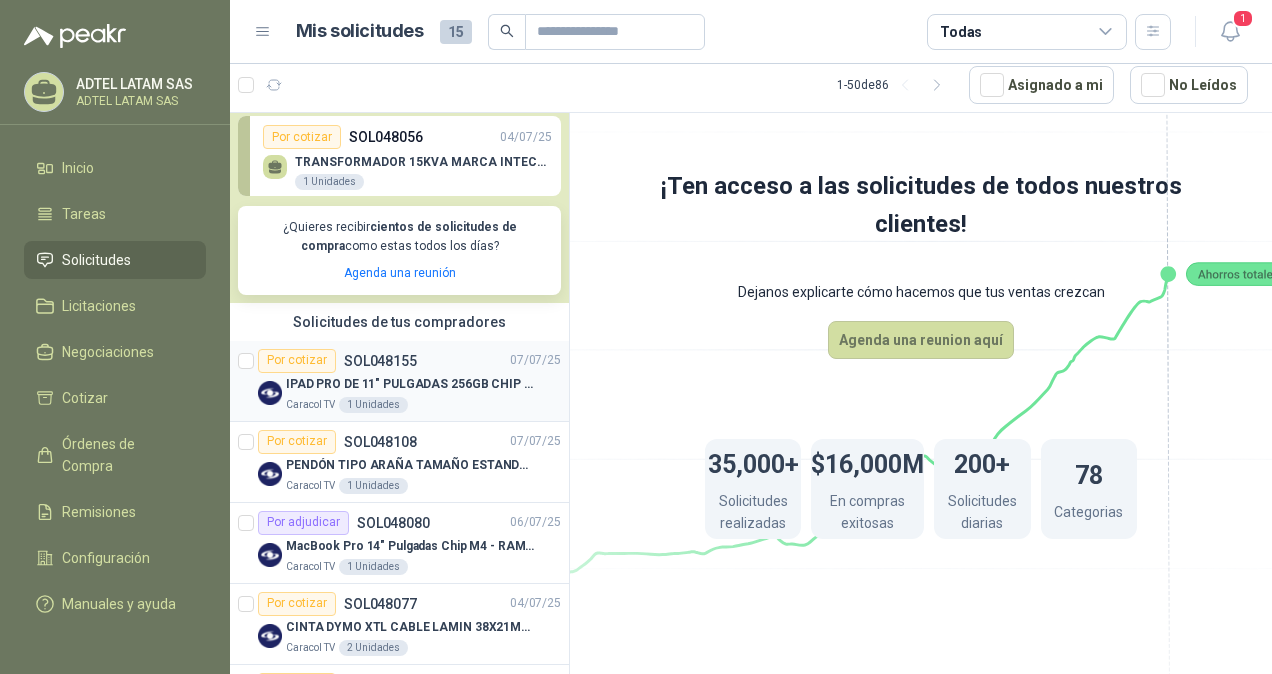 click on "Por cotizar SOL048155 [DATE]" at bounding box center [409, 361] 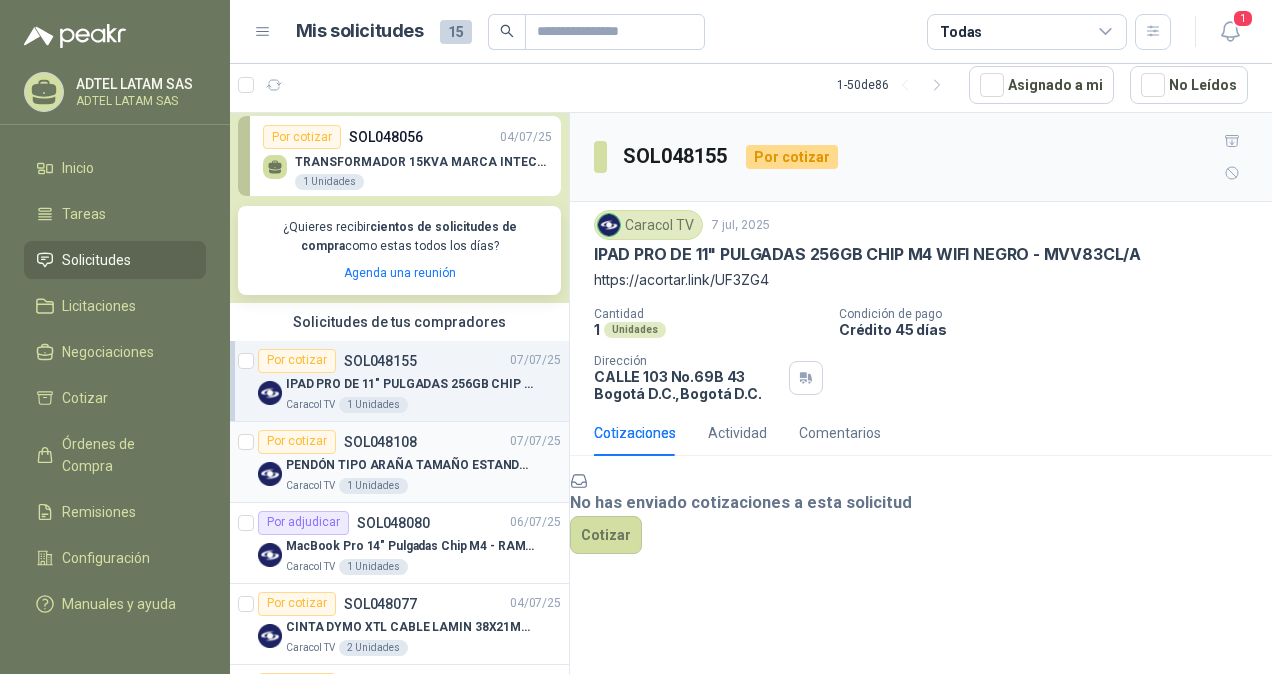 click on "PENDÓN TIPO ARAÑA TAMAÑO ESTANDAR" at bounding box center [410, 465] 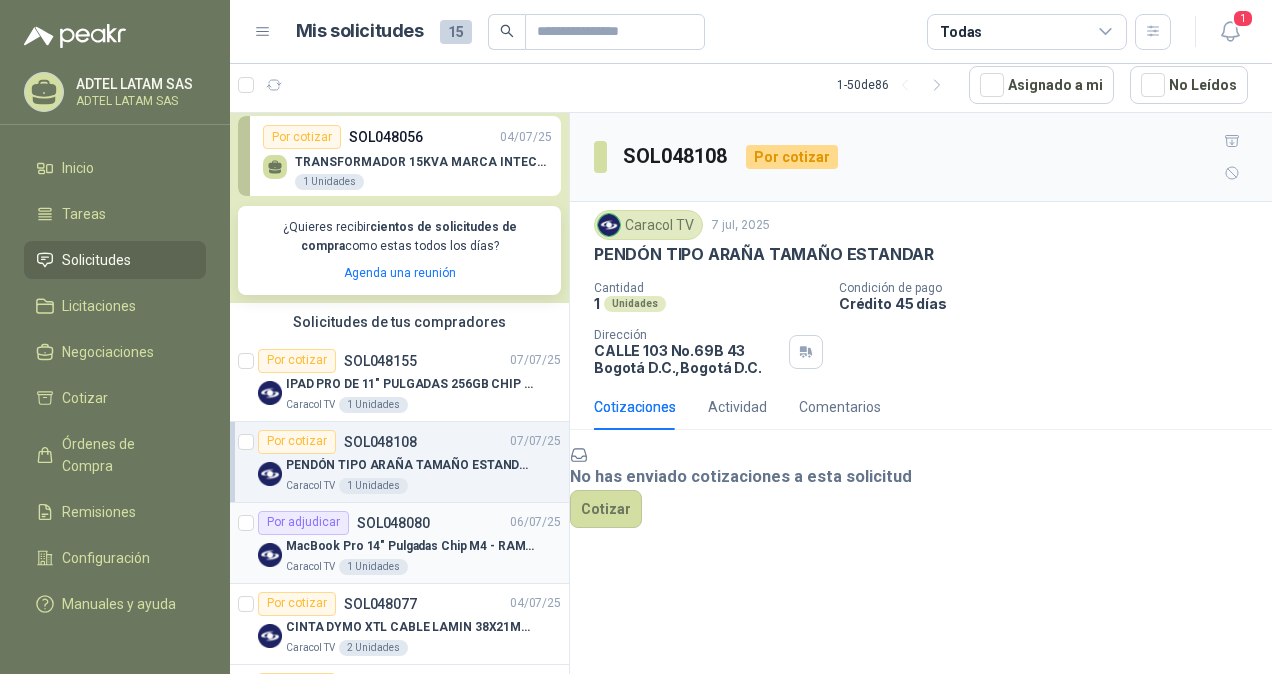 click on "MacBook Pro 14" Pulgadas Chip M4 - RAM 16GB - SSD 1TB" at bounding box center (410, 546) 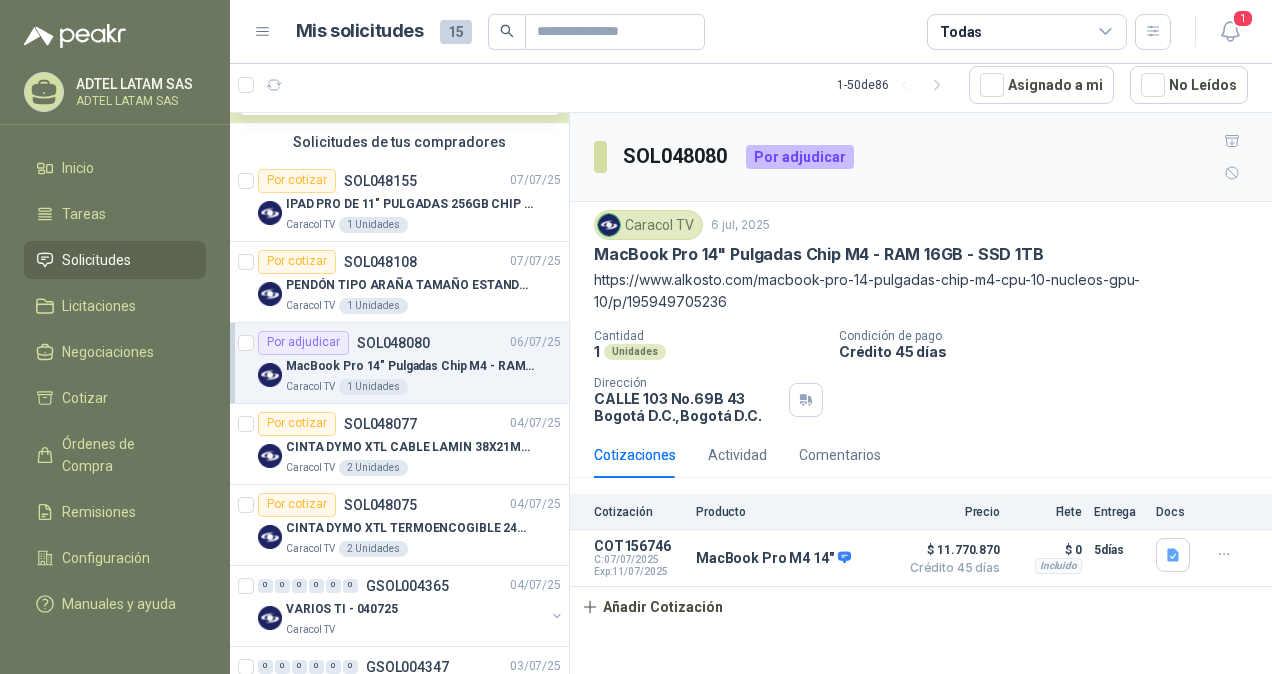 scroll, scrollTop: 500, scrollLeft: 0, axis: vertical 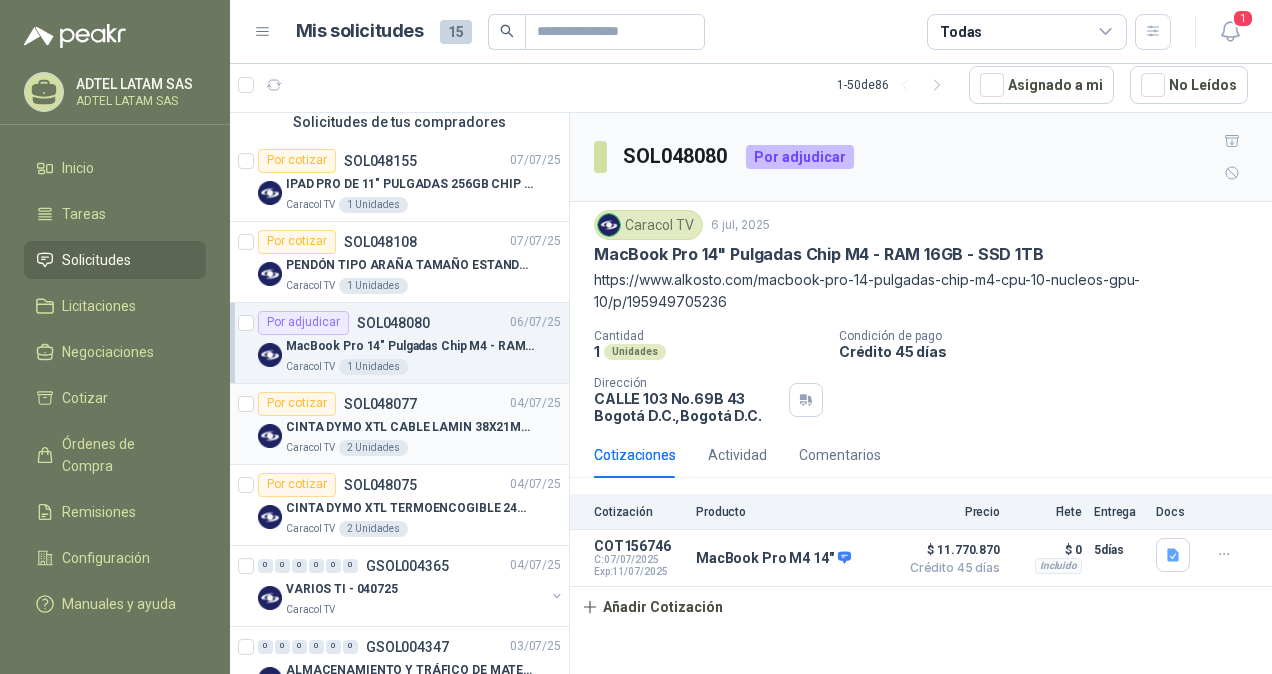 click on "CINTA DYMO XTL CABLE LAMIN 38X21MMBLANCO" at bounding box center [410, 427] 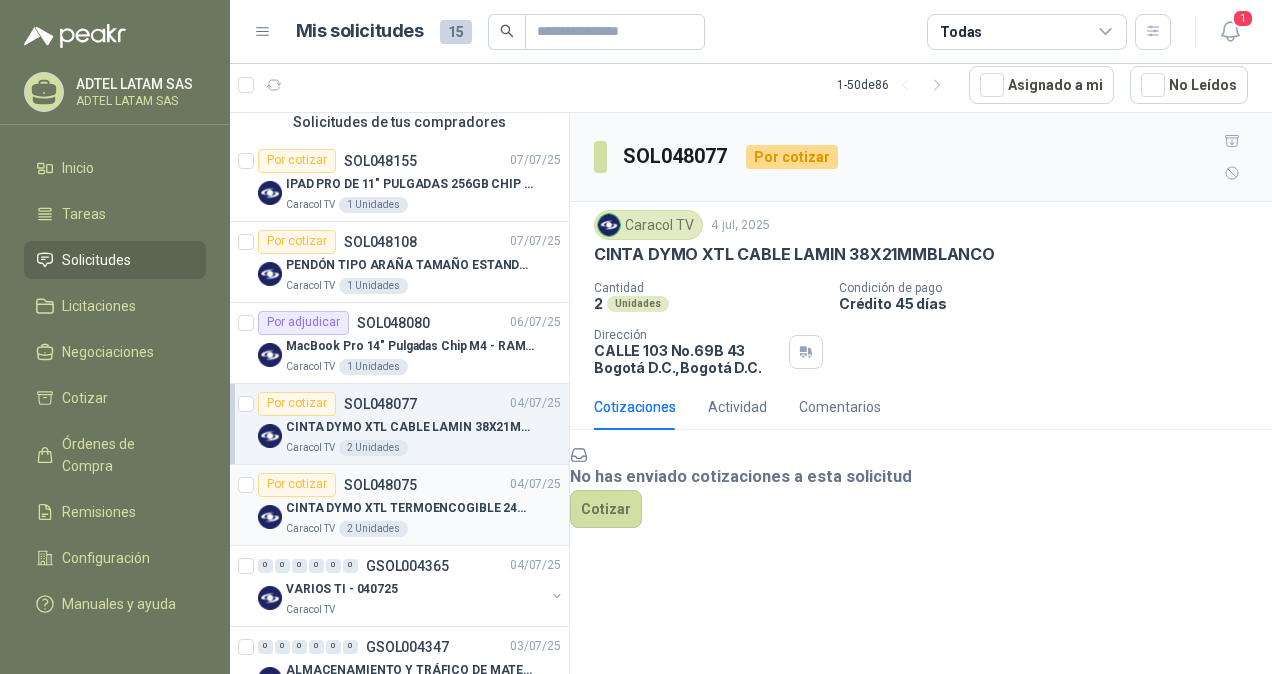click on "CINTA DYMO XTL TERMOENCOGIBLE 24MMBLANCO" at bounding box center [410, 508] 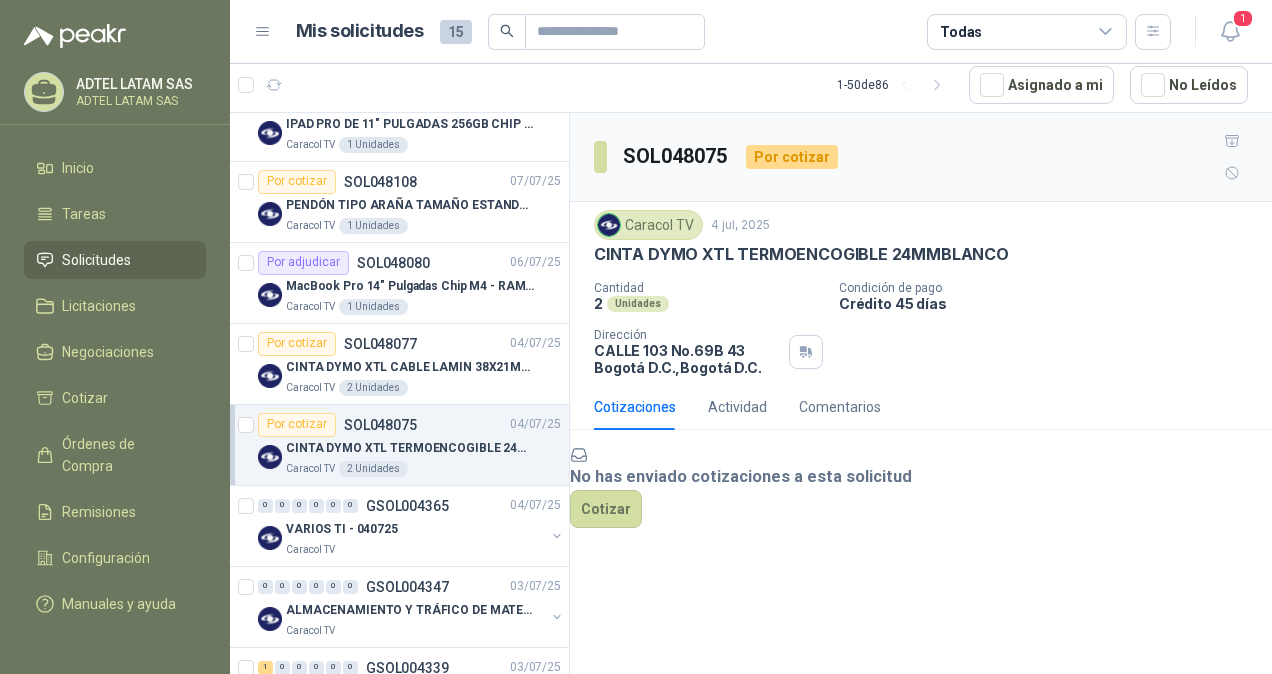 scroll, scrollTop: 700, scrollLeft: 0, axis: vertical 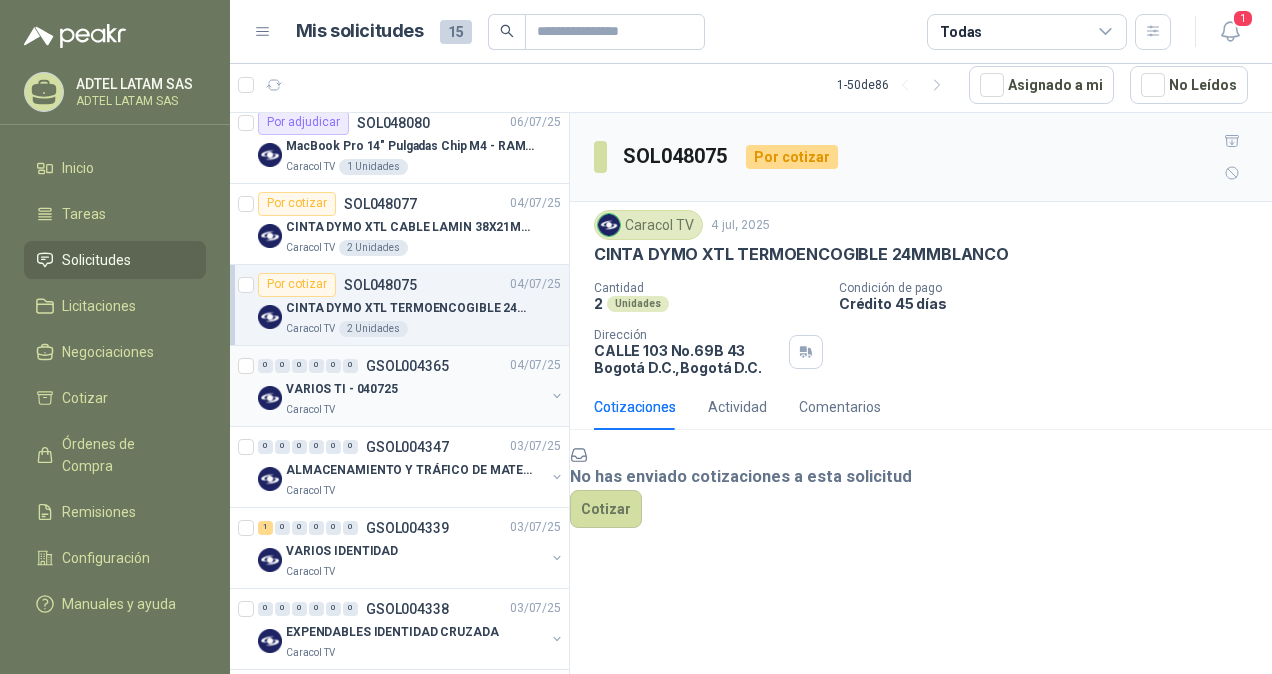click on "GSOL004365" at bounding box center [407, 366] 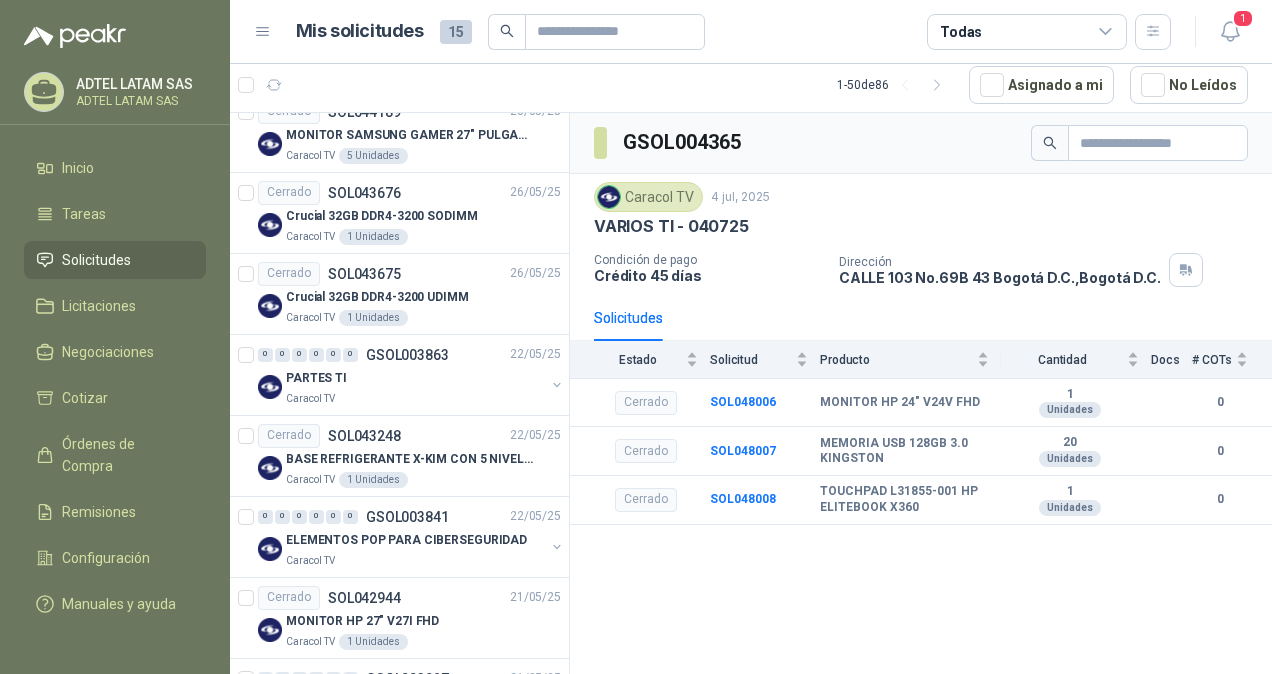 scroll, scrollTop: 2900, scrollLeft: 0, axis: vertical 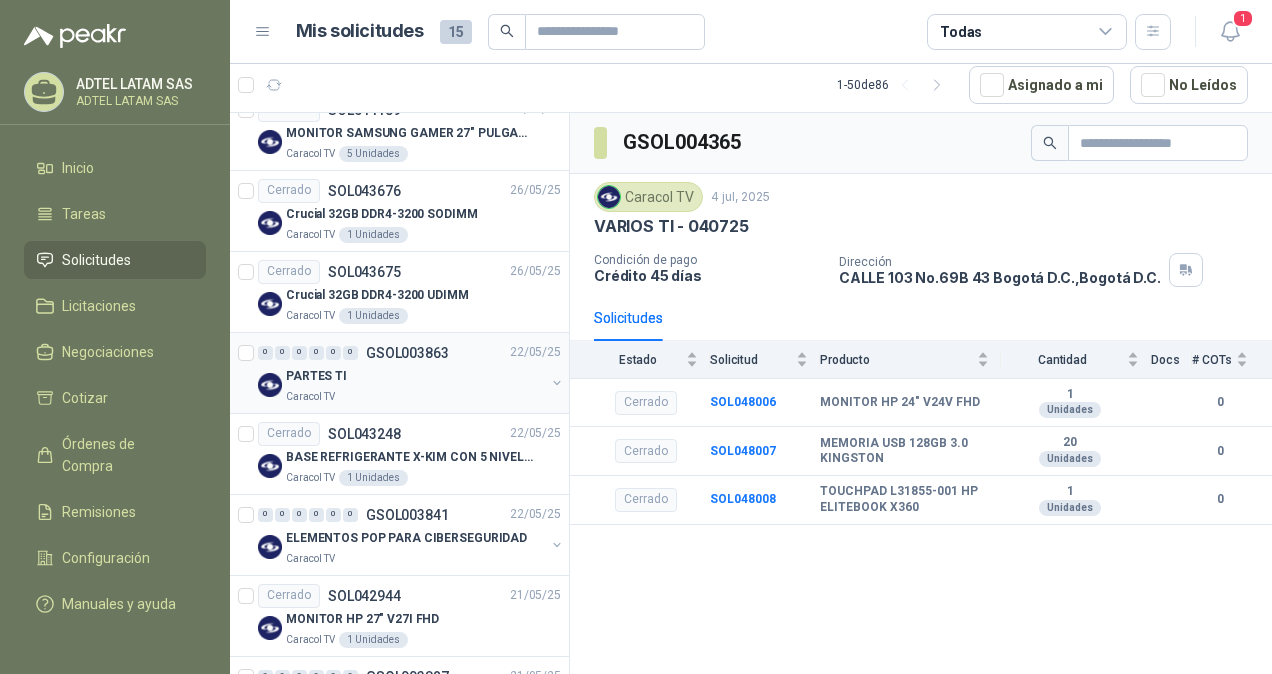 click on "GSOL003863" at bounding box center (407, 353) 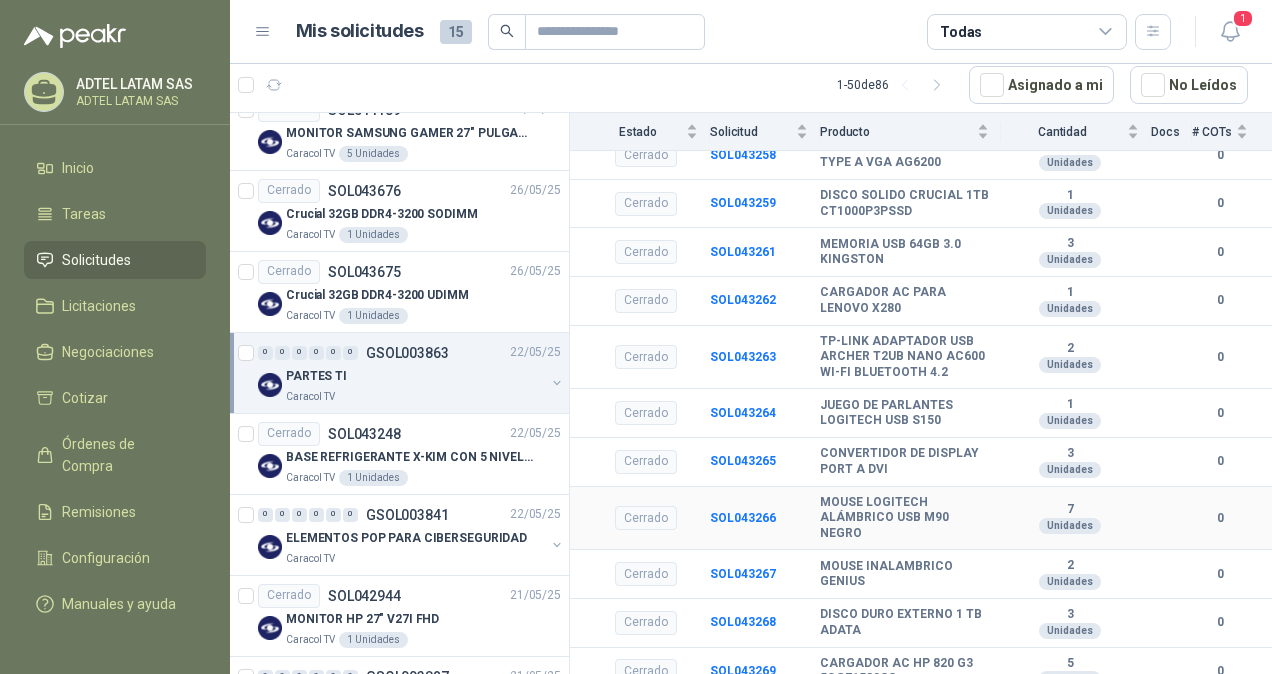 scroll, scrollTop: 782, scrollLeft: 0, axis: vertical 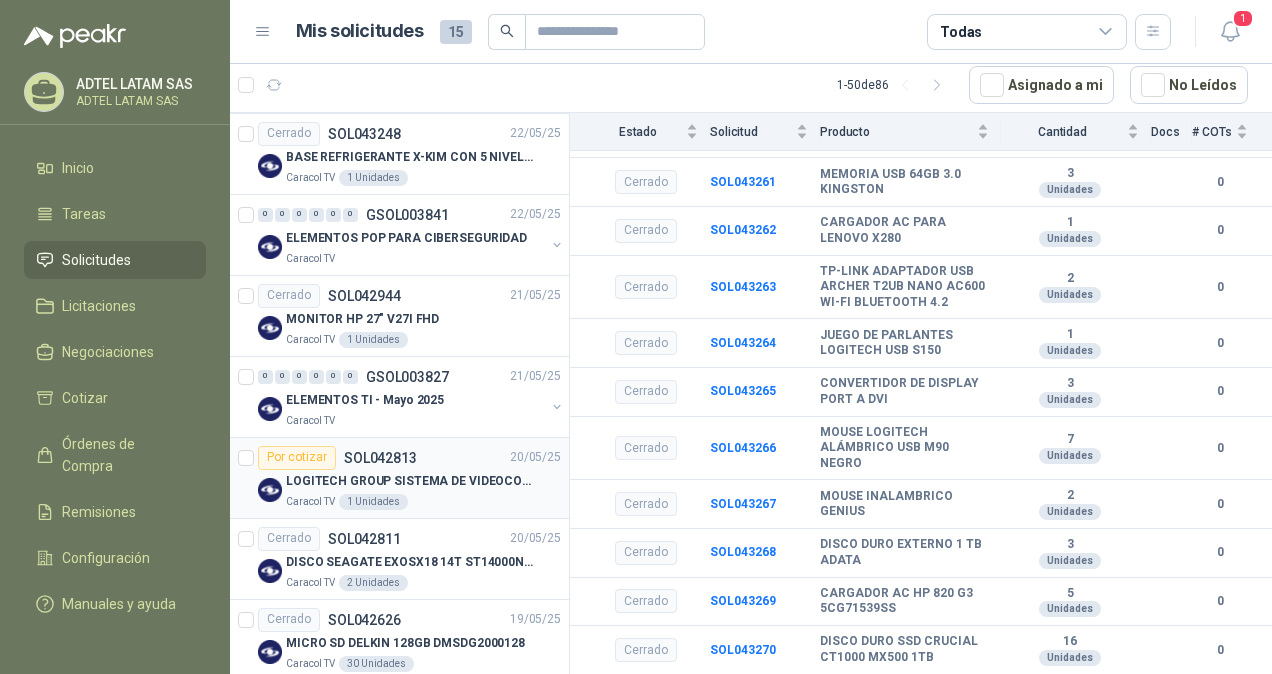 click on "LOGITECH GROUP SISTEMA DE VIDEOCONFERENCIA" at bounding box center (423, 482) 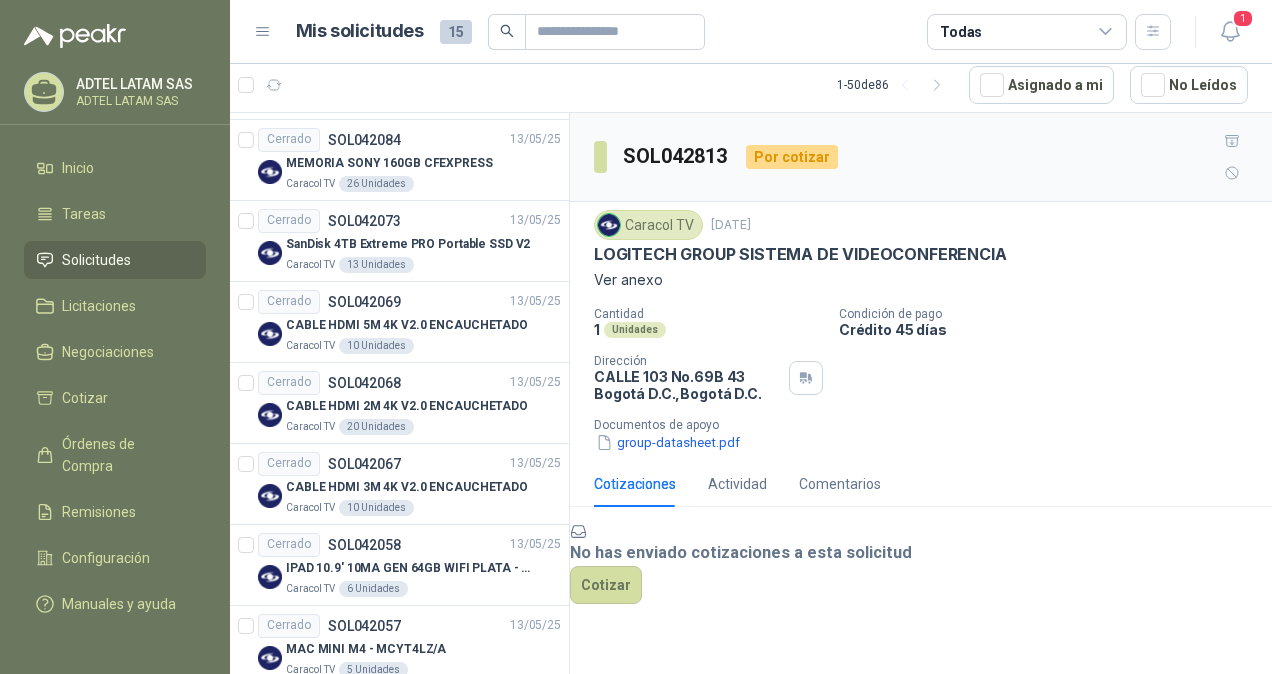 scroll, scrollTop: 4028, scrollLeft: 0, axis: vertical 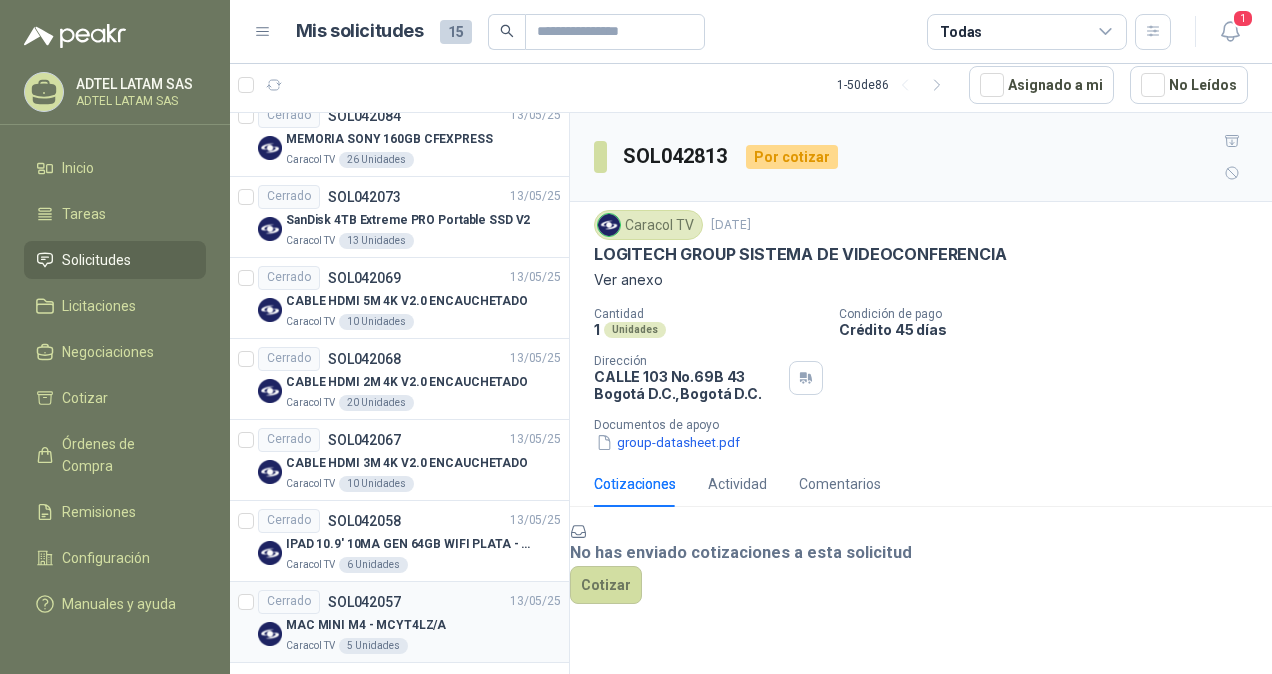 click on "MAC MINI M4 - MCYT4LZ/A" at bounding box center [423, 626] 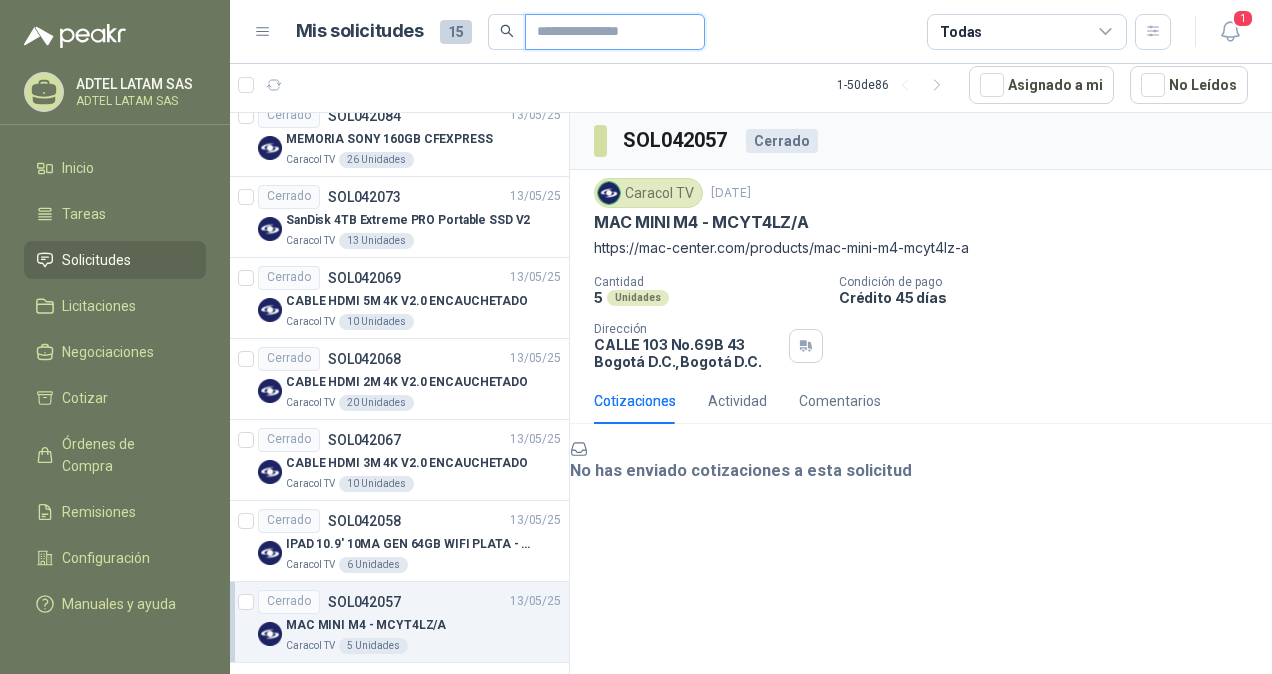 click at bounding box center [607, 32] 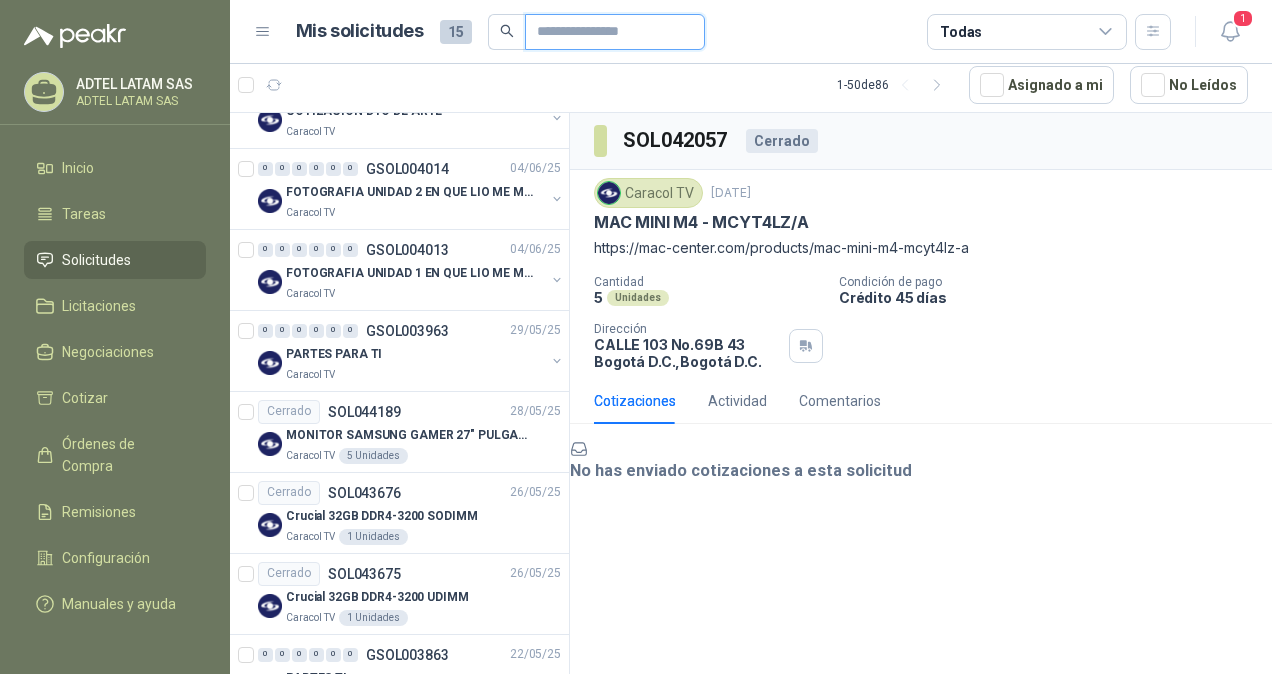 scroll, scrollTop: 2600, scrollLeft: 0, axis: vertical 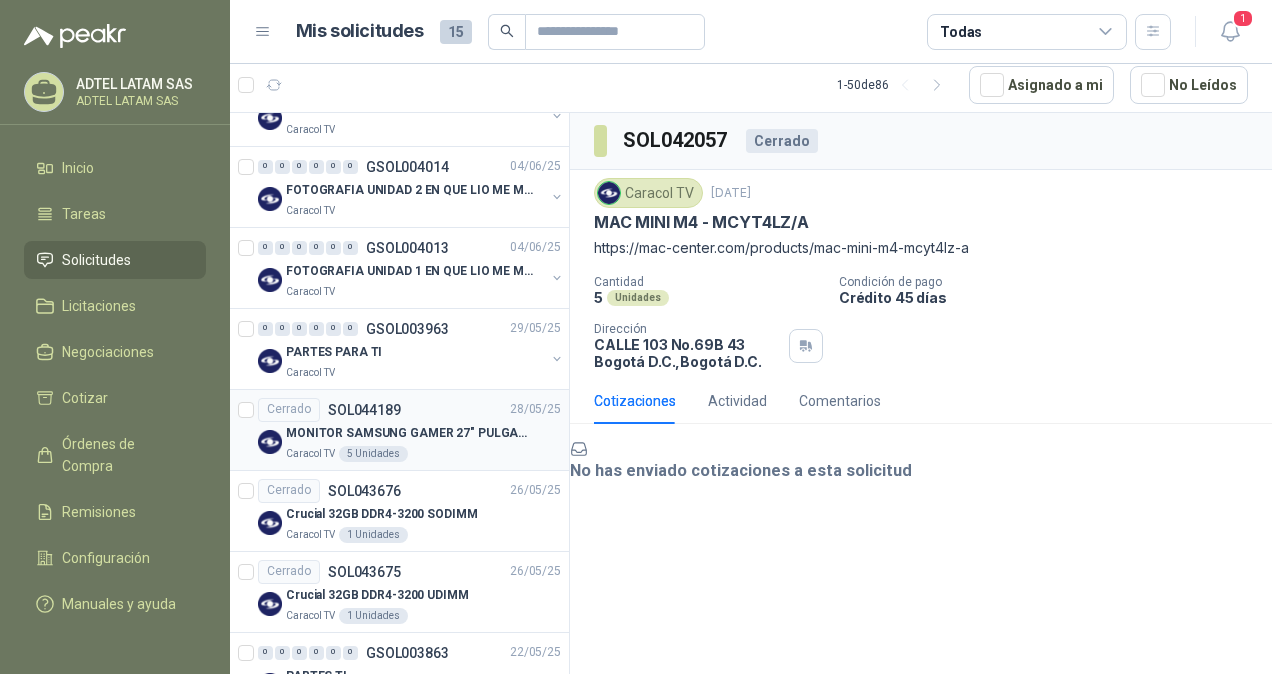 click on "MONITOR SAMSUNG GAMER 27" PULGADAS ODYSEEY DG300 FHD PLANO NEGRO" at bounding box center (410, 433) 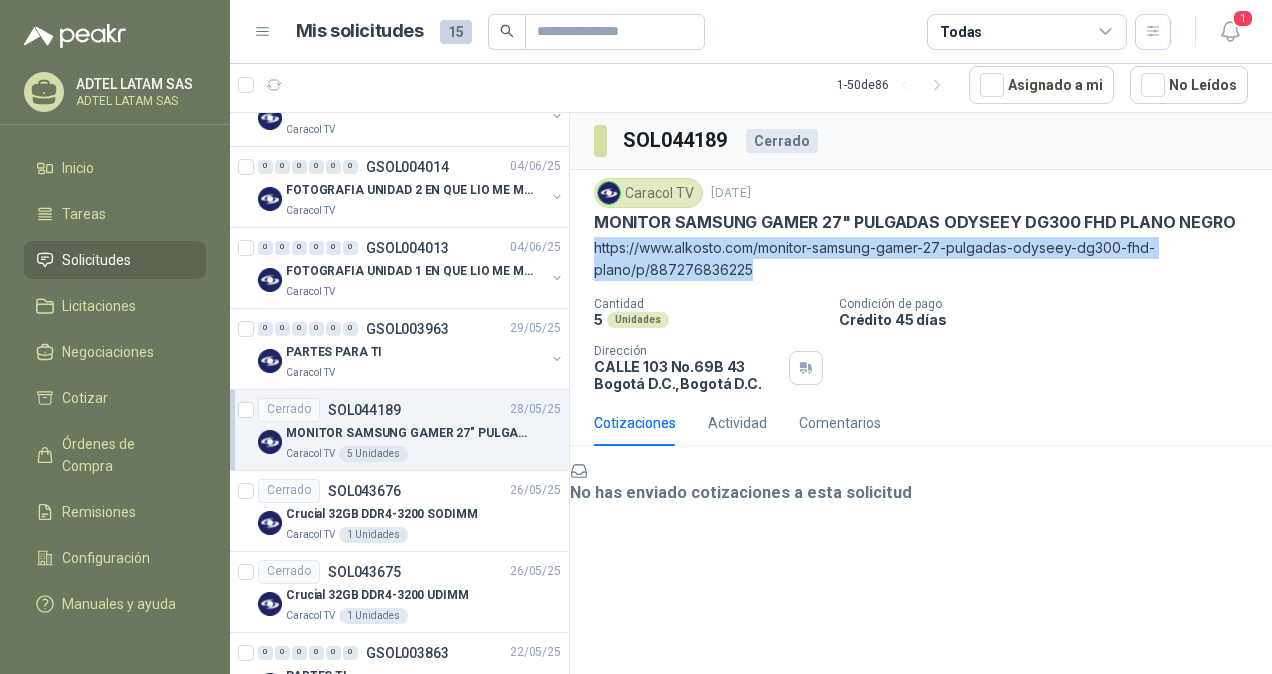 drag, startPoint x: 752, startPoint y: 262, endPoint x: 594, endPoint y: 238, distance: 159.8124 